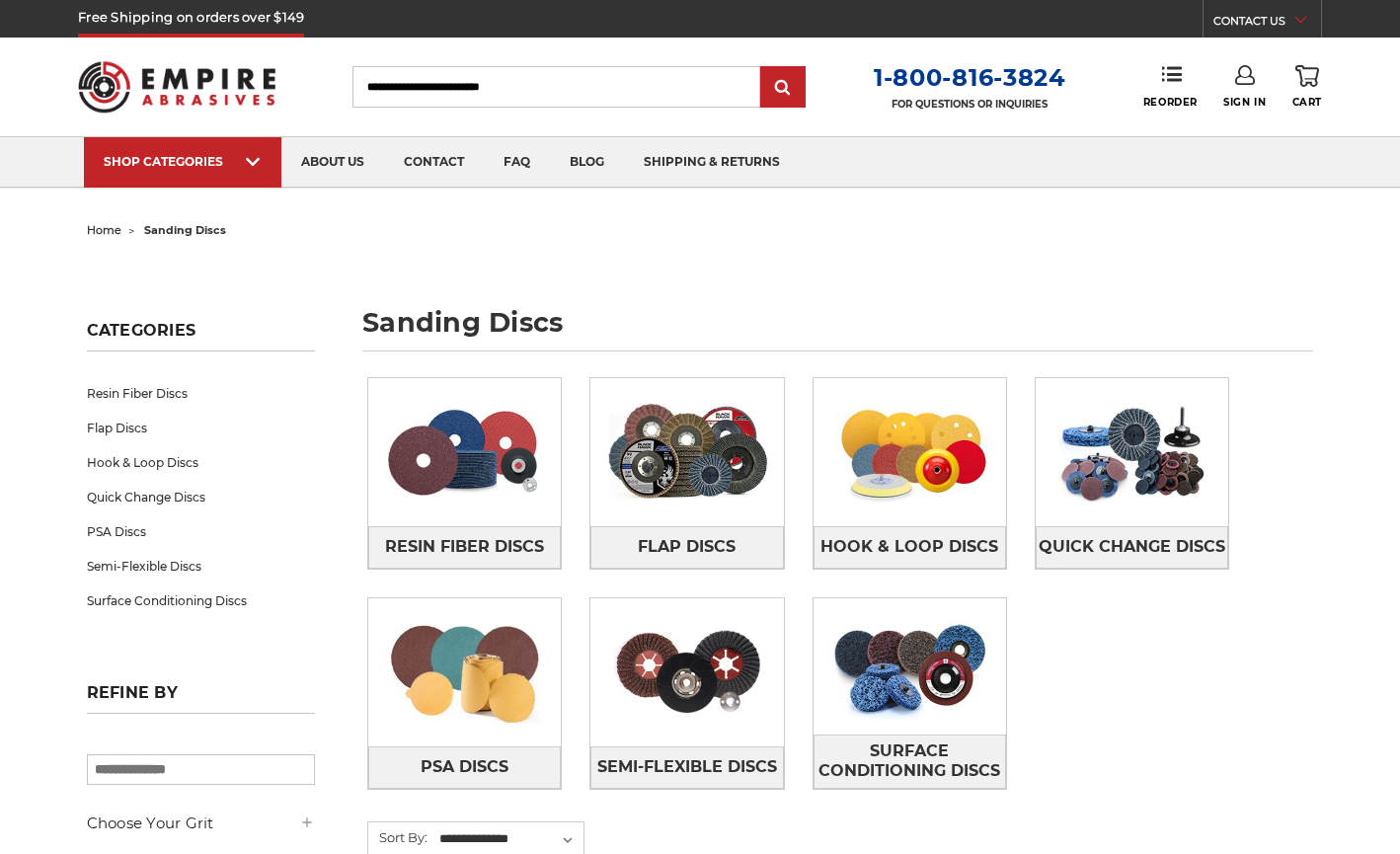 scroll, scrollTop: 0, scrollLeft: 0, axis: both 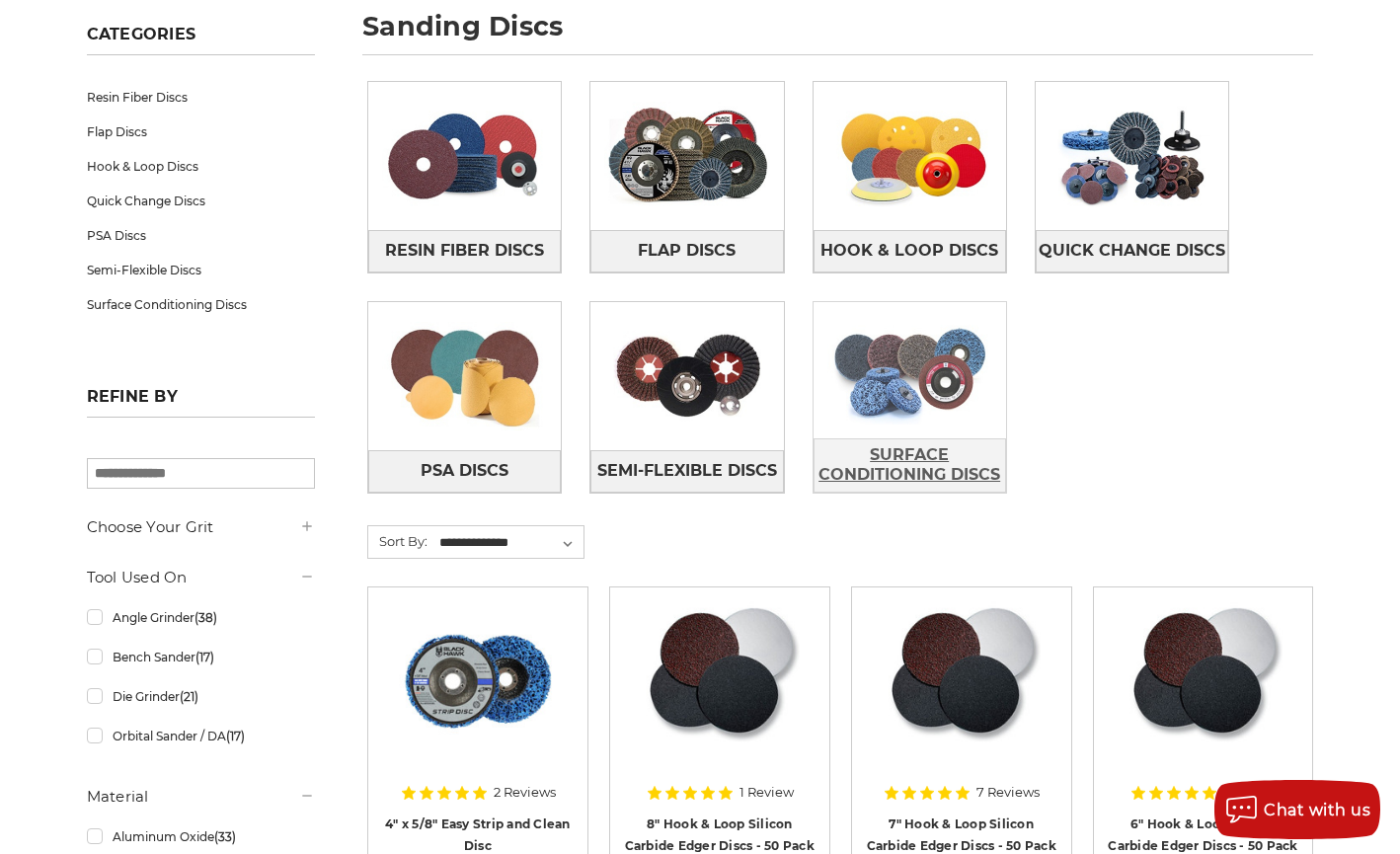 click on "Surface Conditioning Discs" at bounding box center (909, 465) 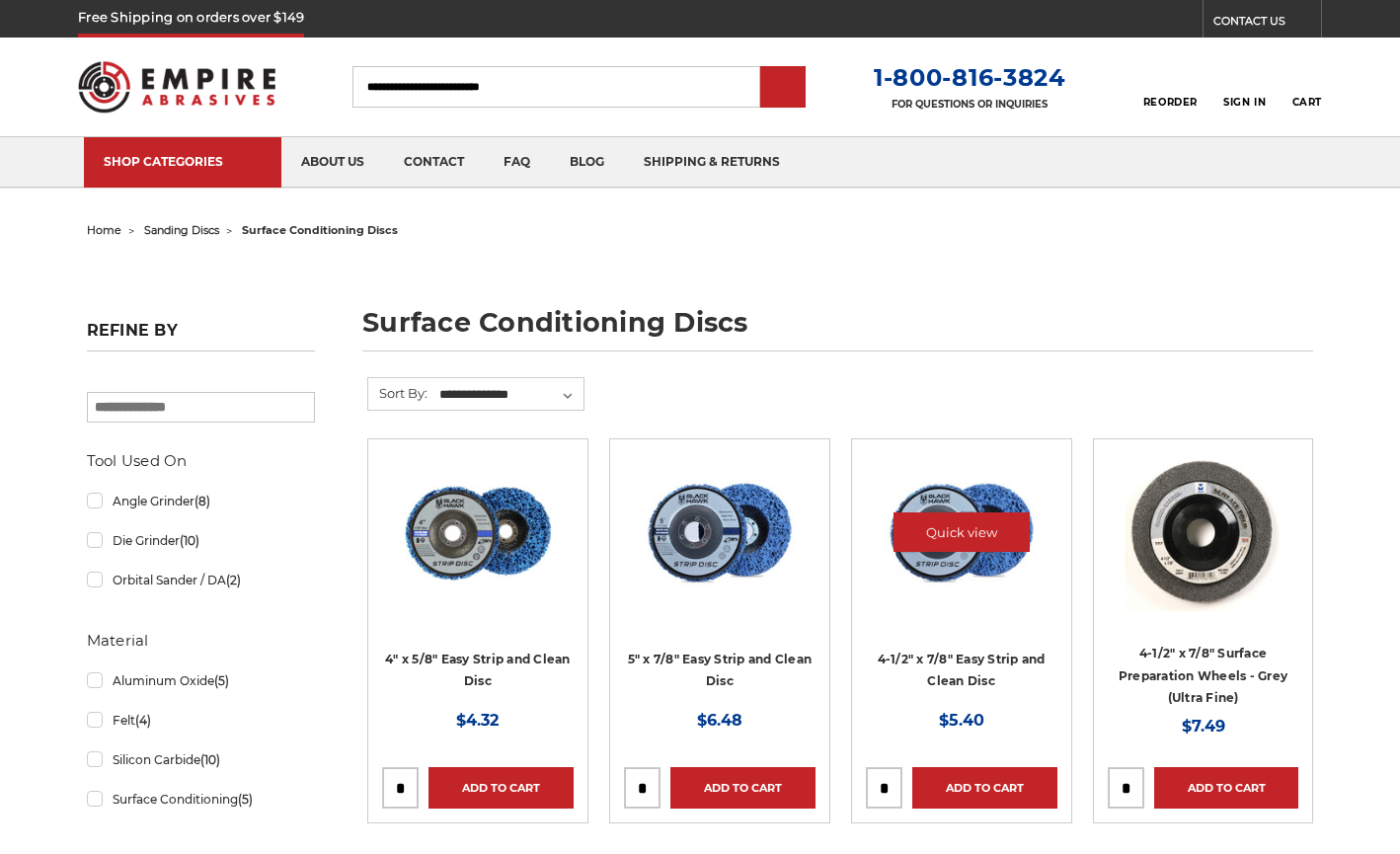 scroll, scrollTop: 0, scrollLeft: 0, axis: both 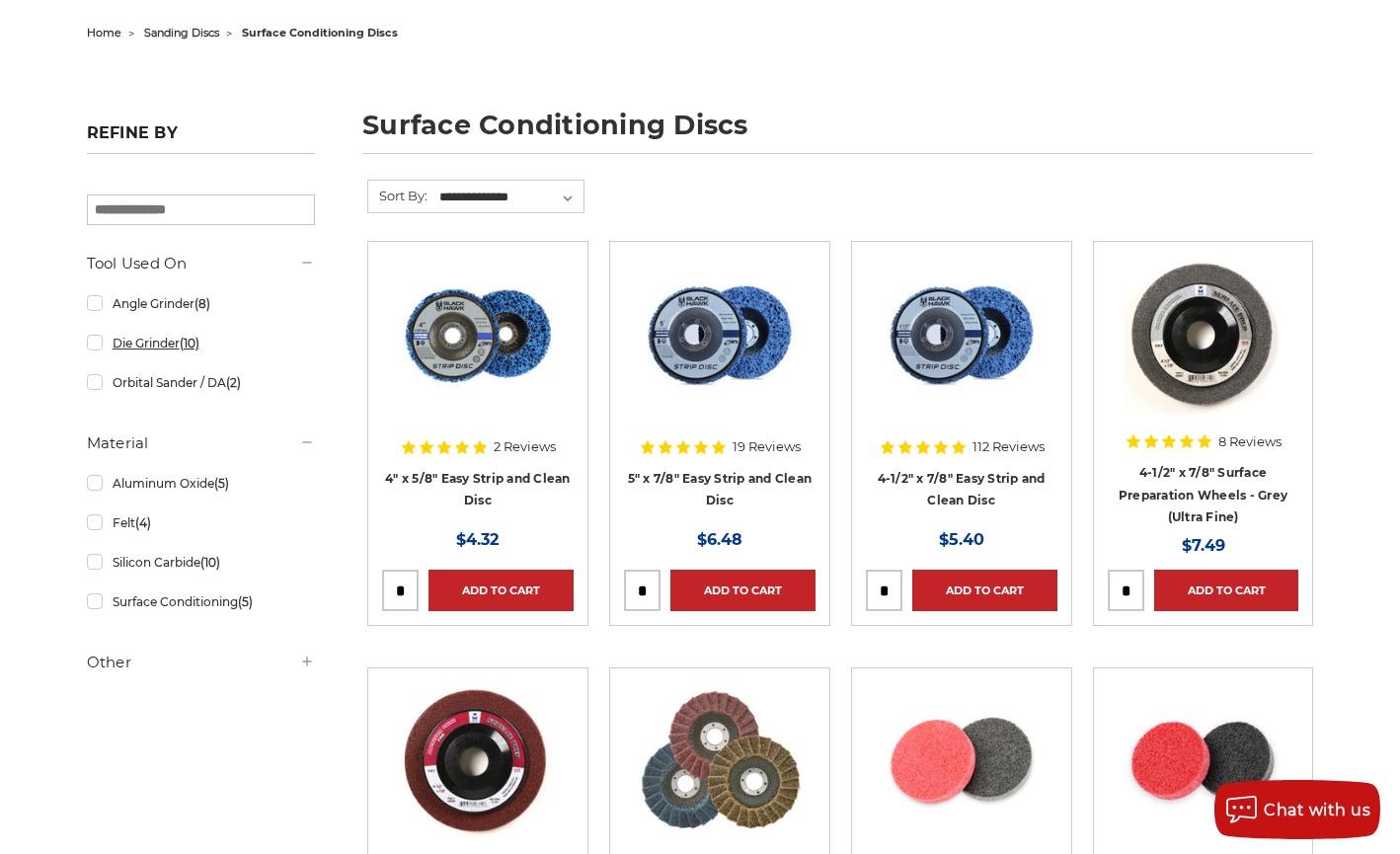 click on "Die Grinder
(10)" at bounding box center [201, 343] 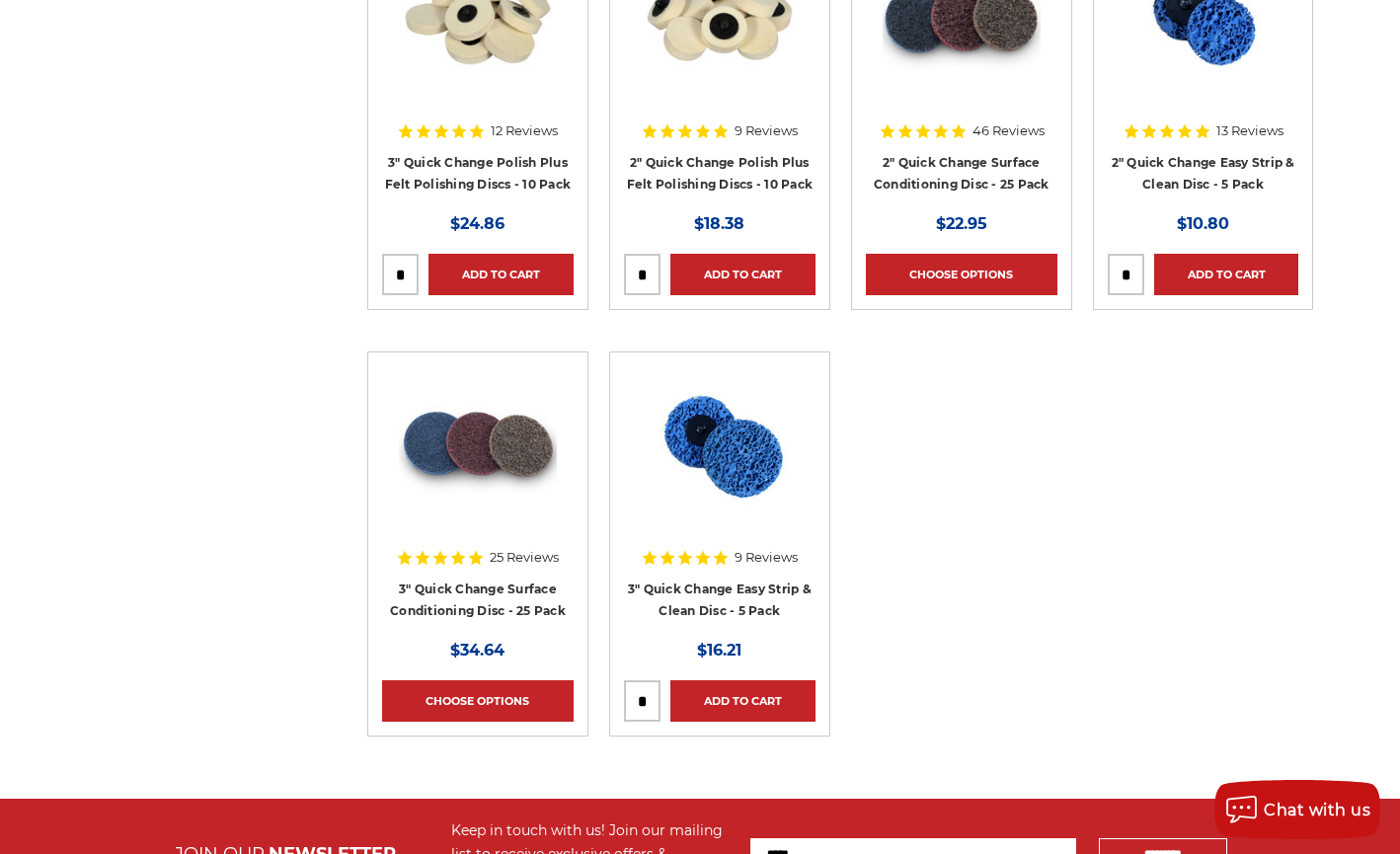 scroll, scrollTop: 987, scrollLeft: 0, axis: vertical 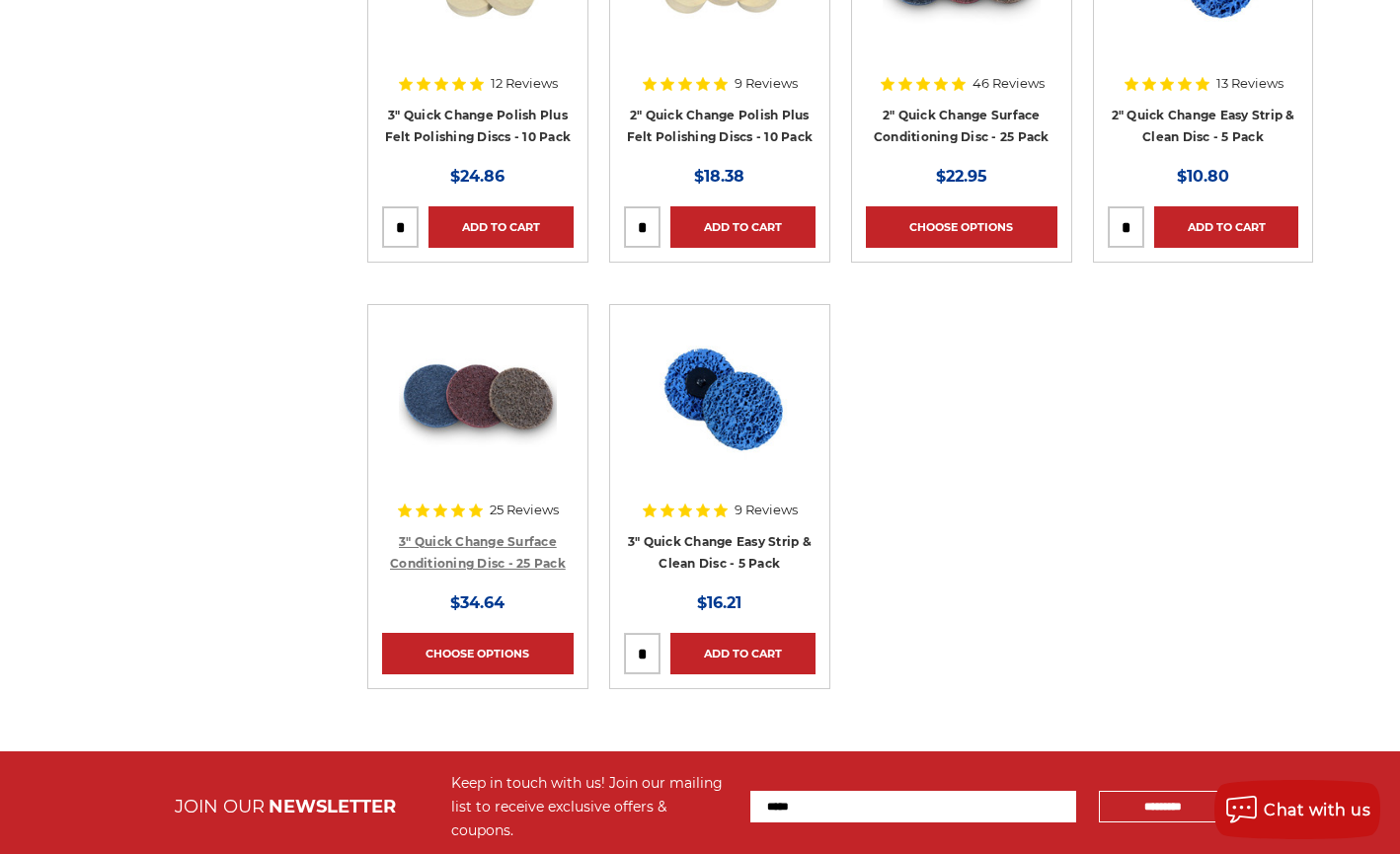 click on "3" Quick Change Surface Conditioning Disc - 25 Pack" at bounding box center (478, 553) 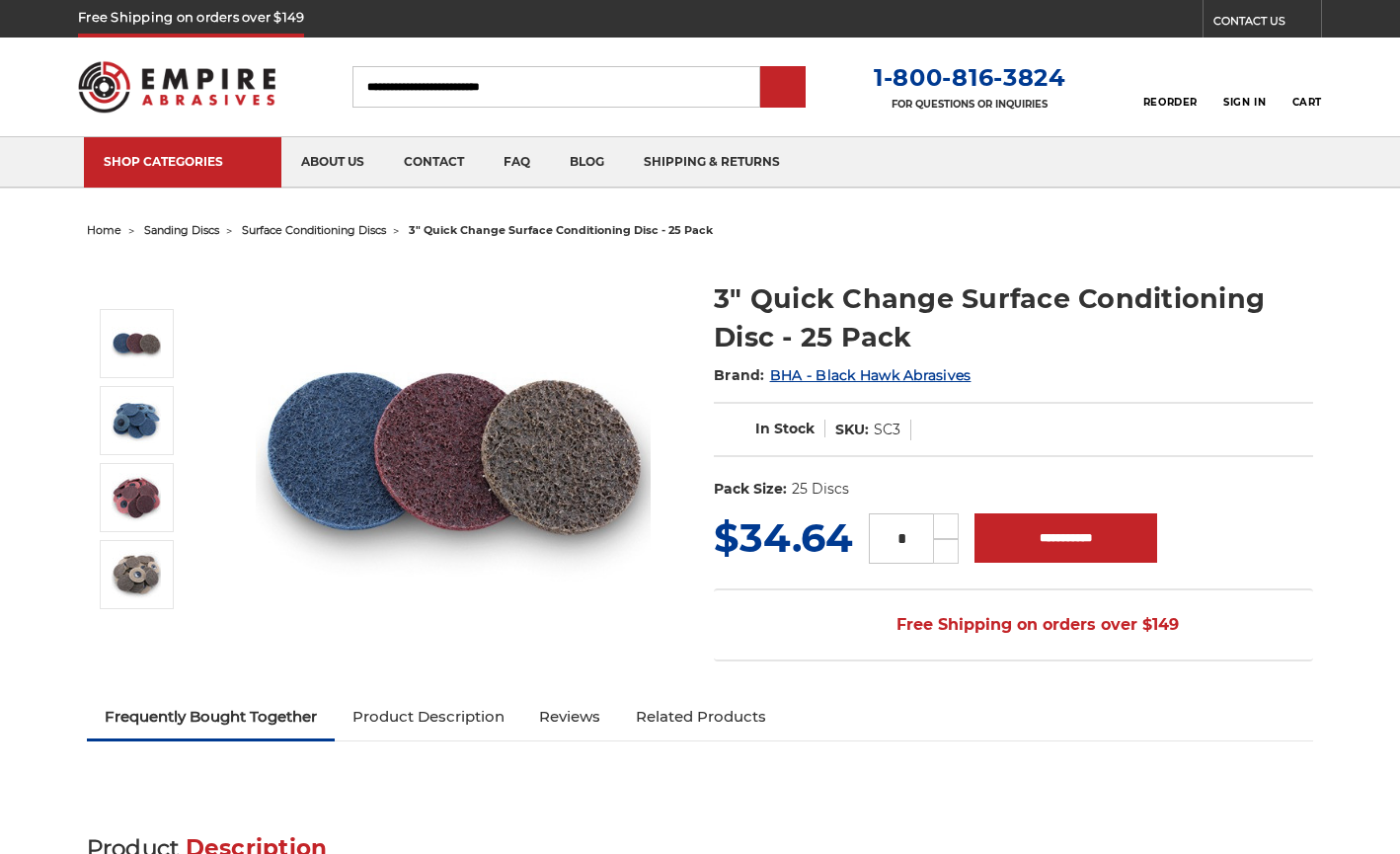 scroll, scrollTop: 0, scrollLeft: 0, axis: both 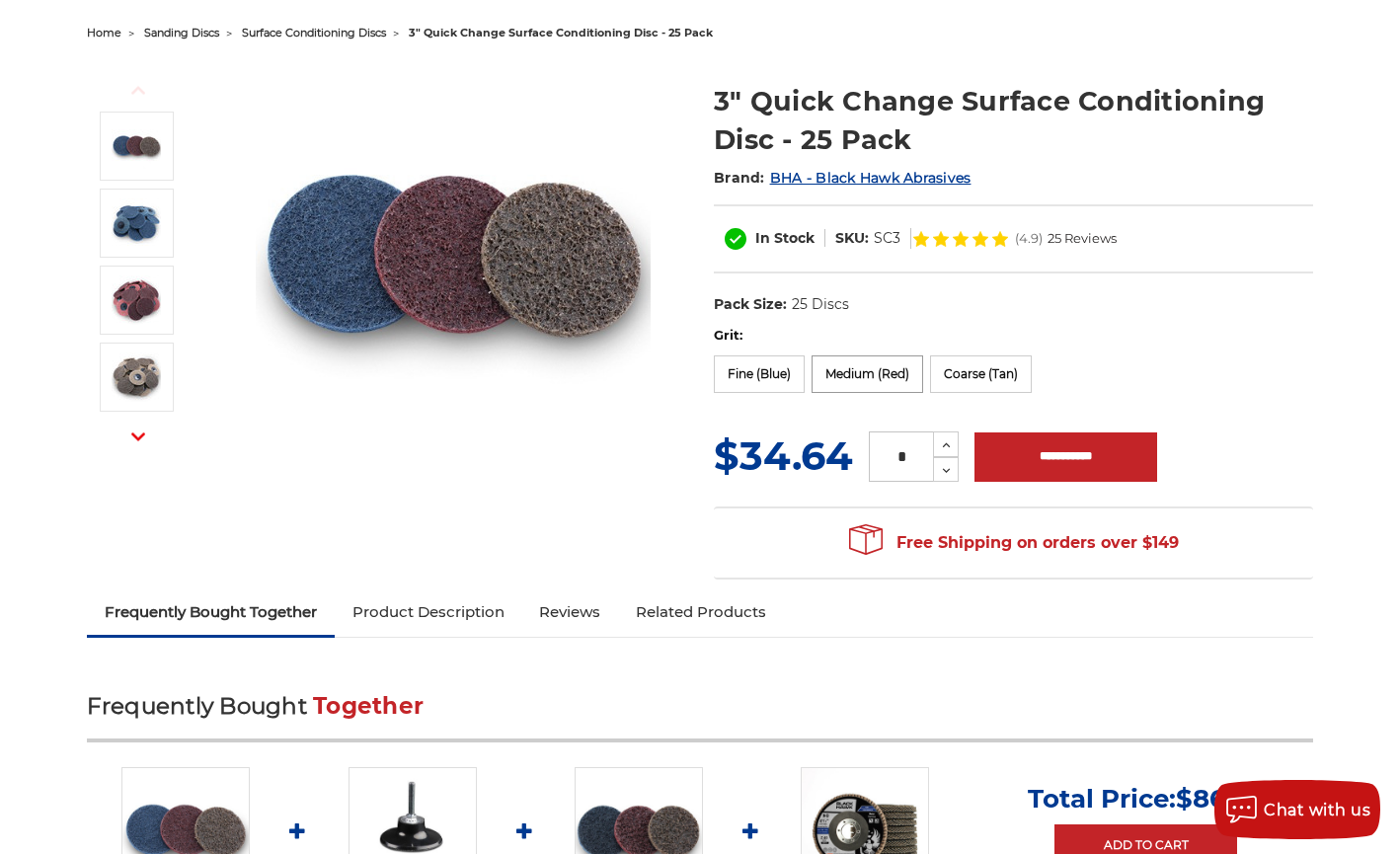 click on "Medium (Red)" at bounding box center [867, 374] 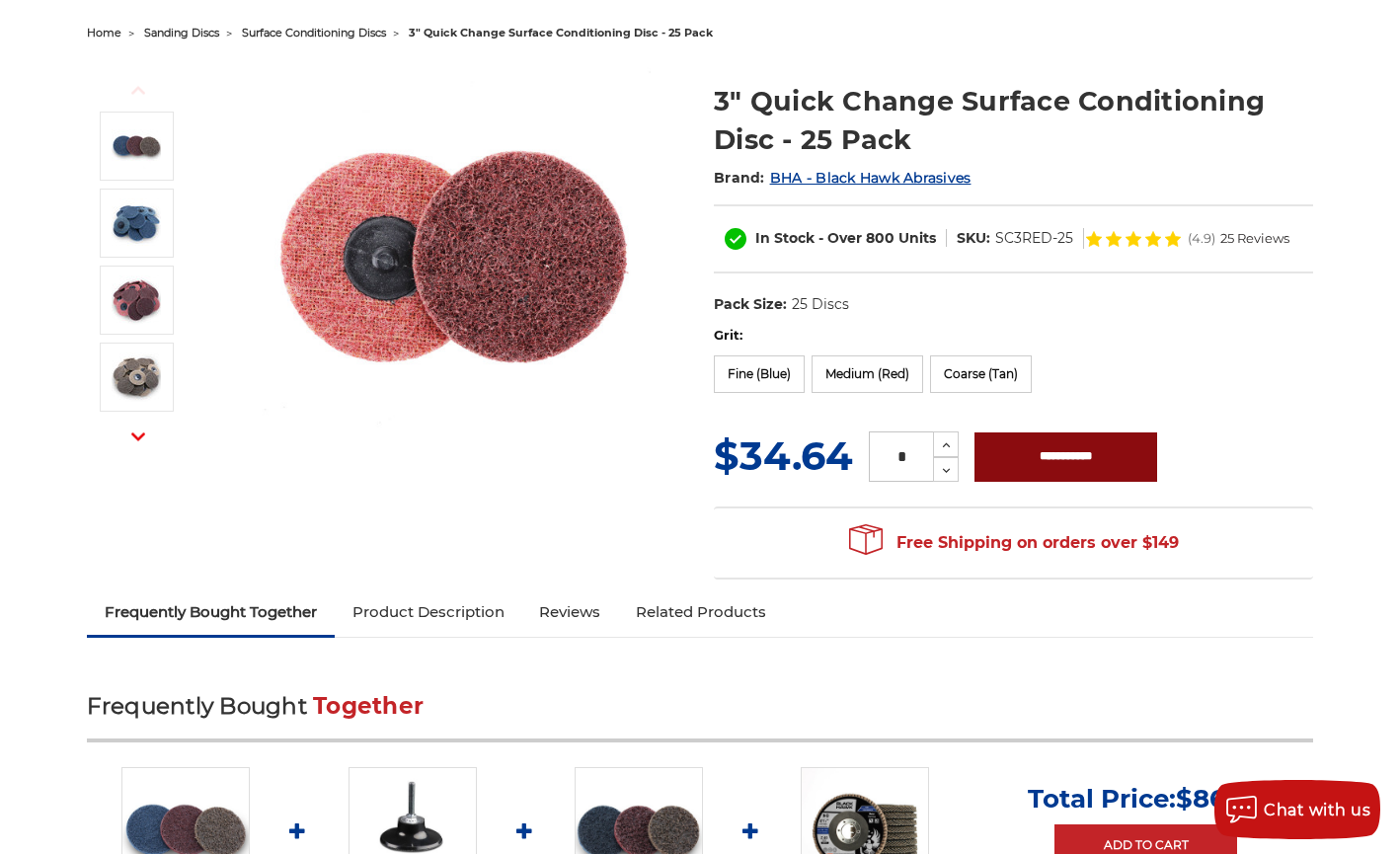 click on "**********" at bounding box center (1065, 457) 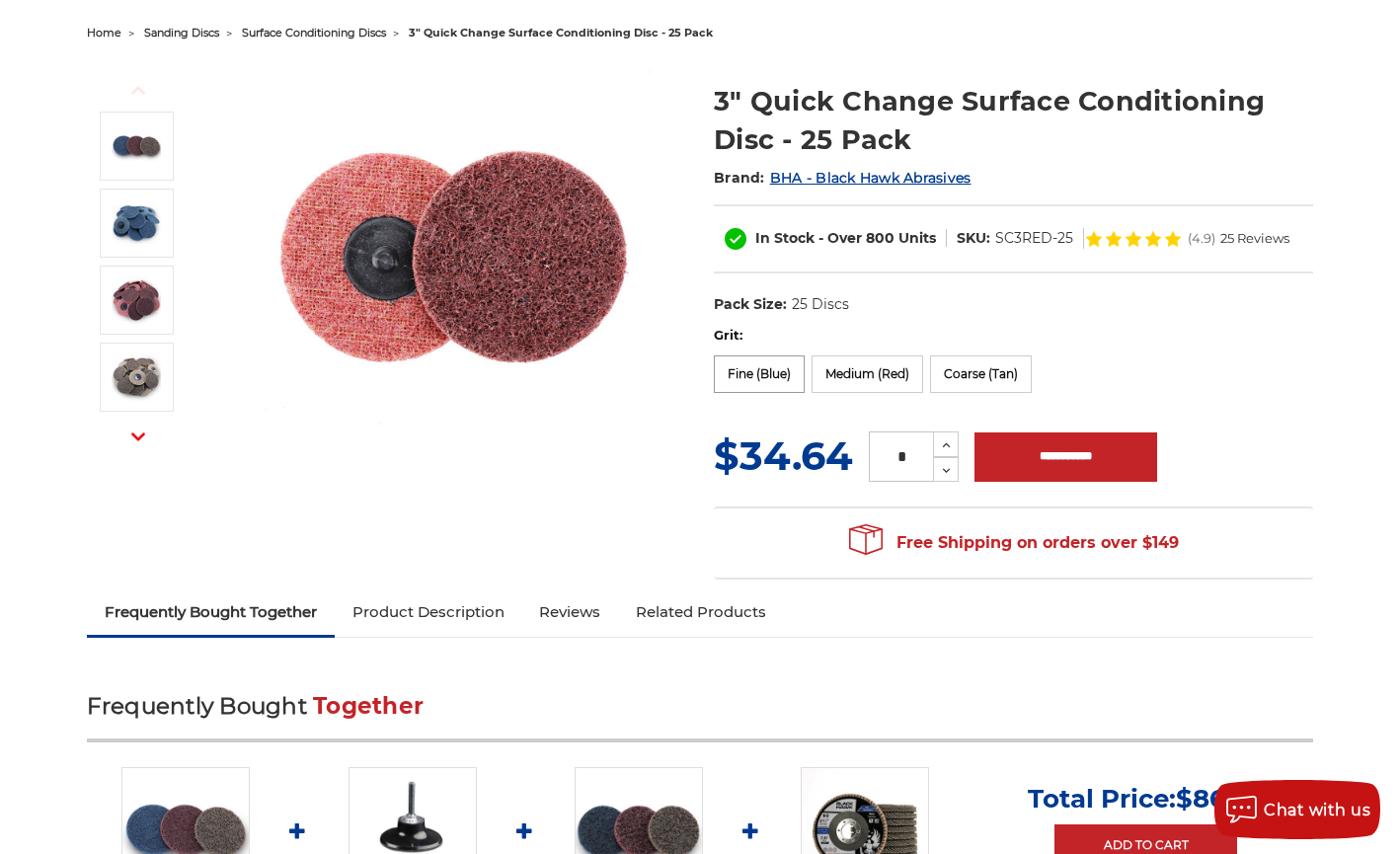 click on "Fine (Blue)" at bounding box center (759, 374) 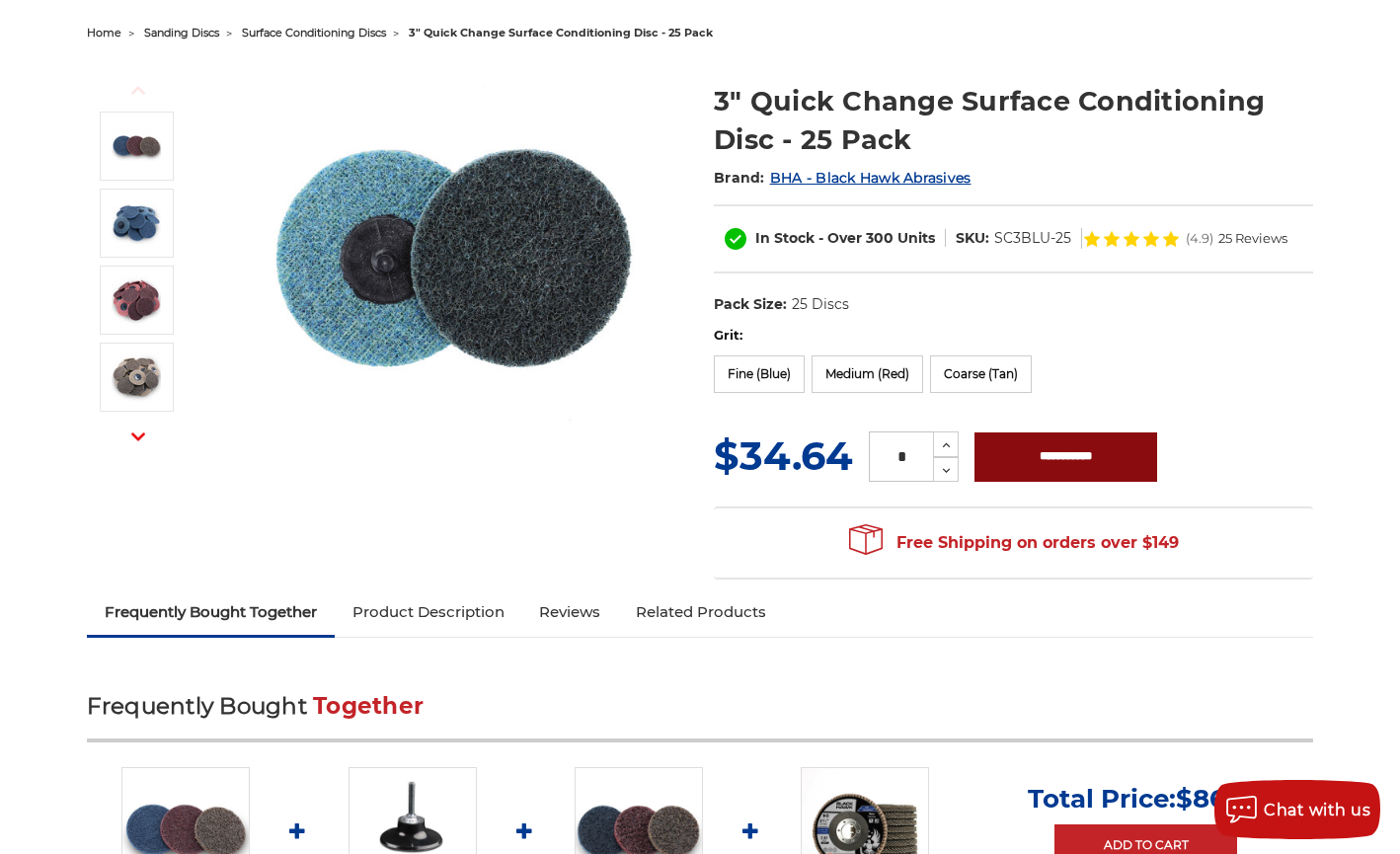 click on "**********" at bounding box center [1065, 457] 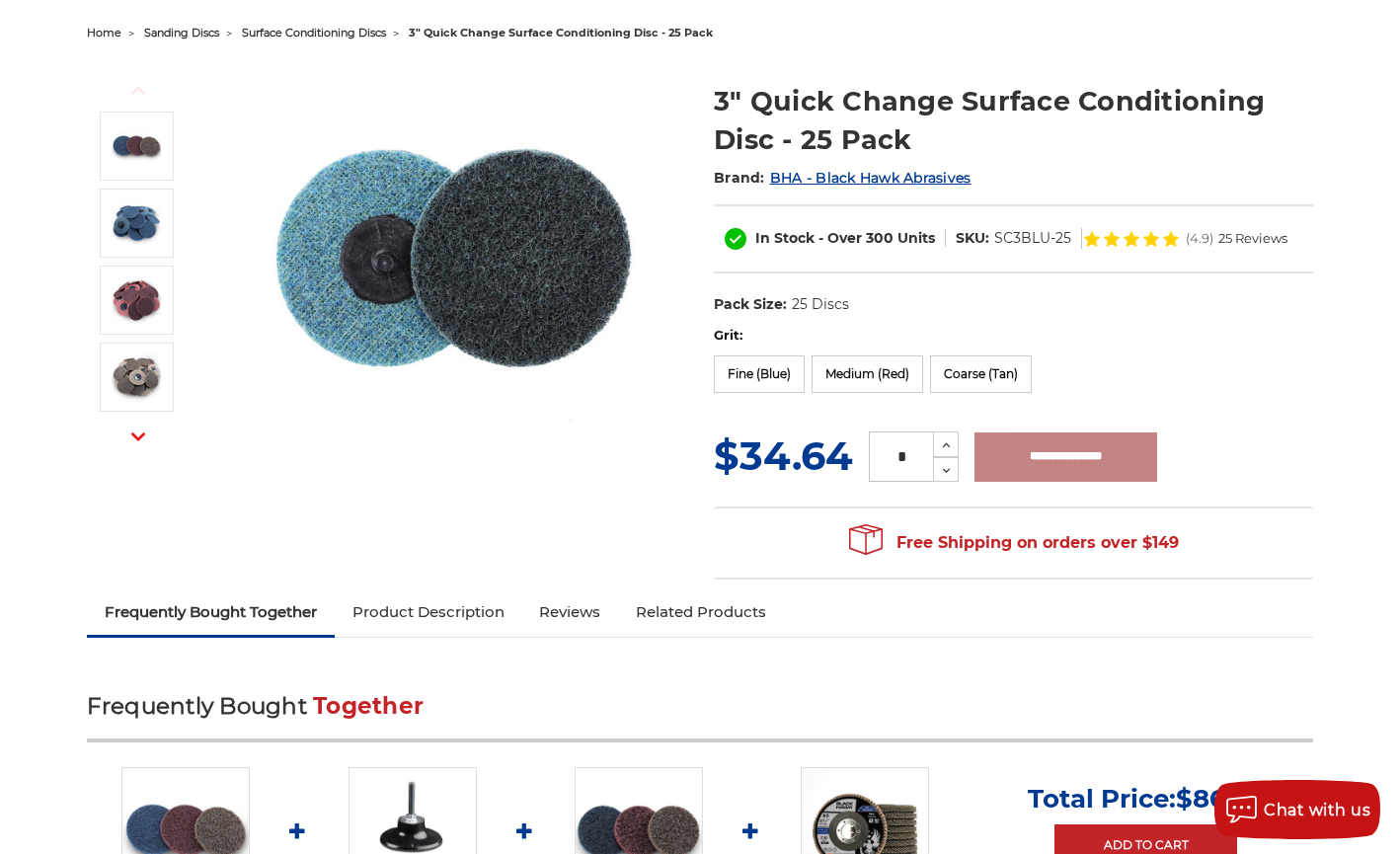 type on "**********" 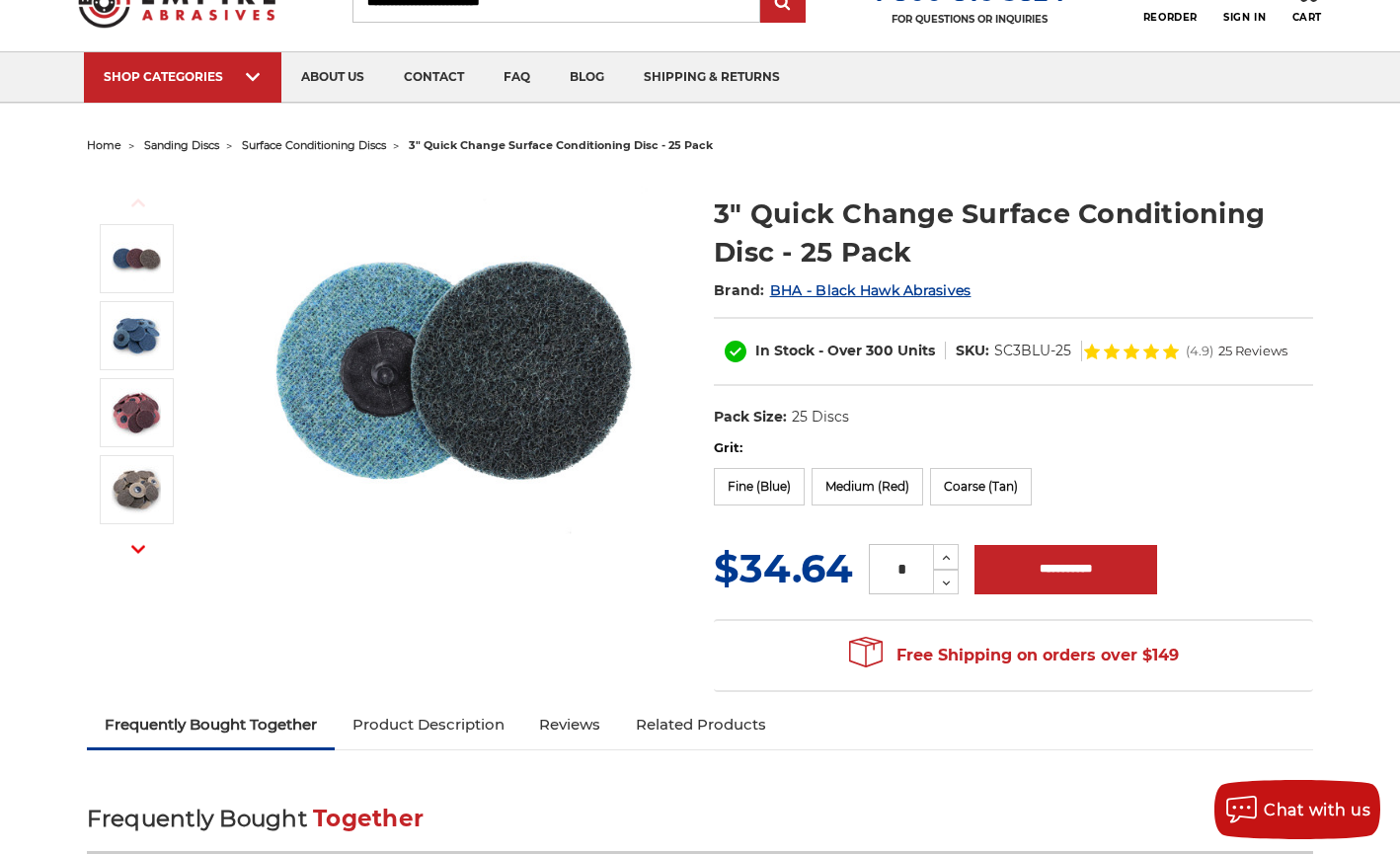 scroll, scrollTop: 0, scrollLeft: 0, axis: both 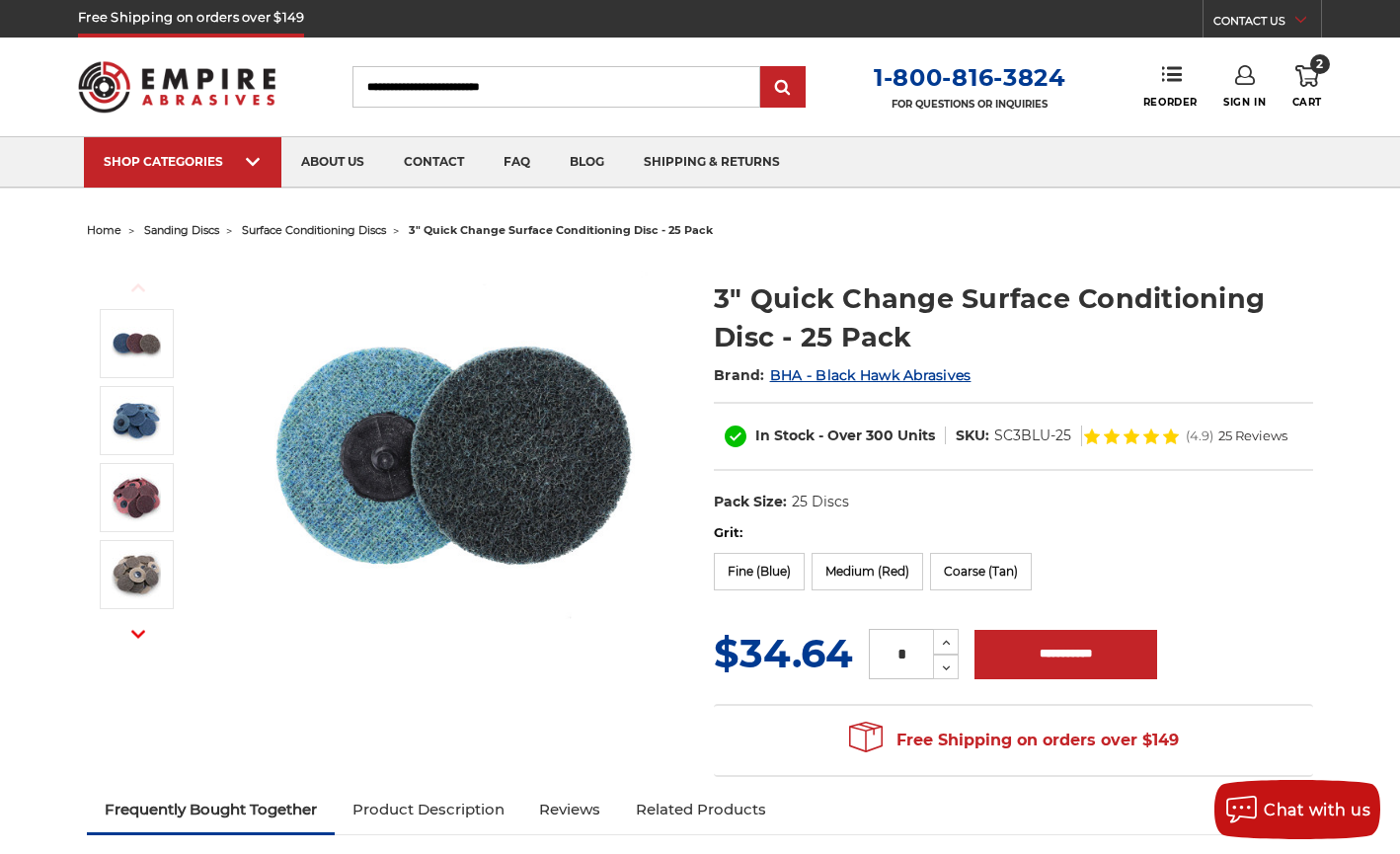 click at bounding box center (177, 87) 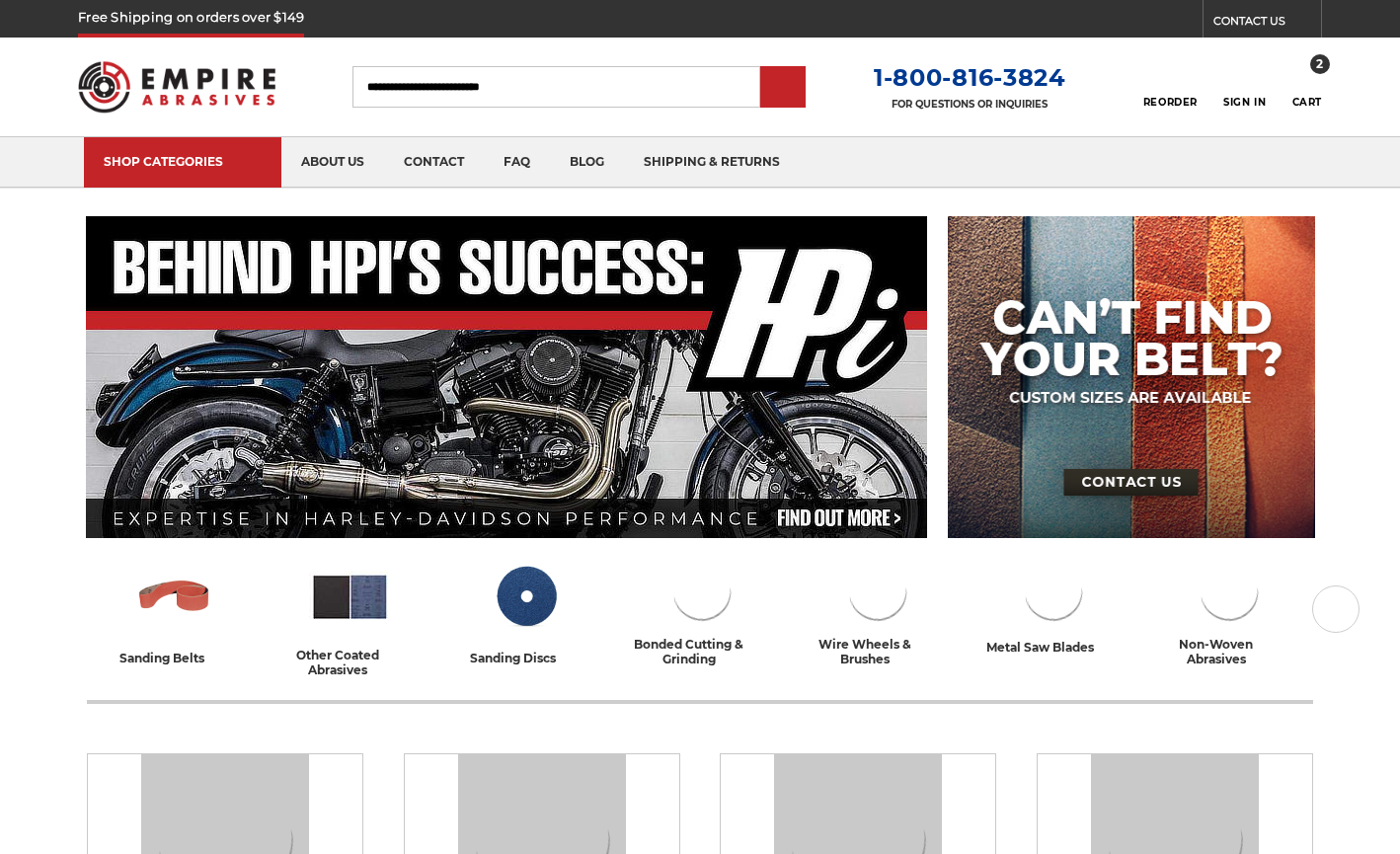 scroll, scrollTop: 0, scrollLeft: 0, axis: both 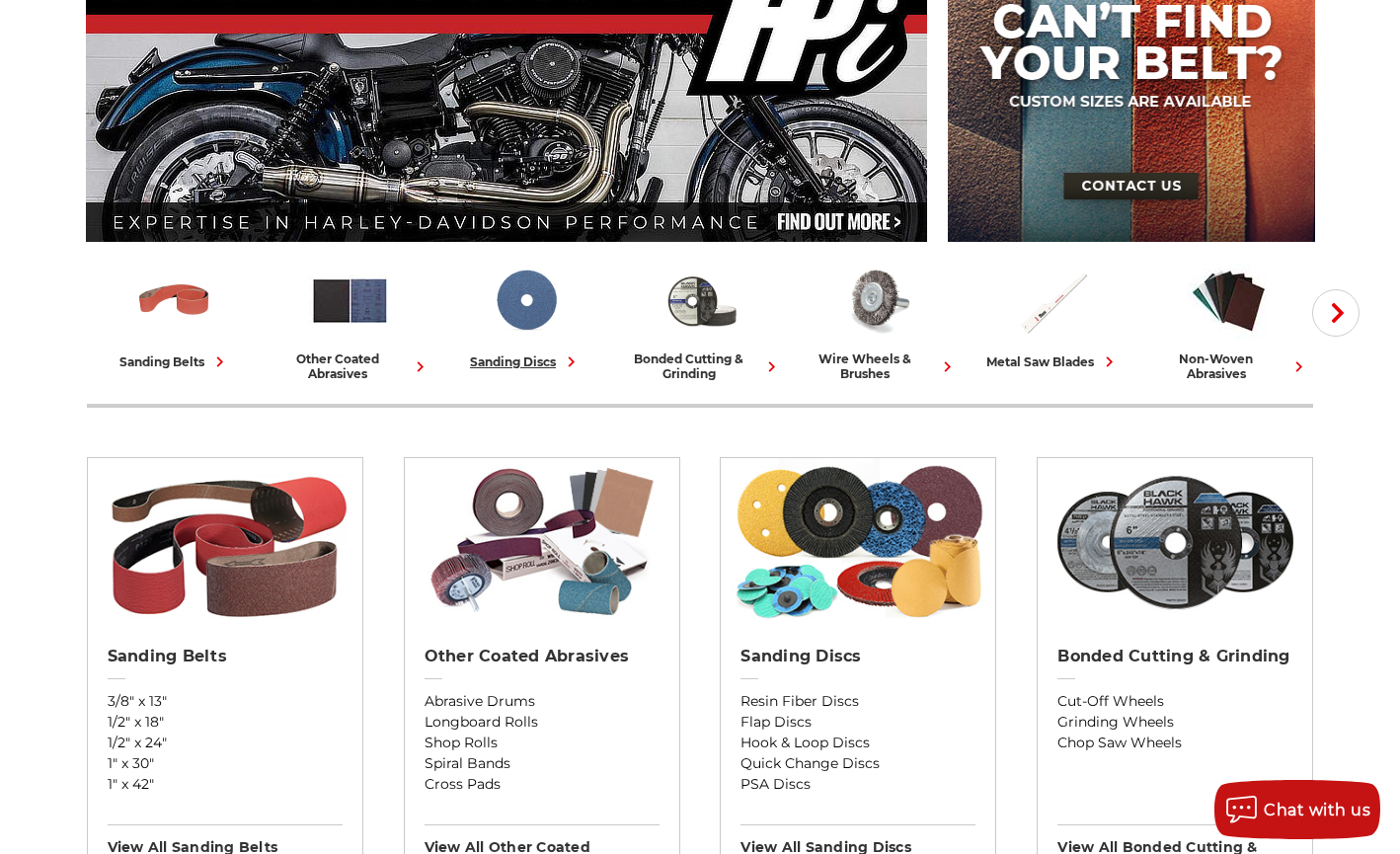 click at bounding box center (525, 300) 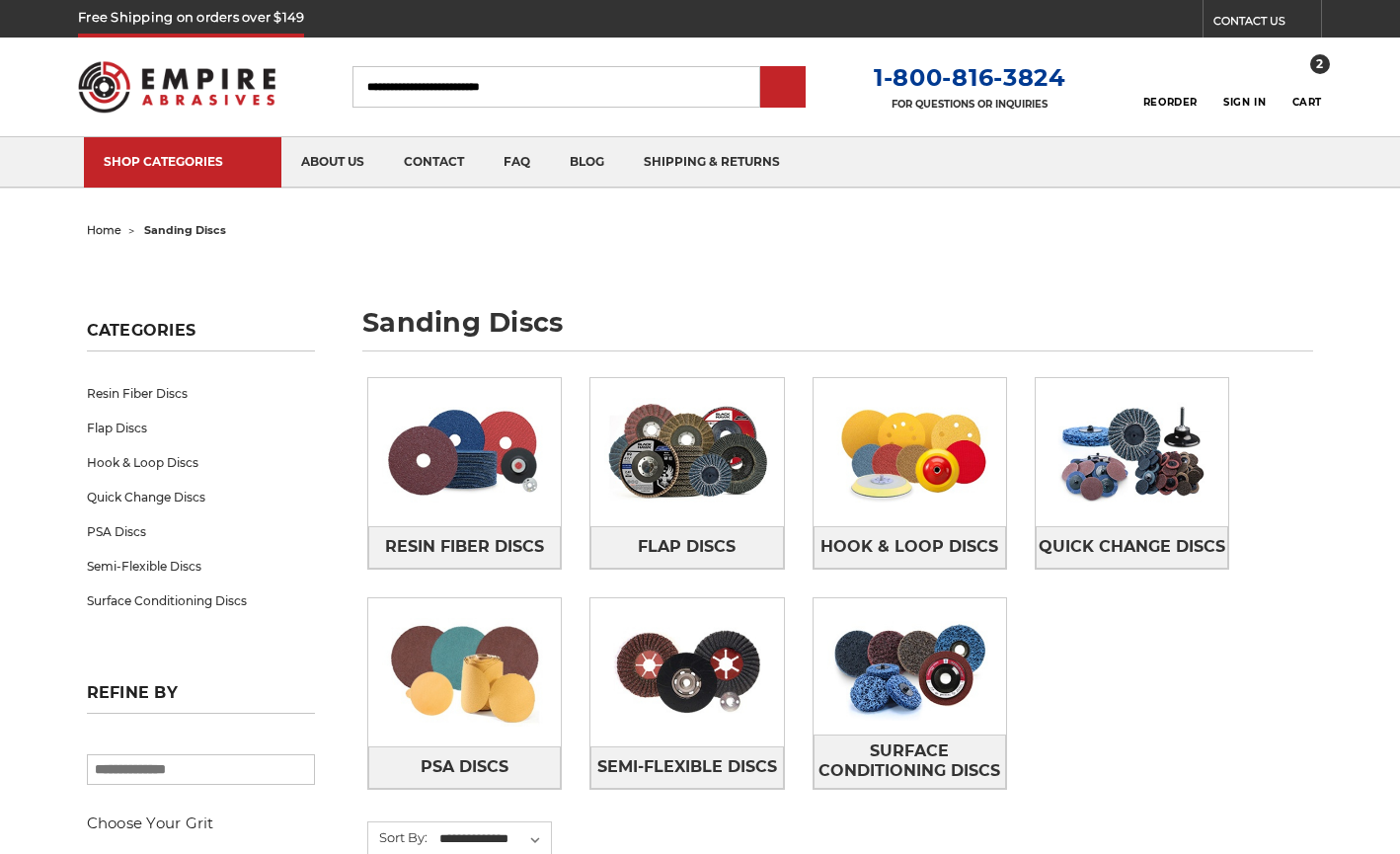 scroll, scrollTop: 0, scrollLeft: 0, axis: both 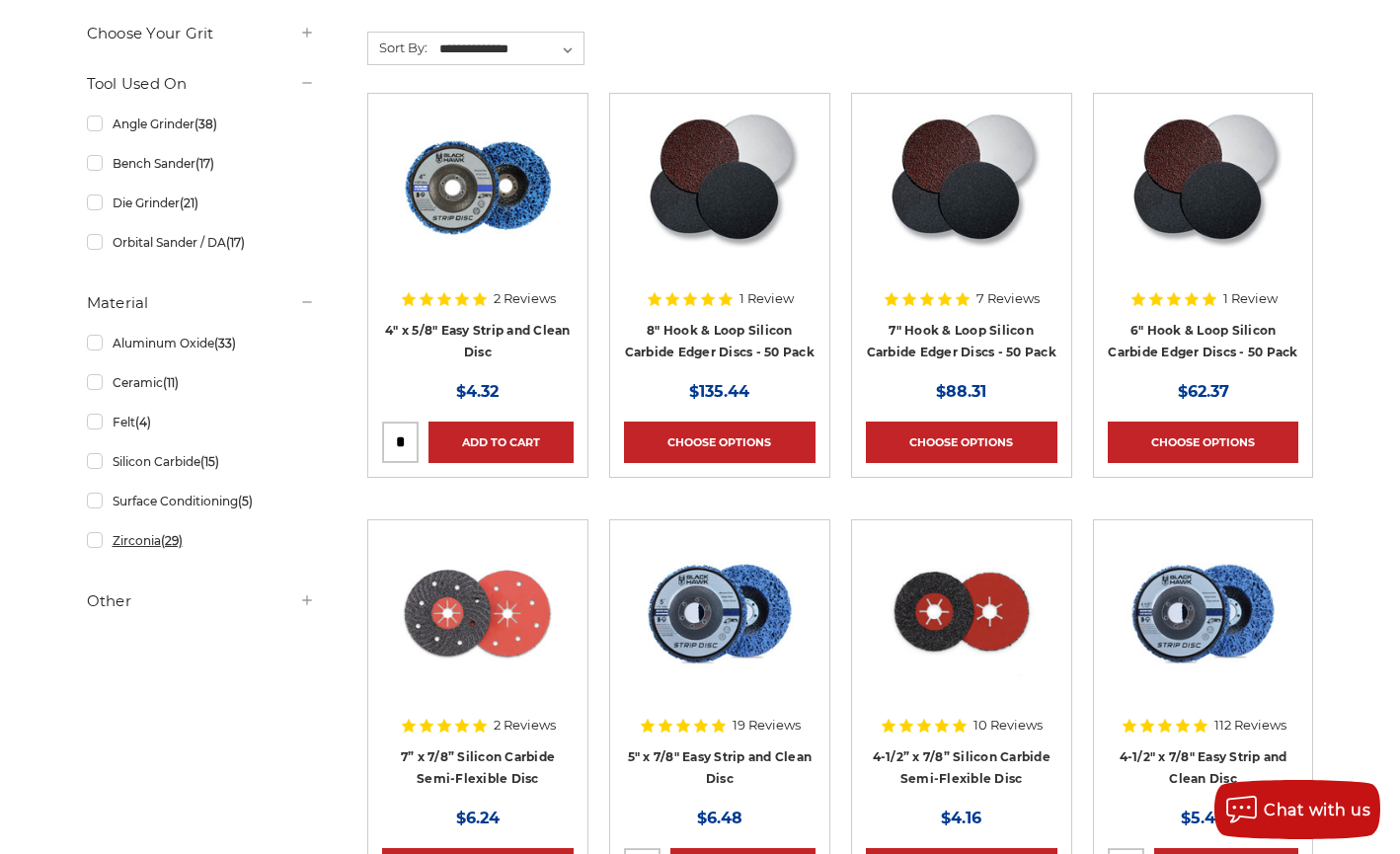 click on "Zirconia
(29)" at bounding box center [201, 540] 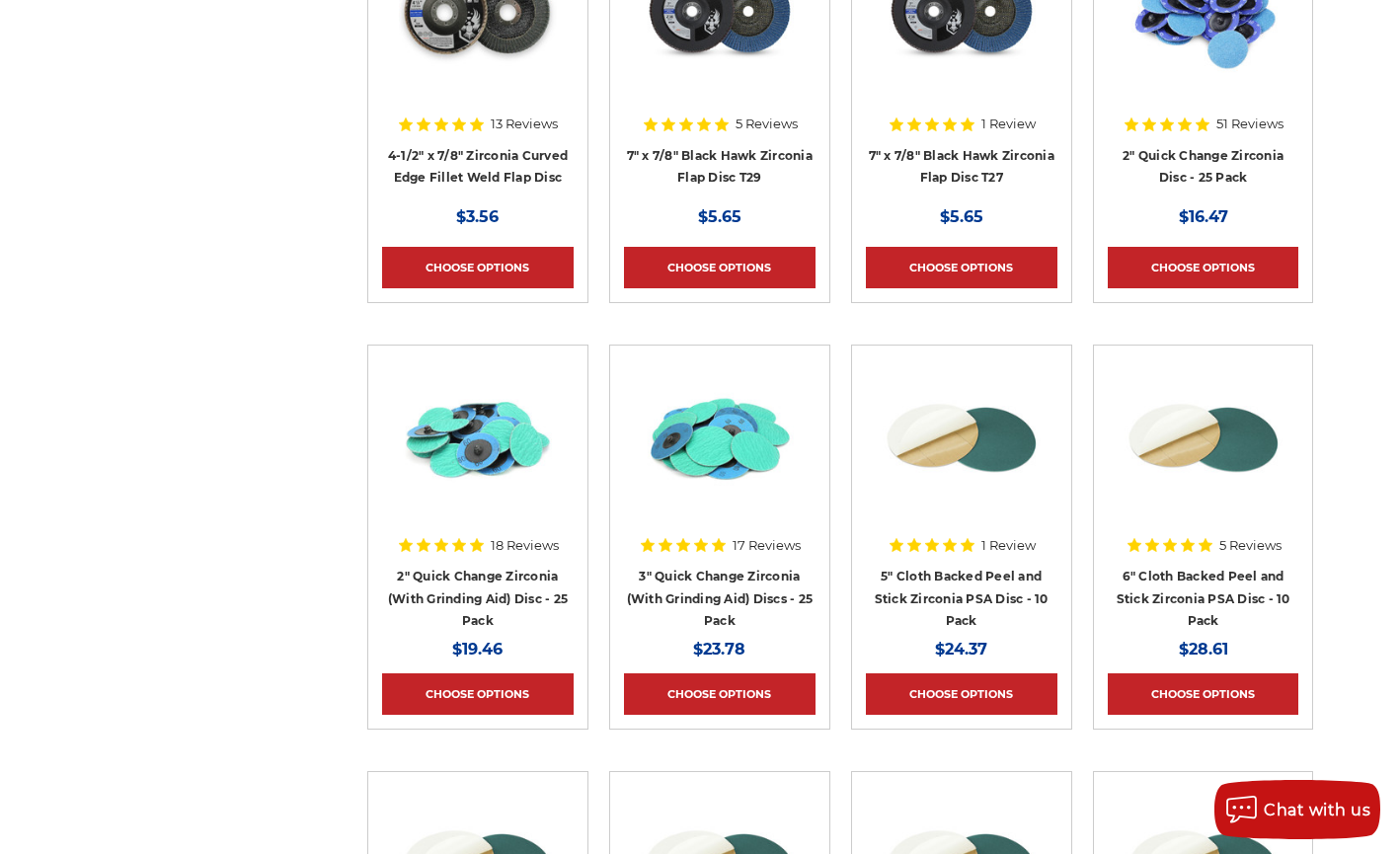 scroll, scrollTop: 2271, scrollLeft: 0, axis: vertical 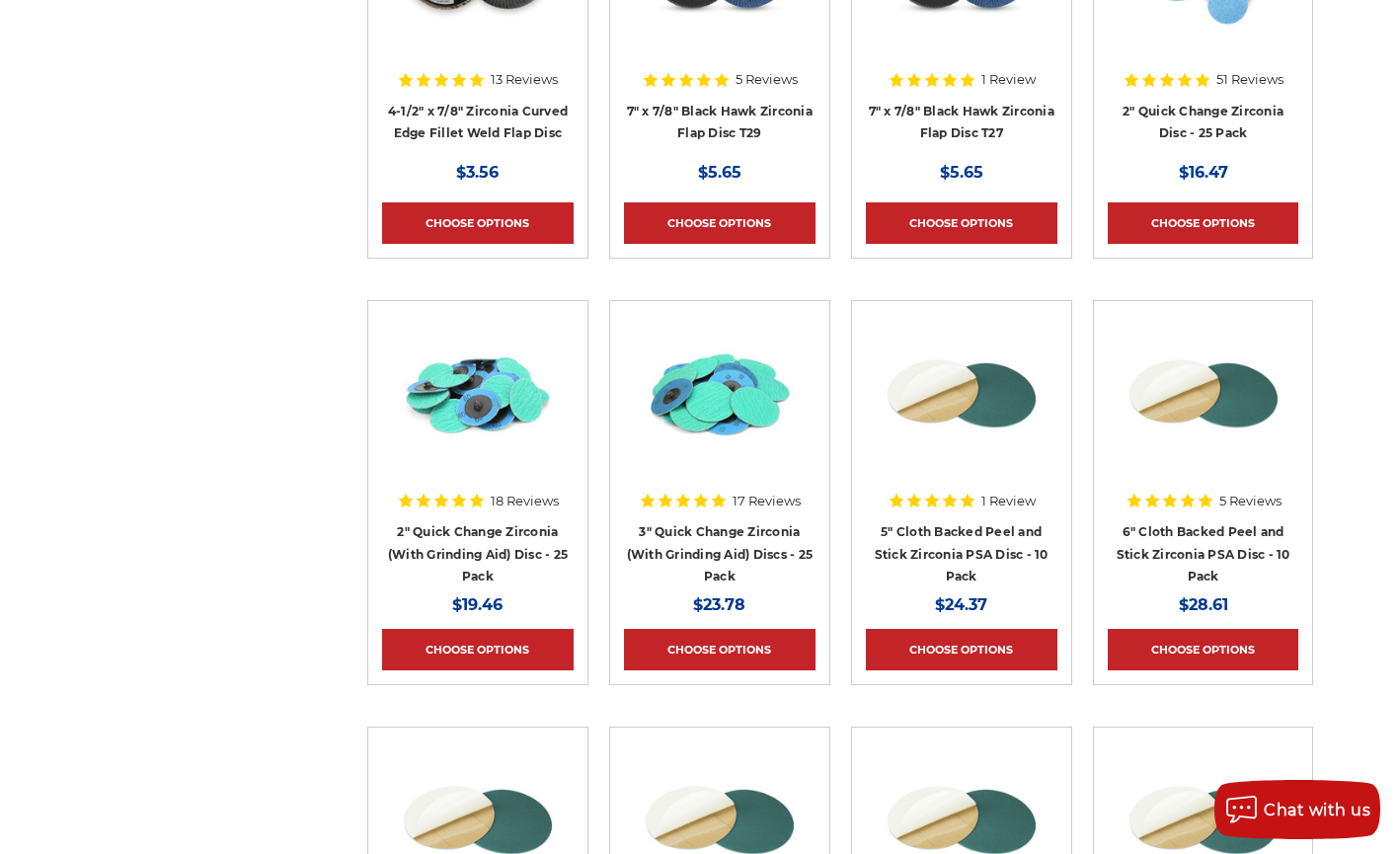 click on "3" Quick Change Zirconia (With Grinding Aid) Discs - 25 Pack" at bounding box center [720, 554] 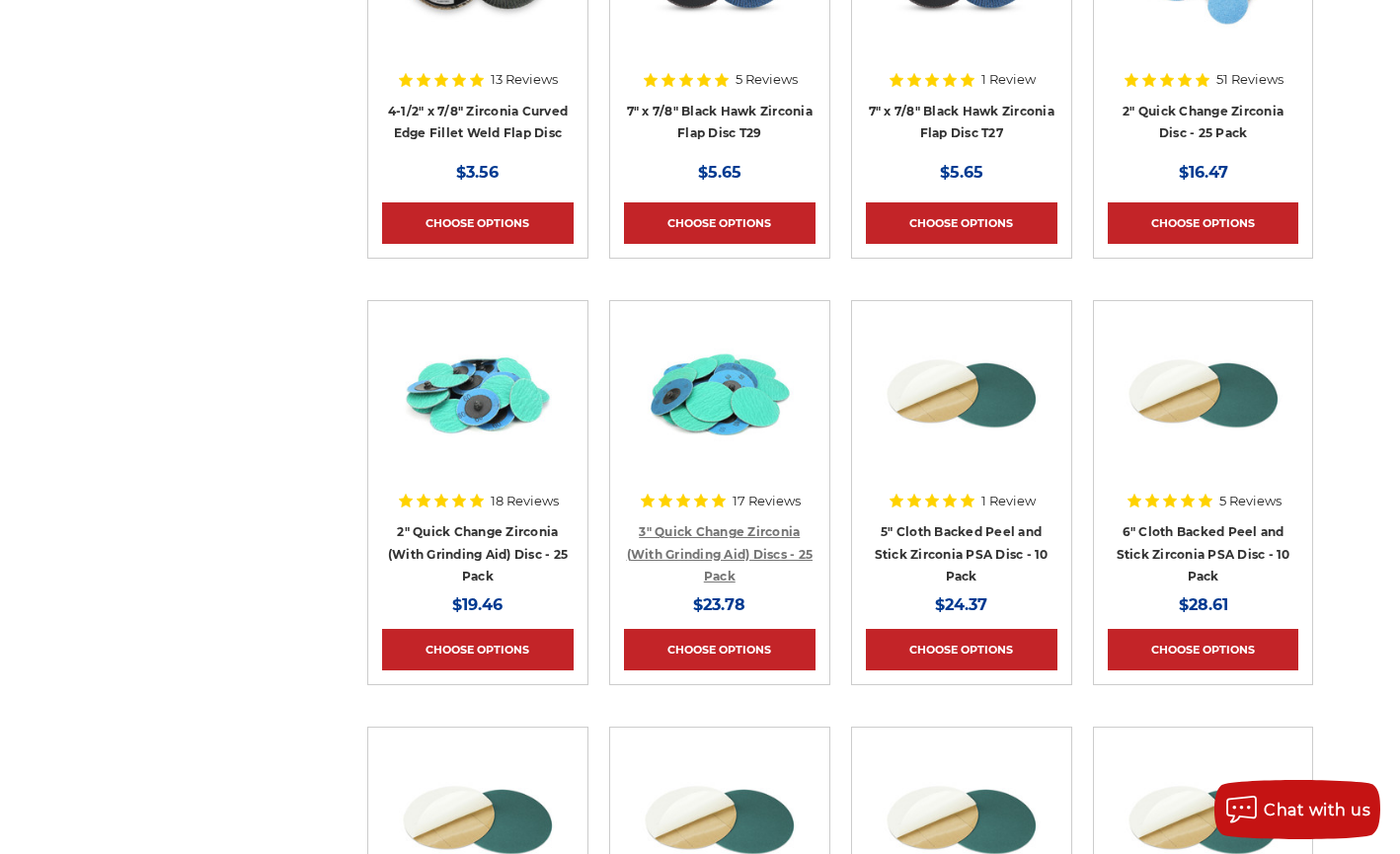 click on "3" Quick Change Zirconia (With Grinding Aid) Discs - 25 Pack" at bounding box center [720, 554] 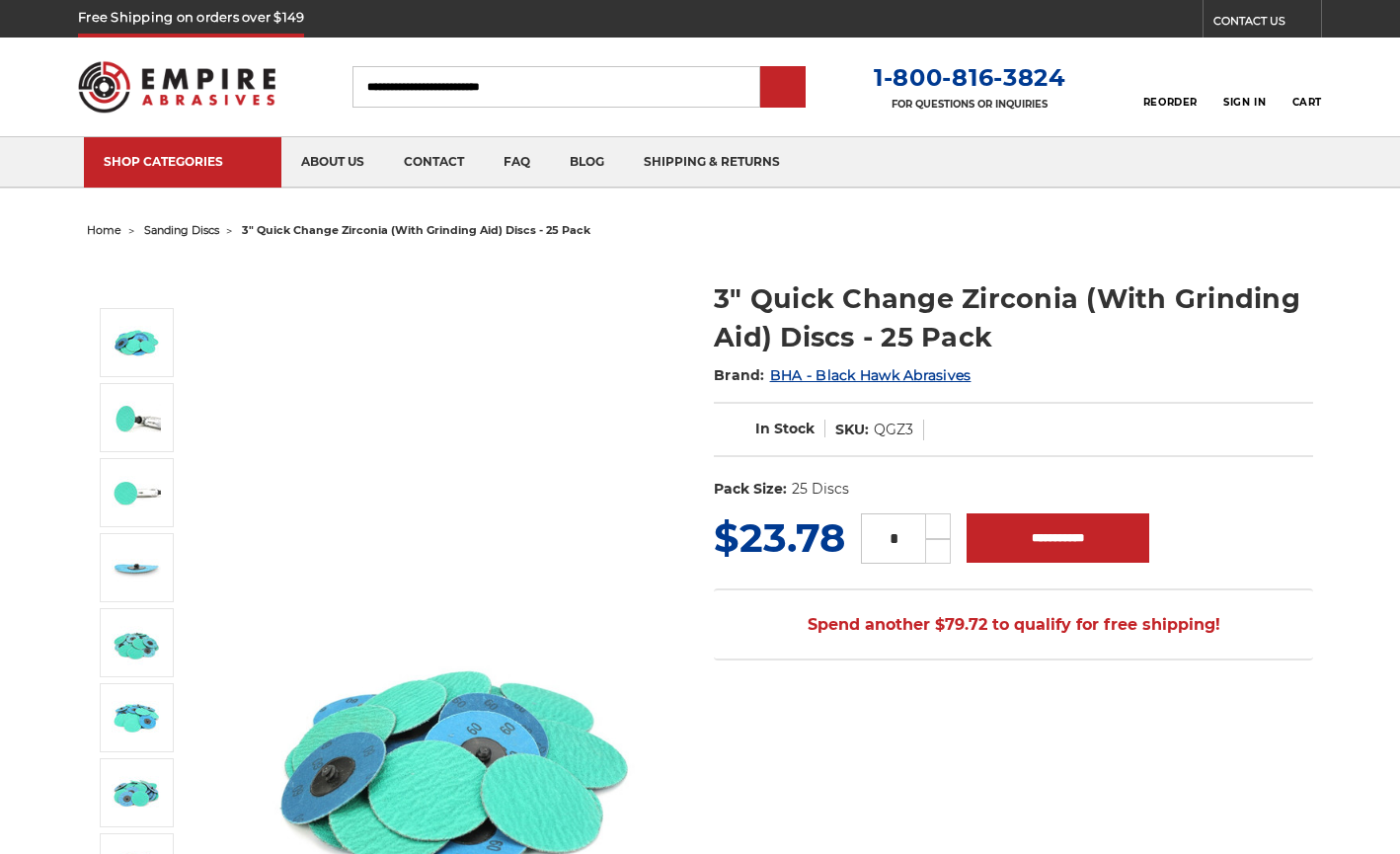 scroll, scrollTop: 0, scrollLeft: 0, axis: both 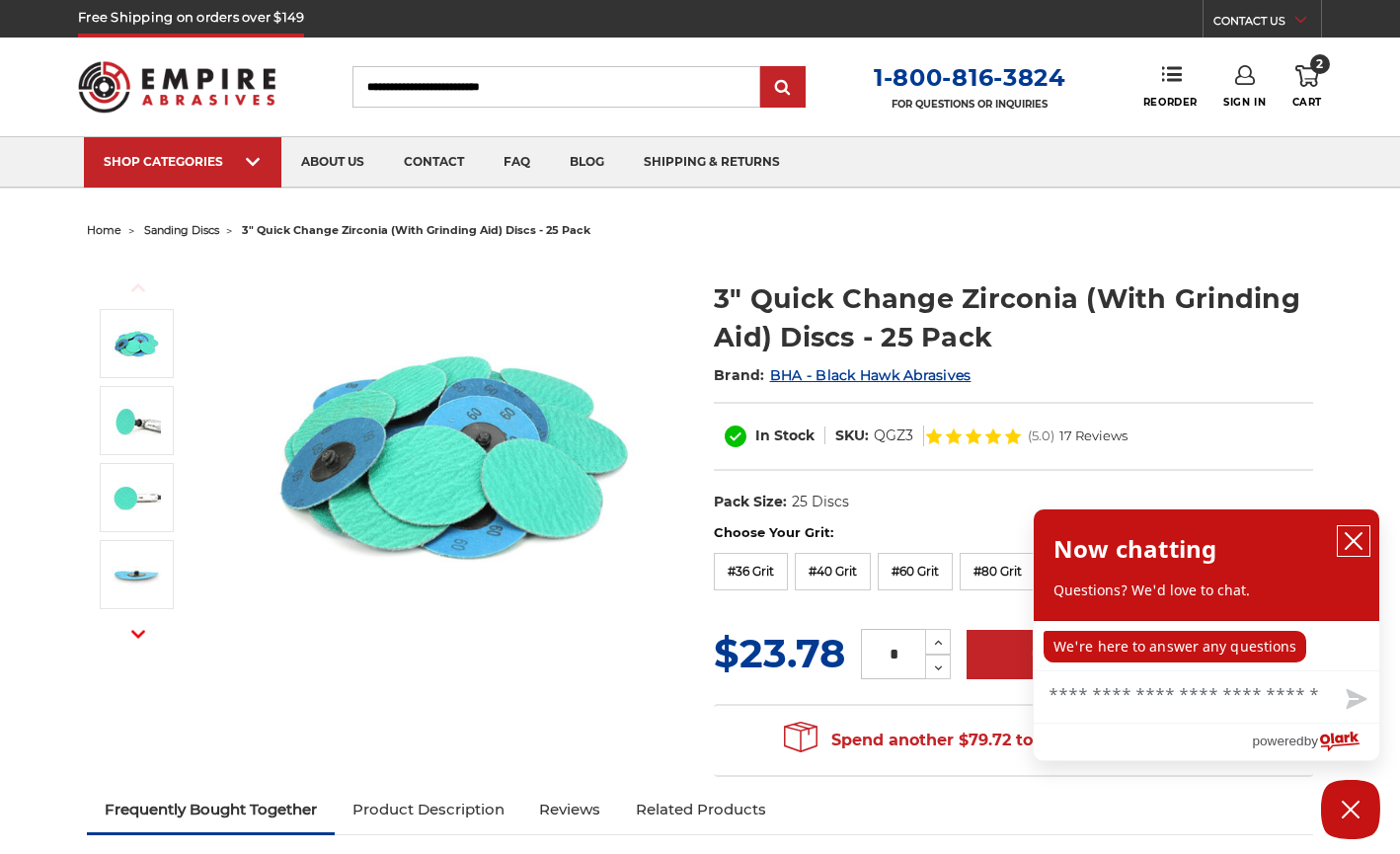 click 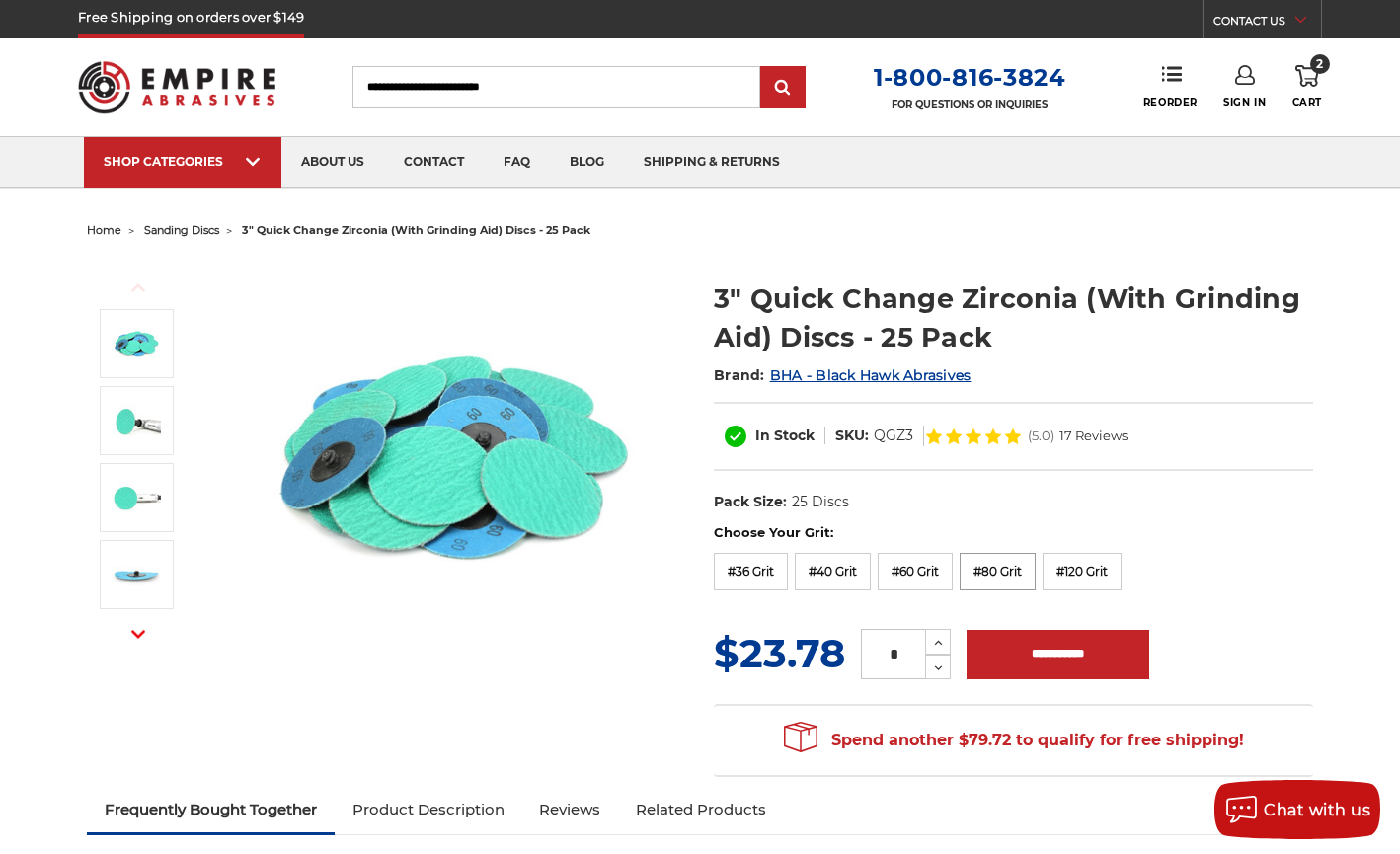 click on "#80 Grit" at bounding box center (997, 572) 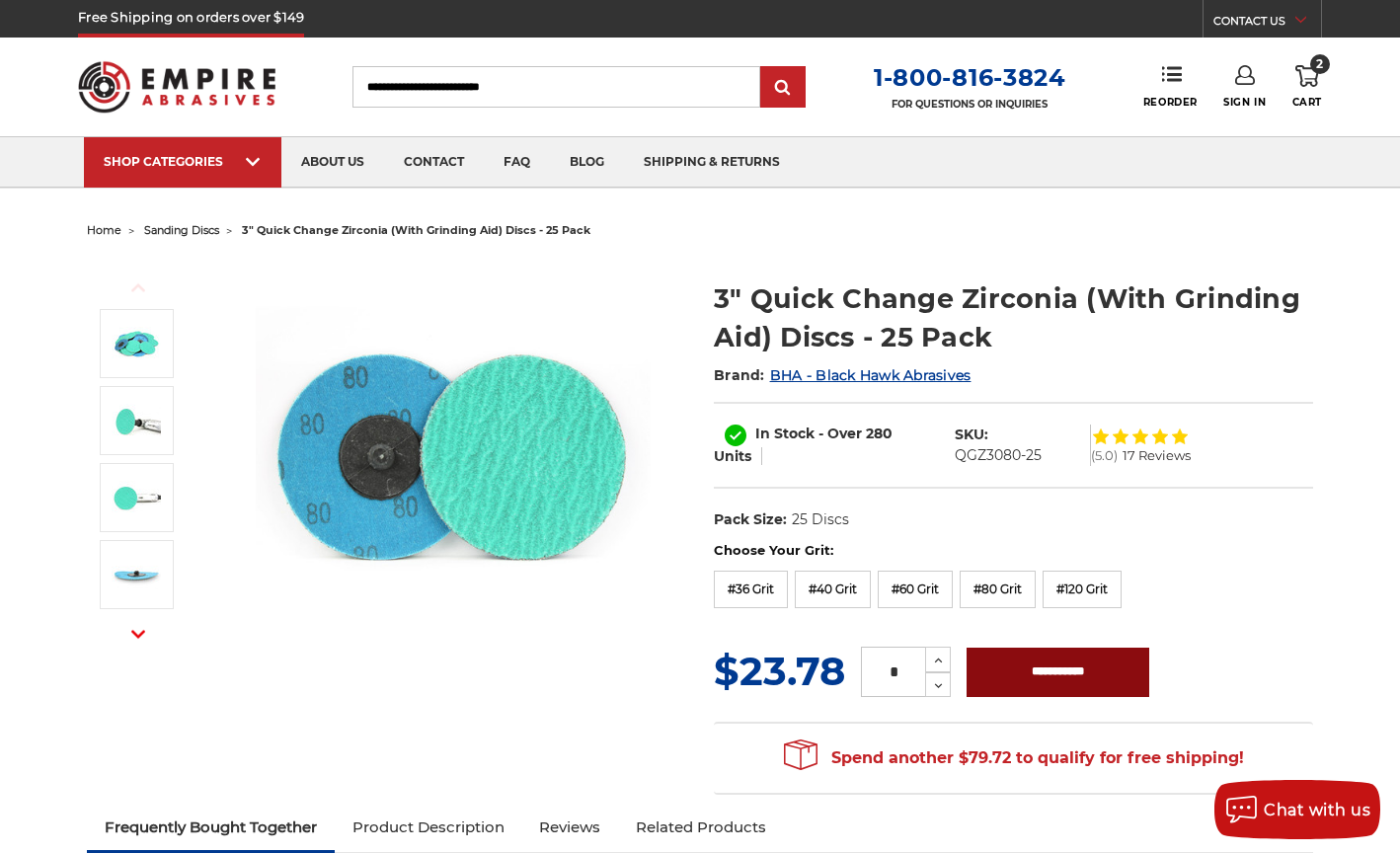 click on "**********" at bounding box center (1057, 672) 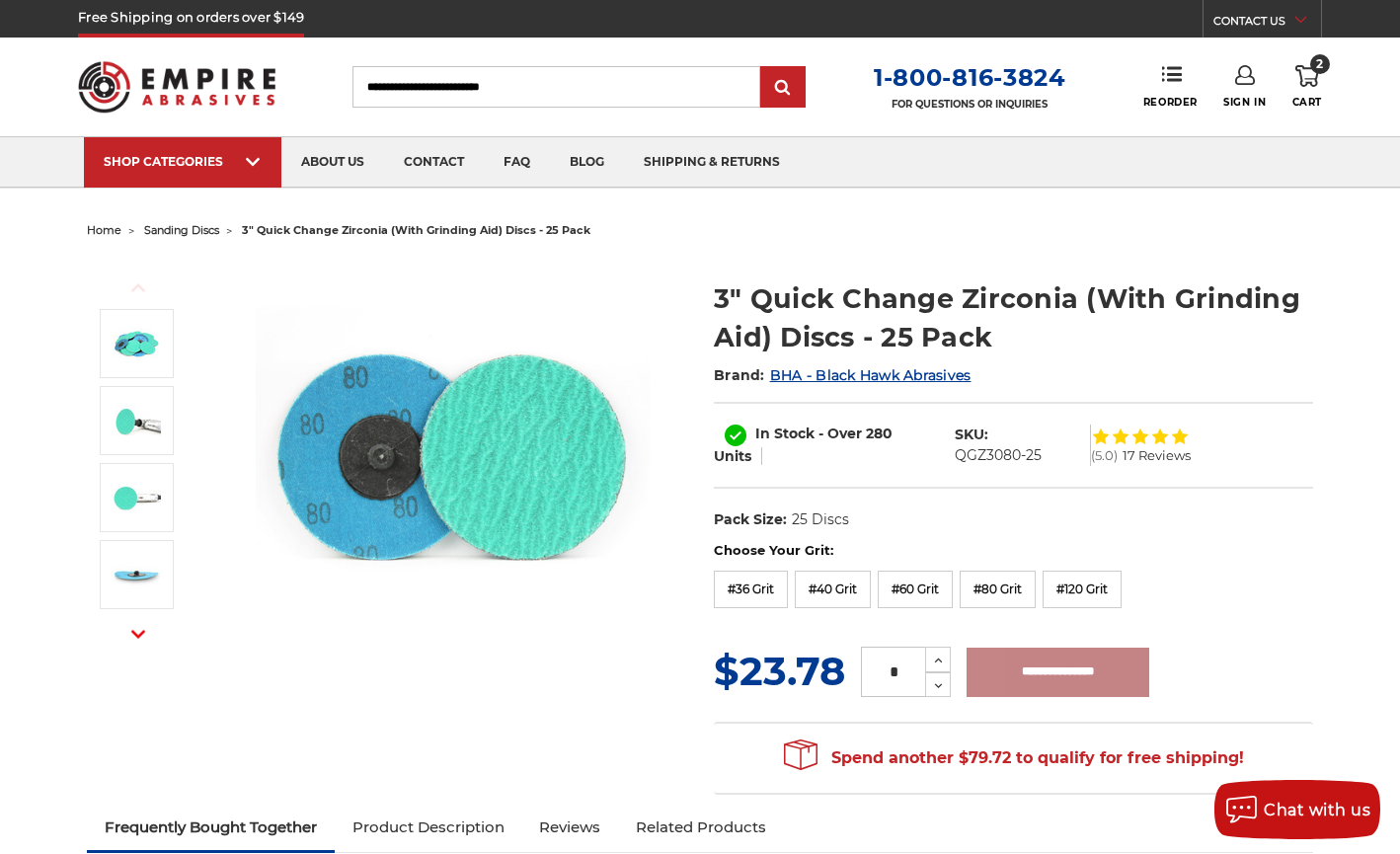 type on "**********" 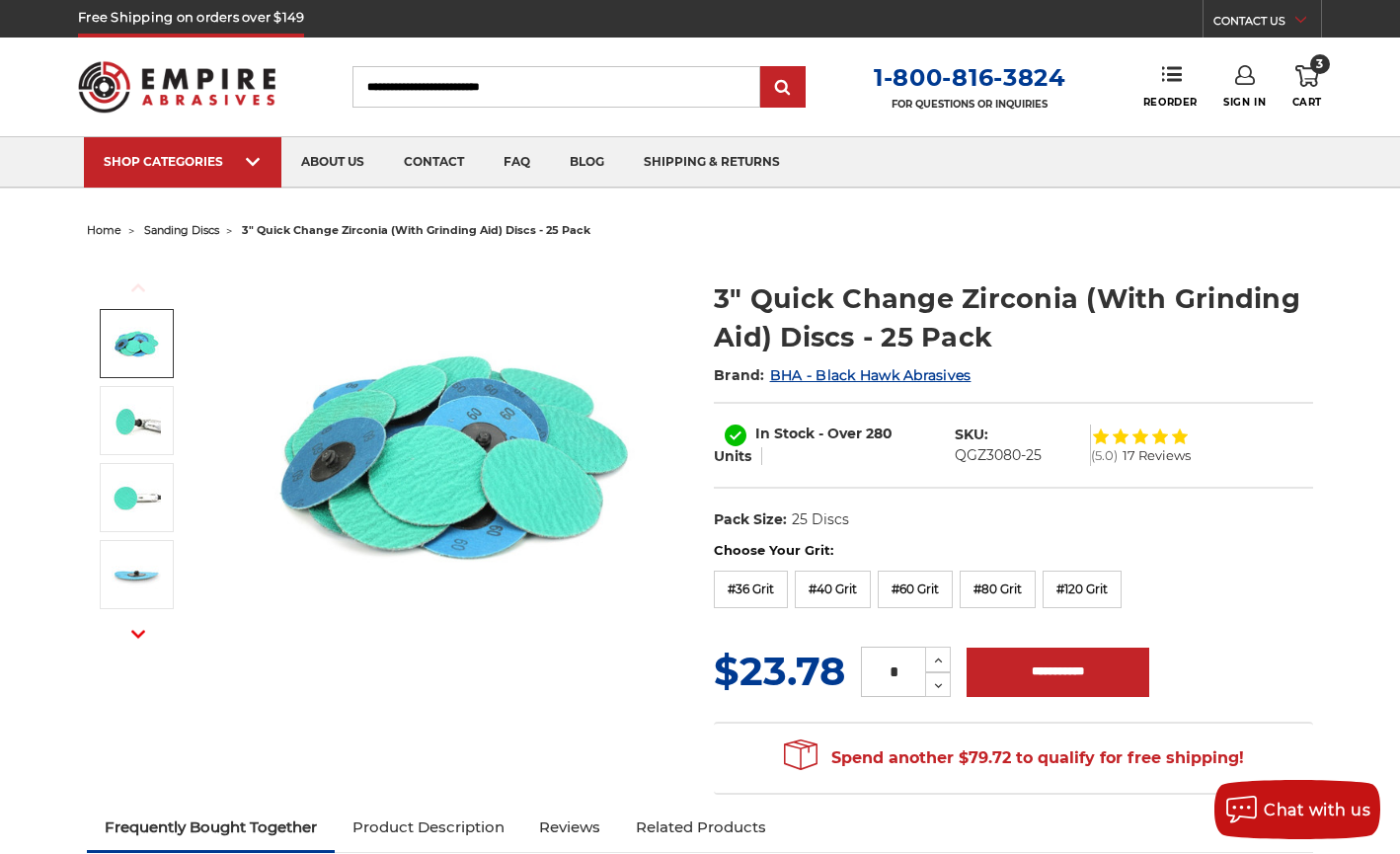 click on "home" at bounding box center (104, 230) 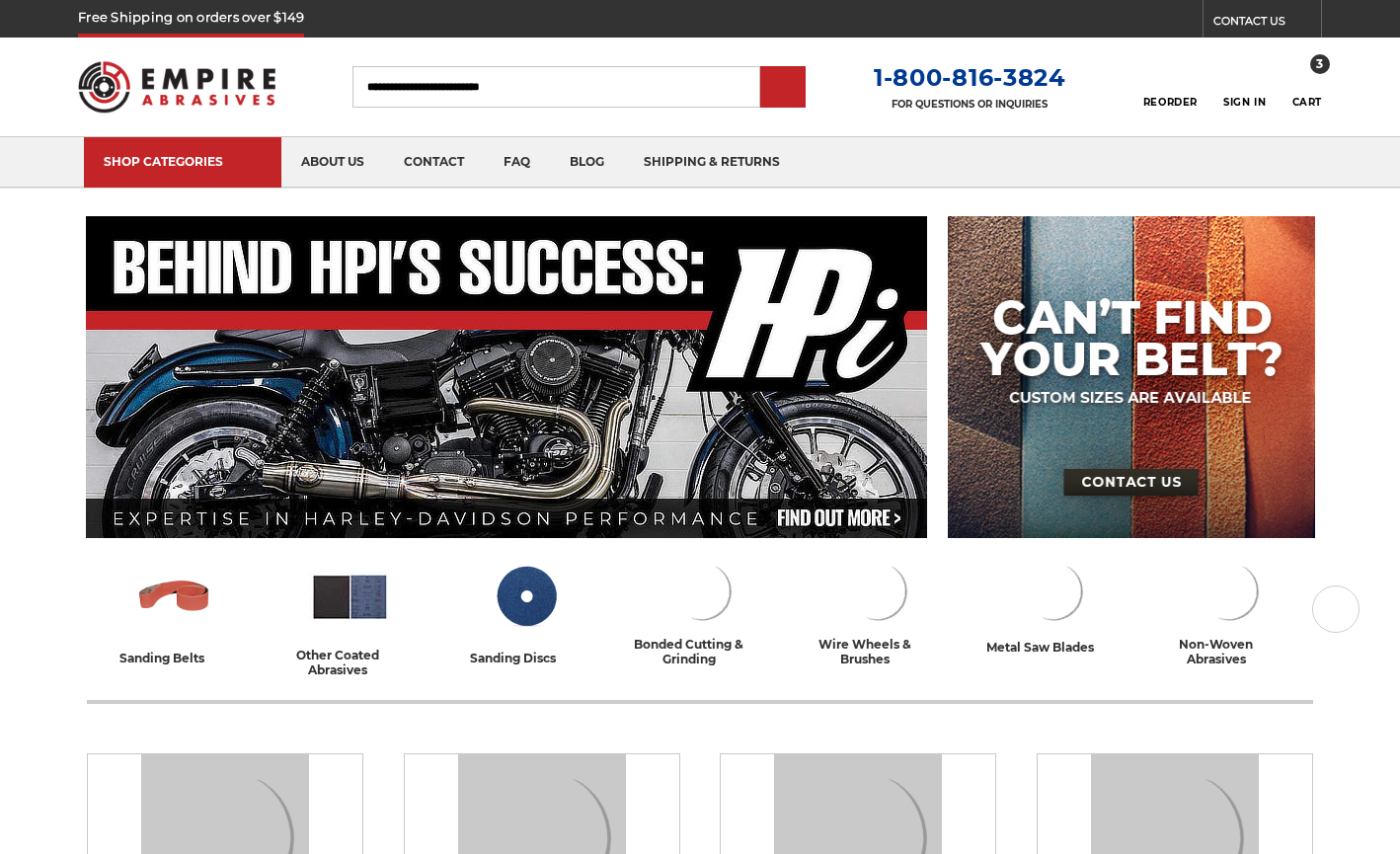 scroll, scrollTop: 0, scrollLeft: 0, axis: both 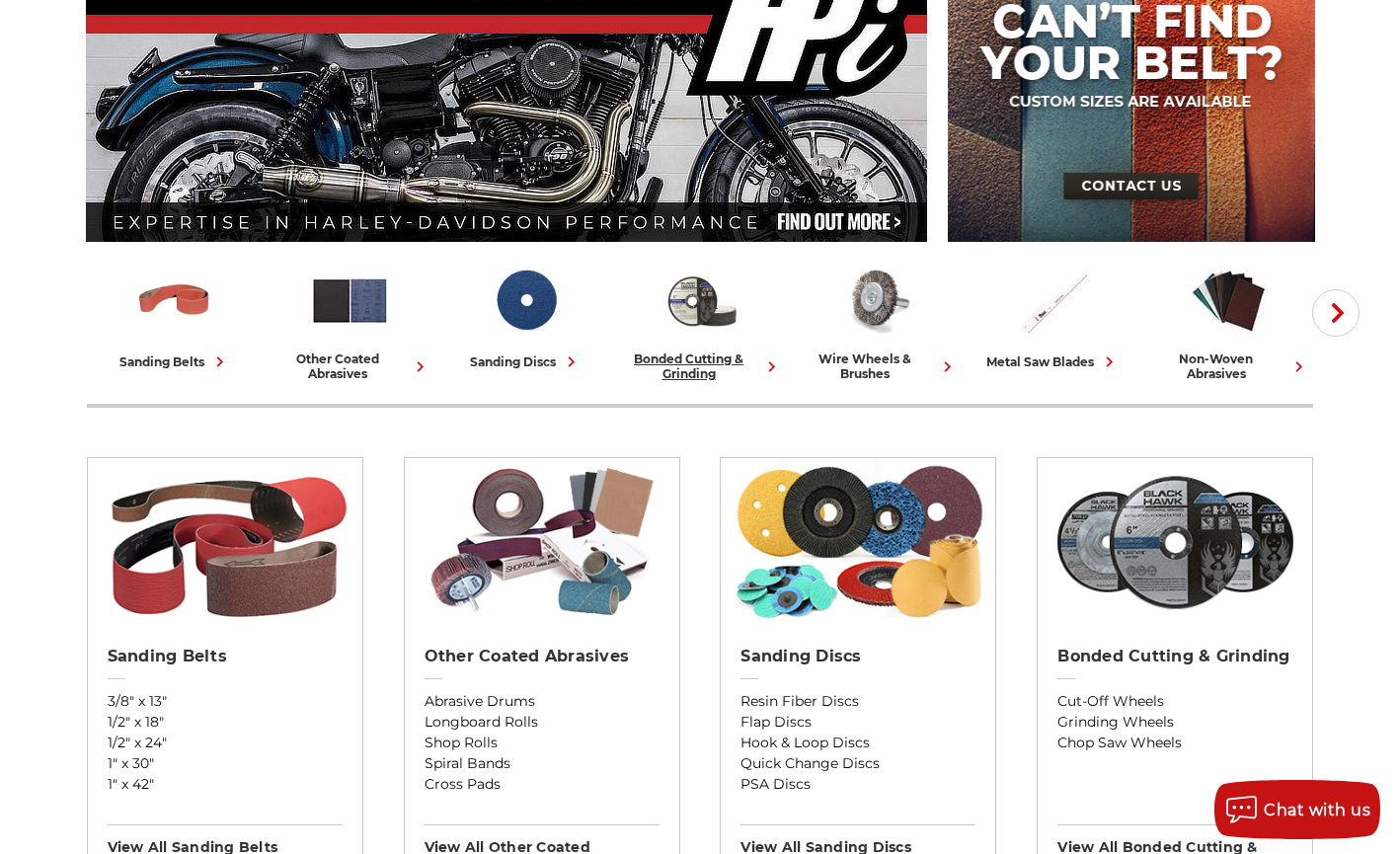 click on "bonded cutting & grinding" at bounding box center (702, 366) 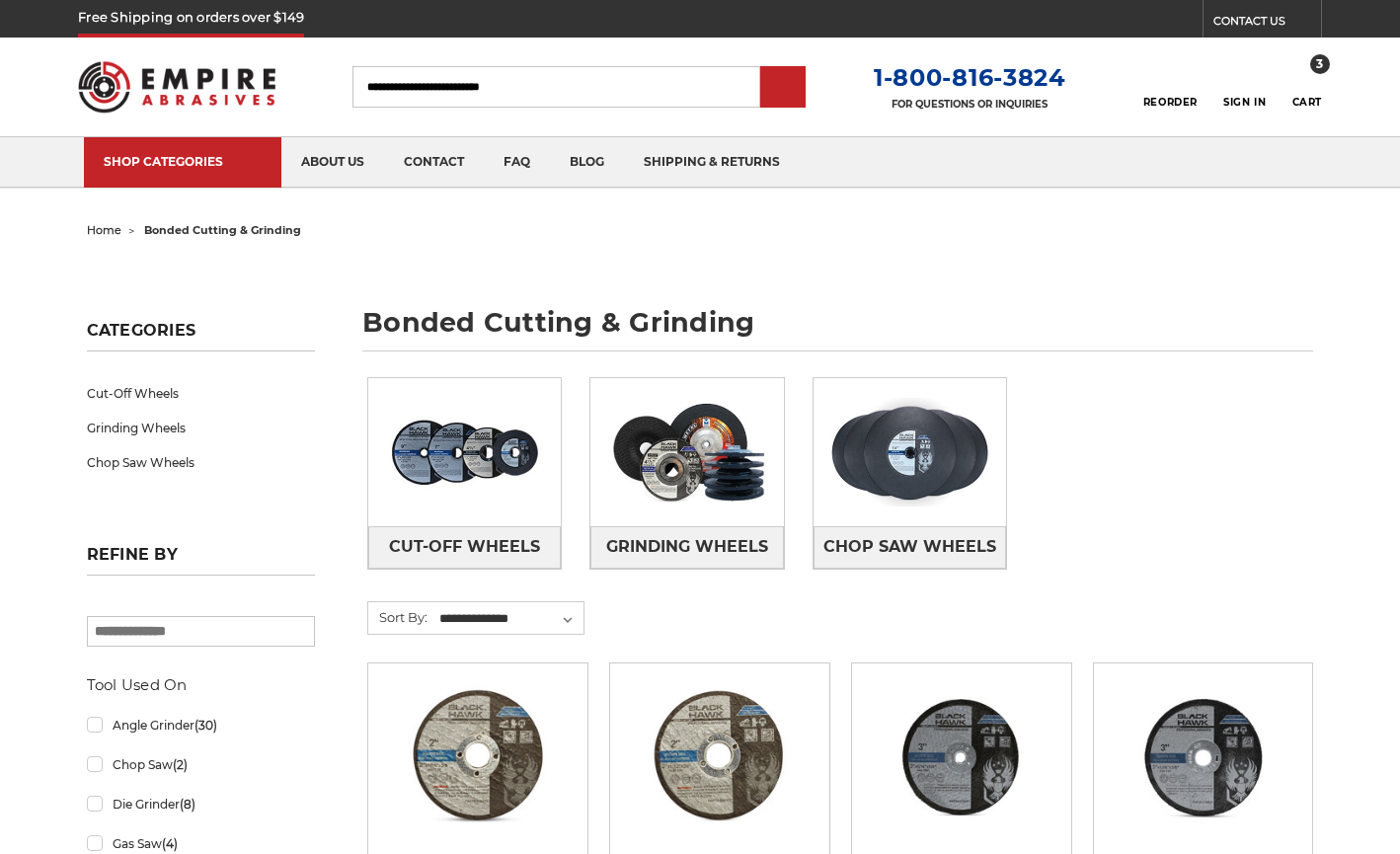 scroll, scrollTop: 0, scrollLeft: 0, axis: both 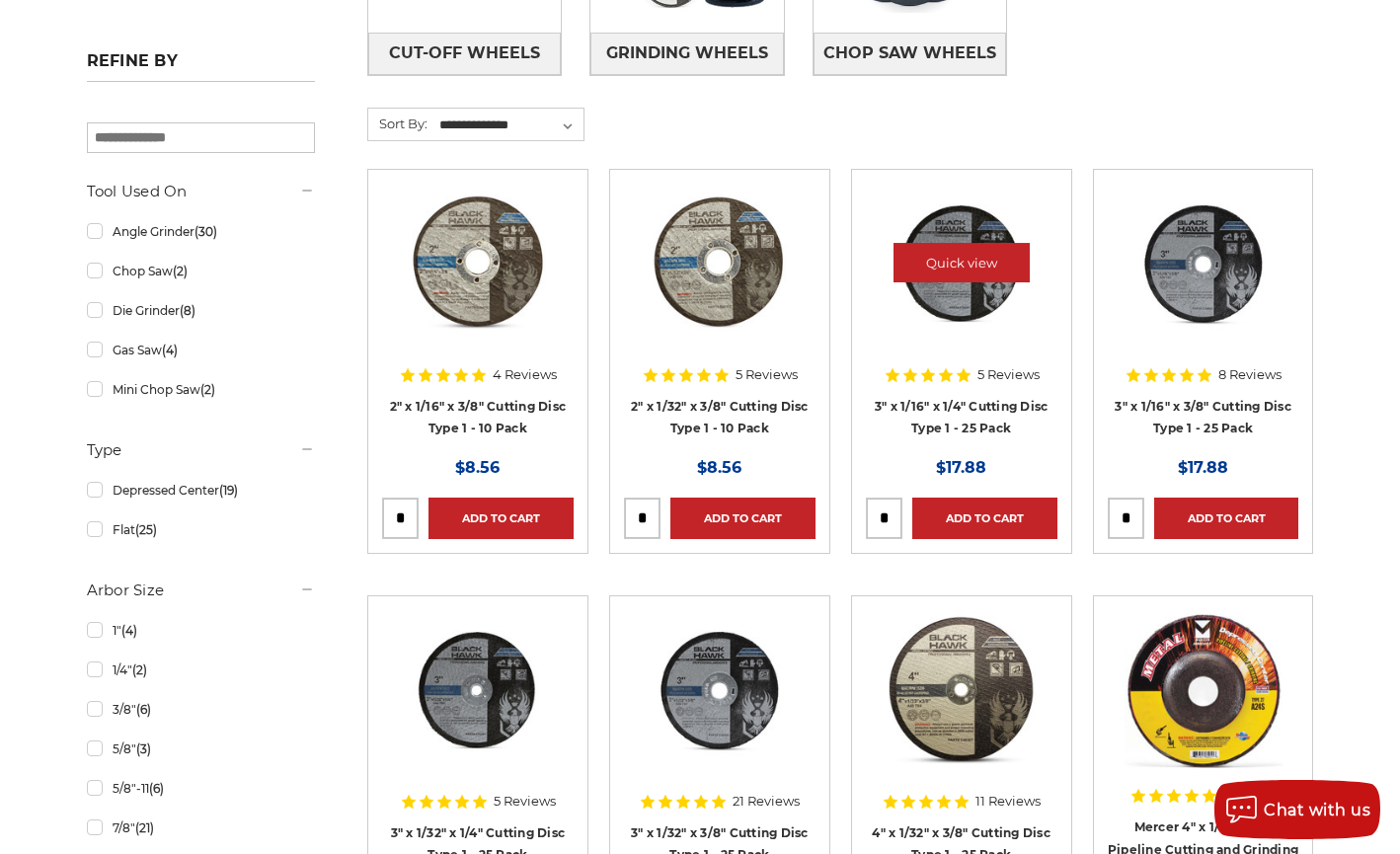 click at bounding box center (962, 263) 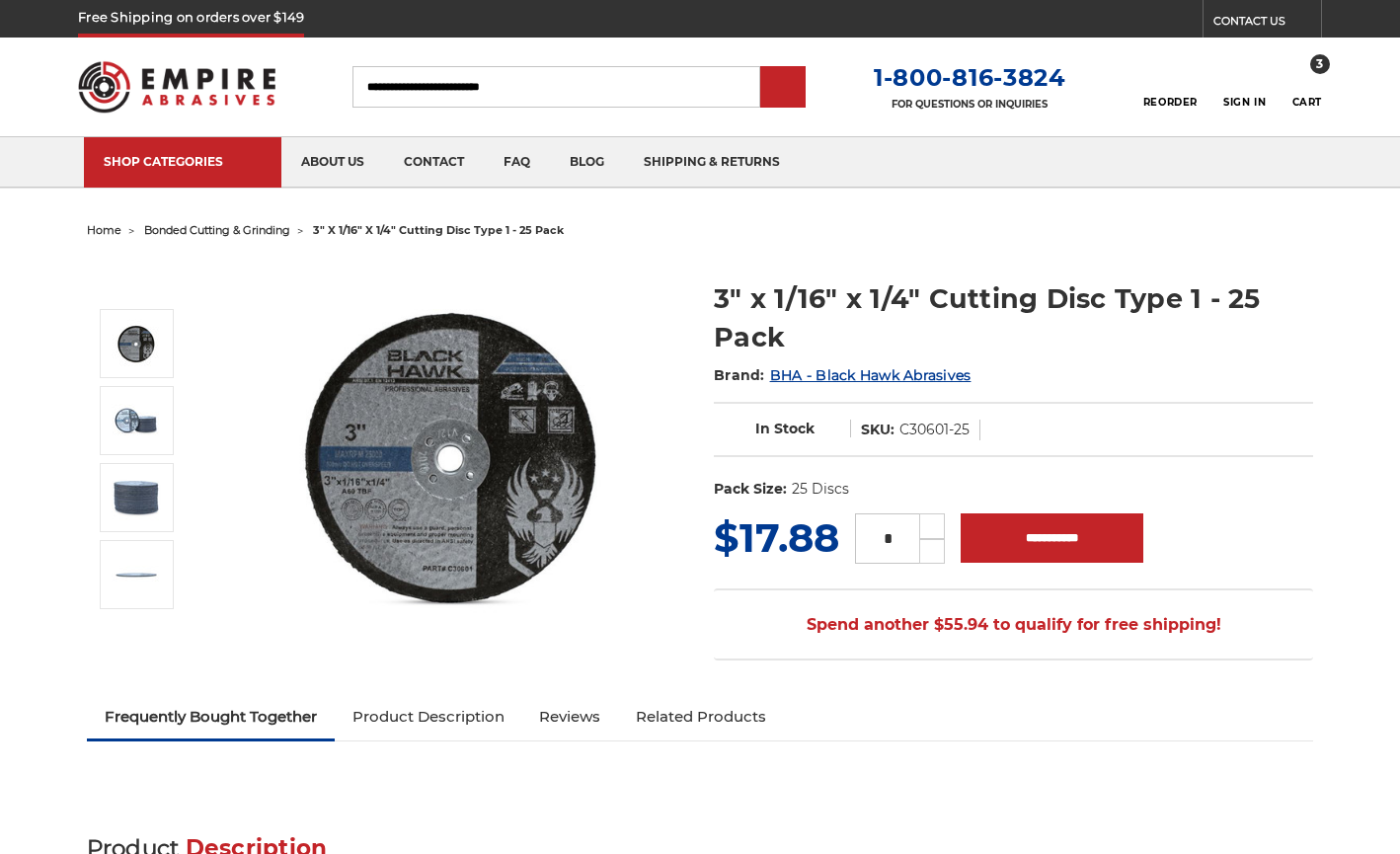 scroll, scrollTop: 0, scrollLeft: 0, axis: both 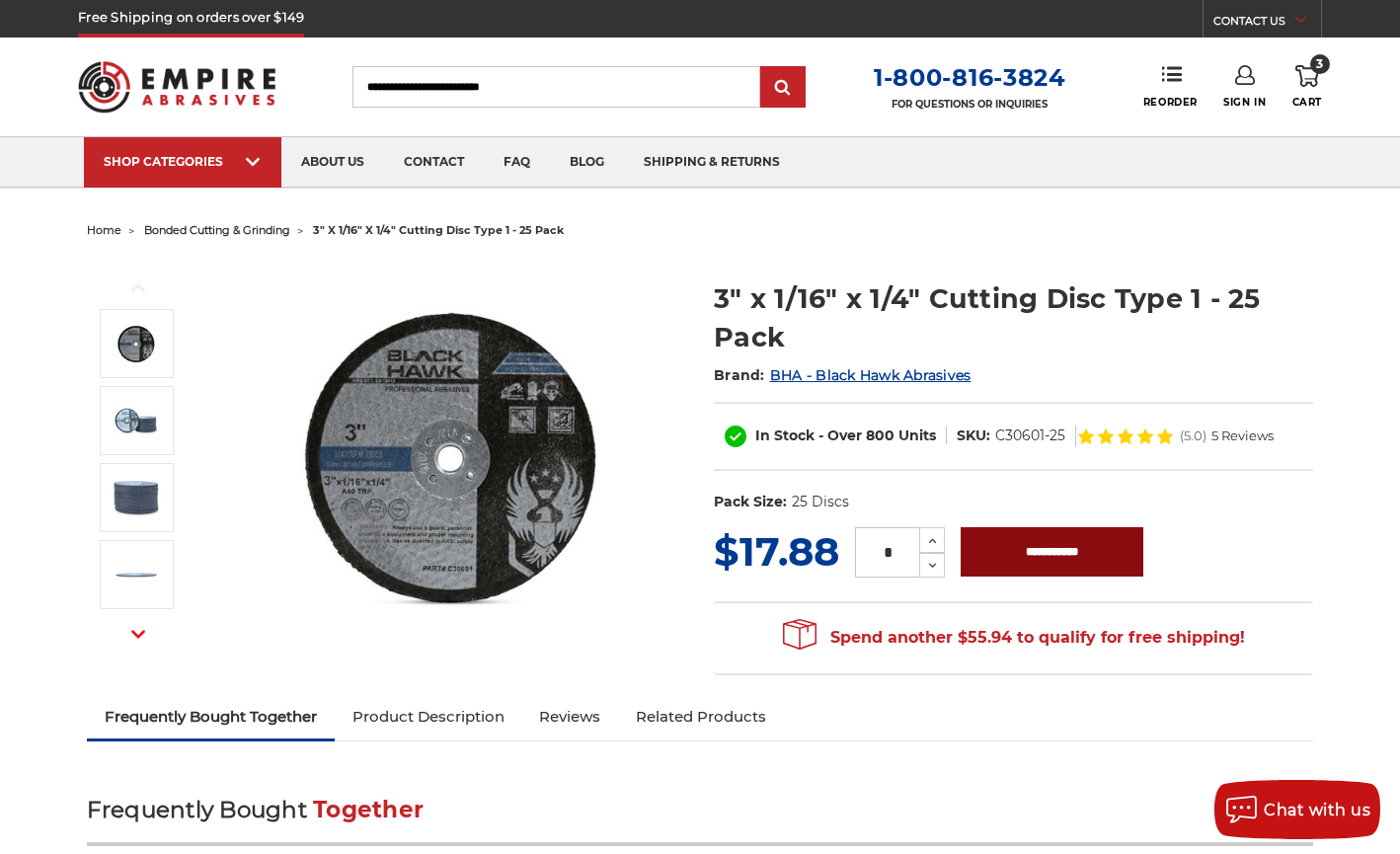 click on "**********" at bounding box center (1051, 552) 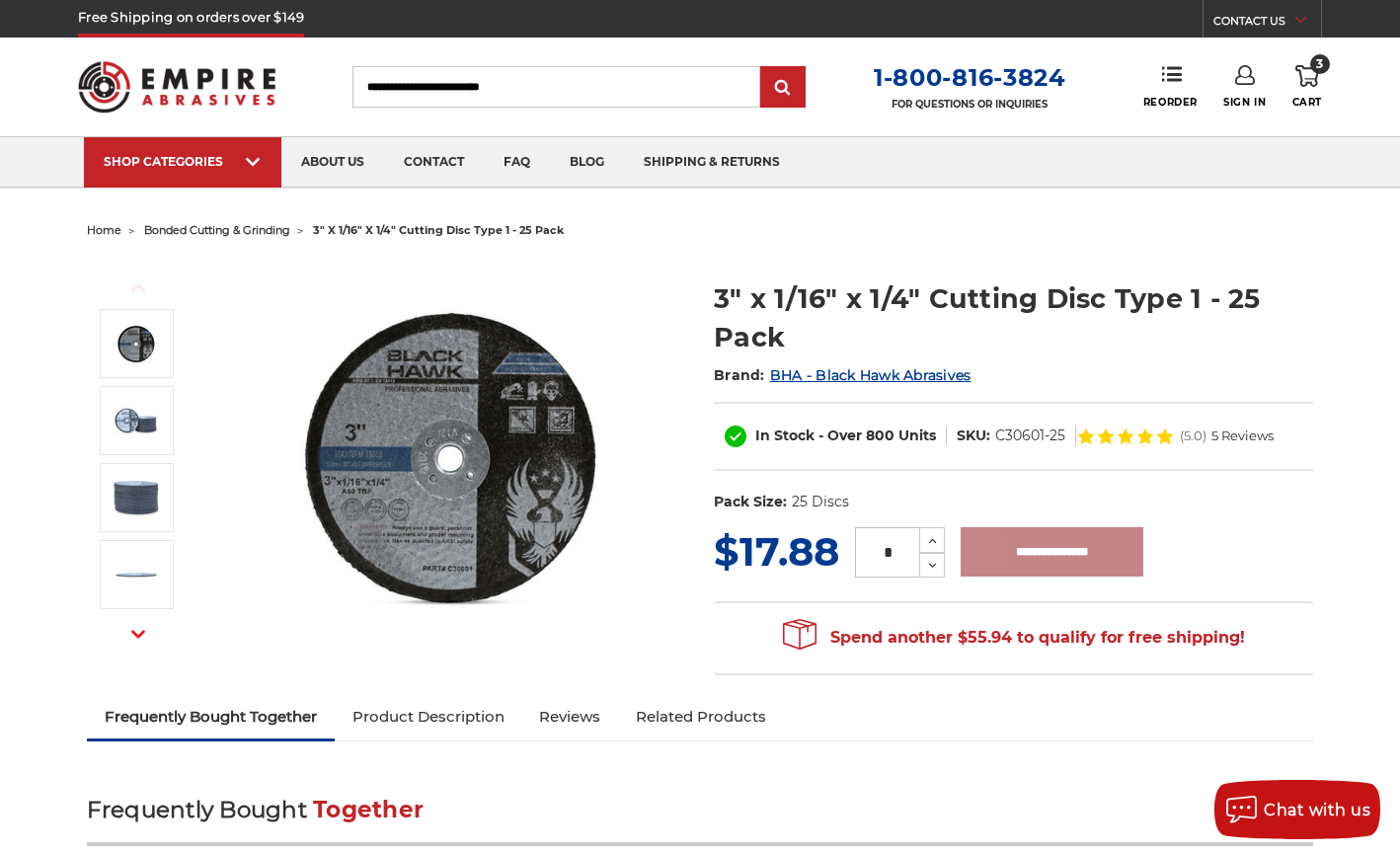 type on "**********" 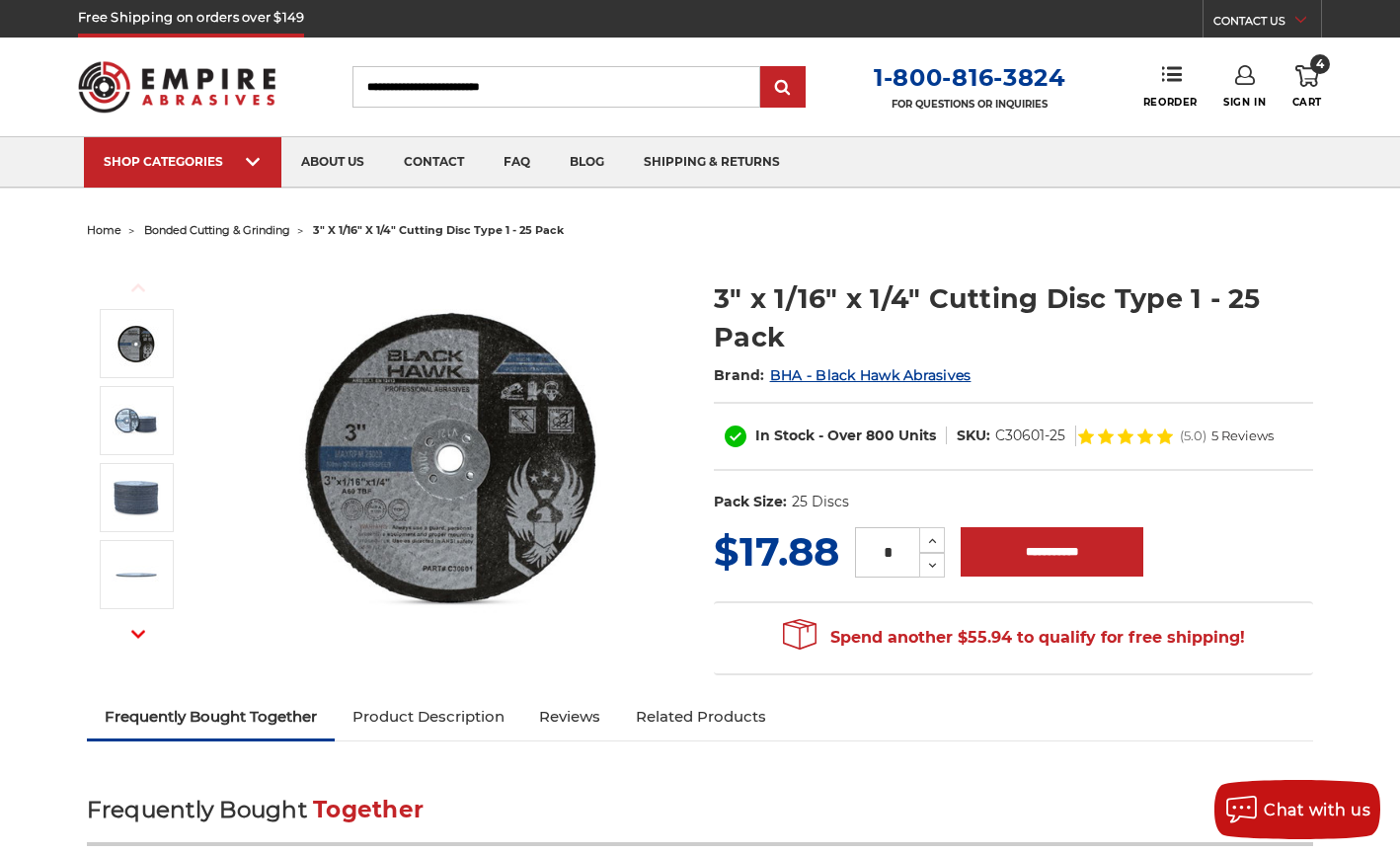 click on "home" at bounding box center [104, 230] 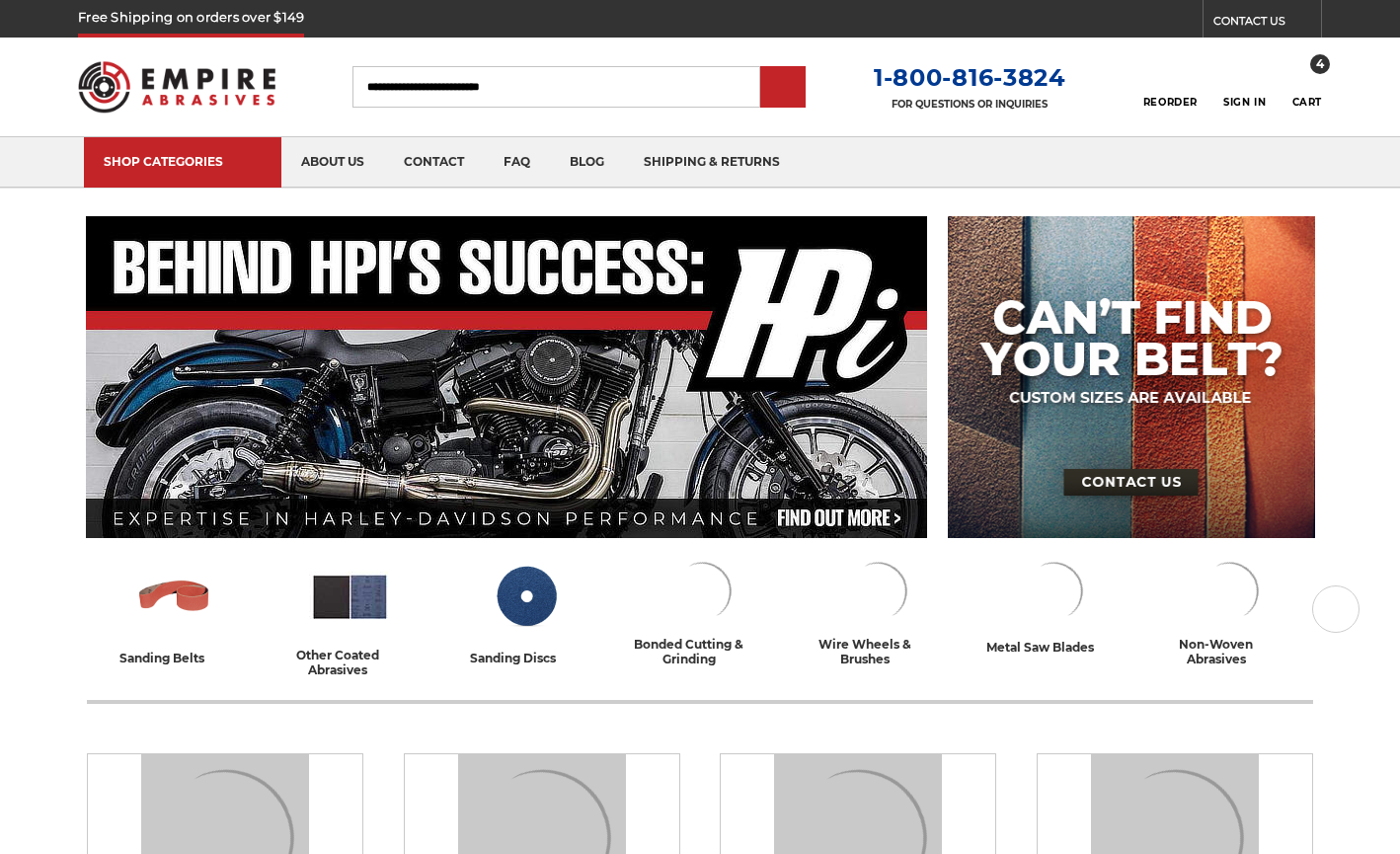 scroll, scrollTop: 0, scrollLeft: 0, axis: both 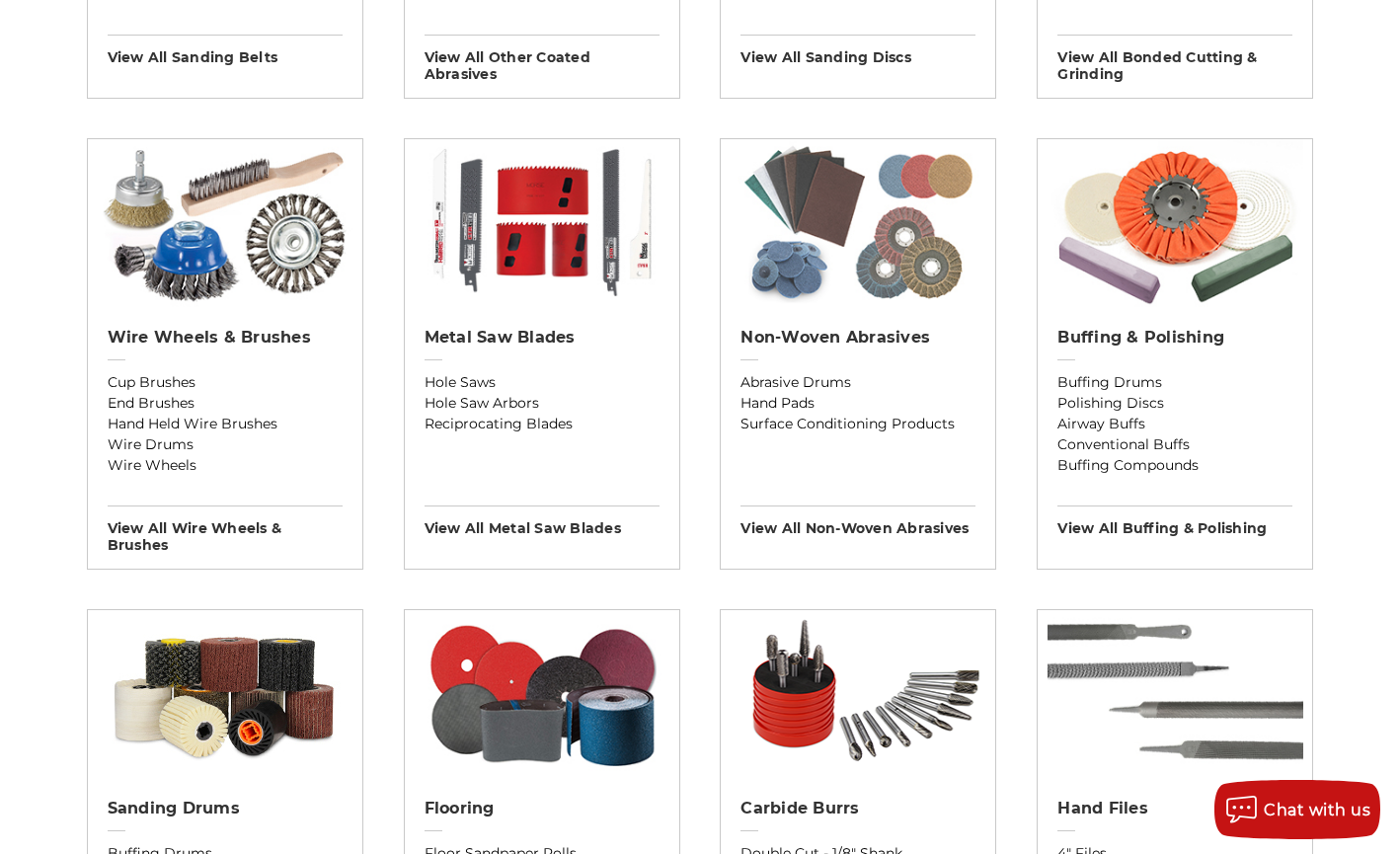 click at bounding box center (858, 223) 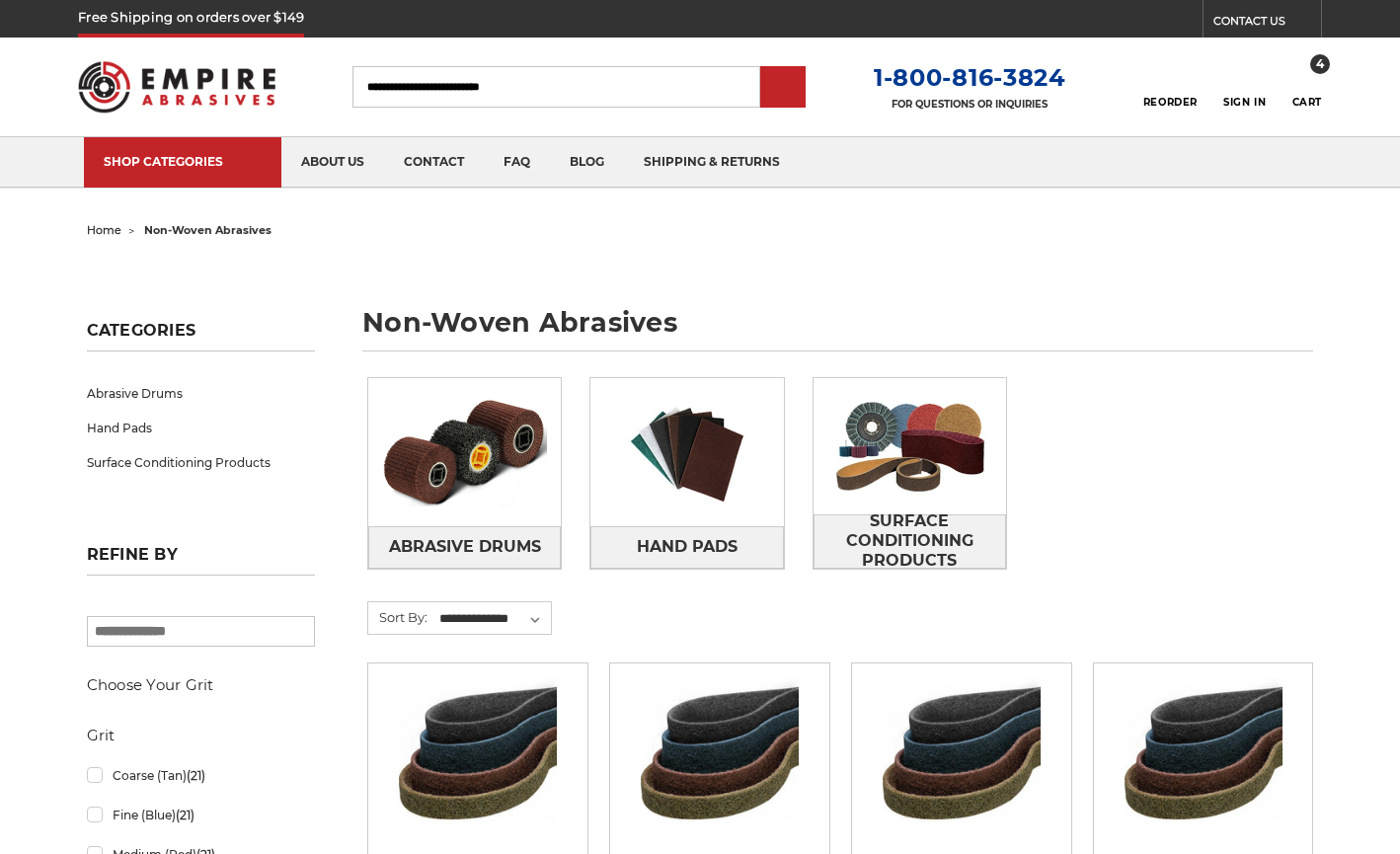scroll, scrollTop: 0, scrollLeft: 0, axis: both 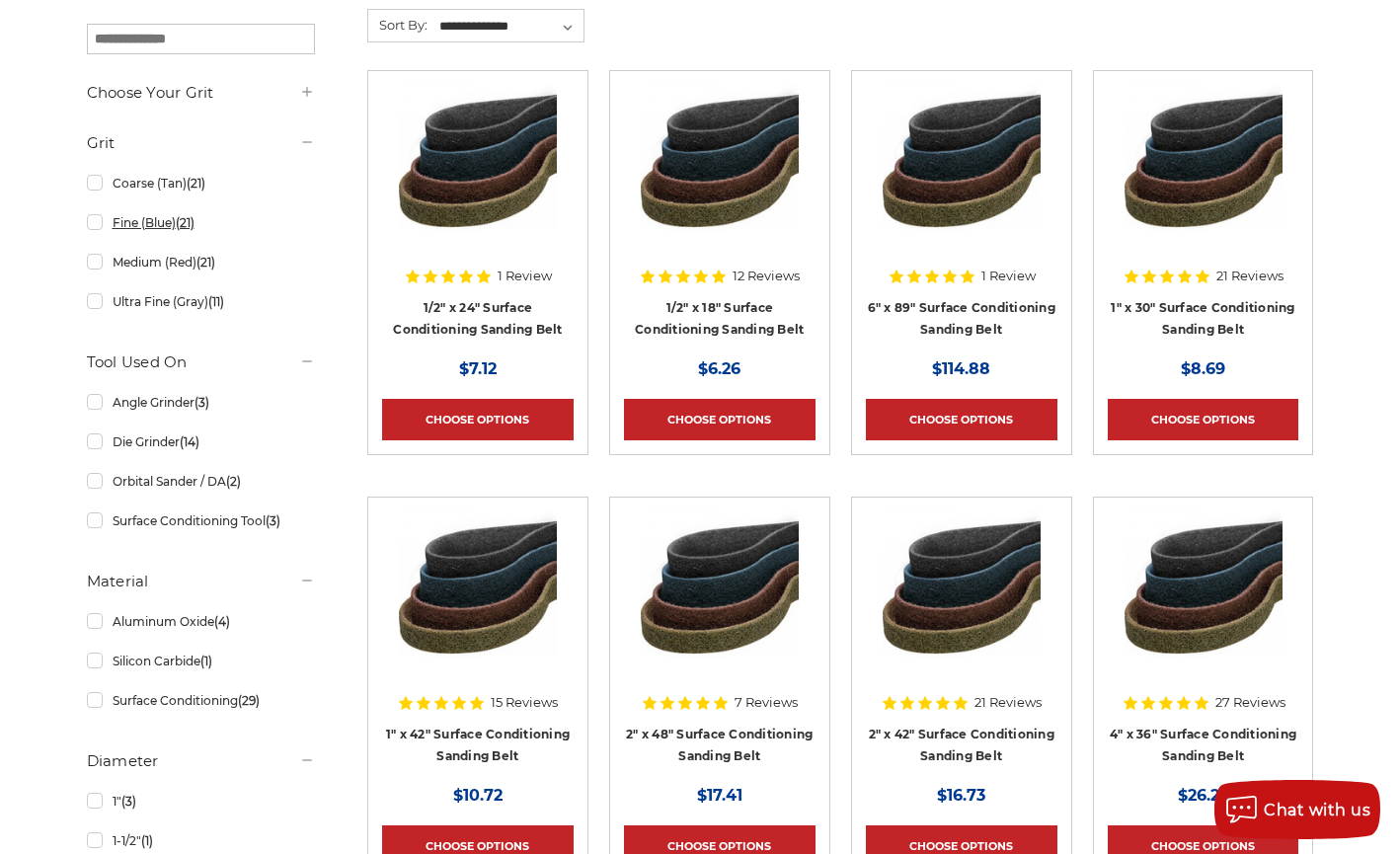 click on "Fine (Blue)
([AGE])" at bounding box center (201, 222) 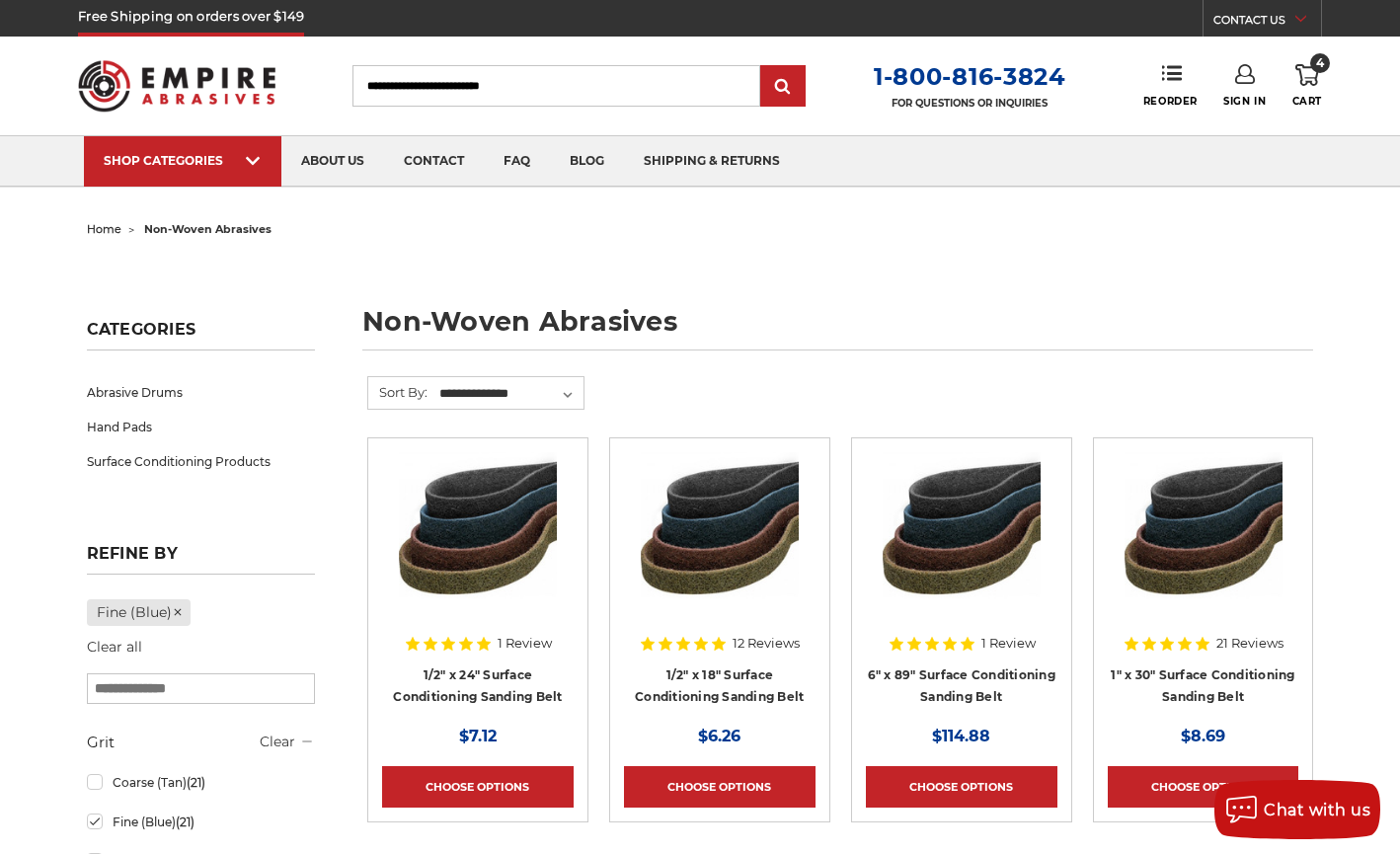 scroll, scrollTop: 0, scrollLeft: 0, axis: both 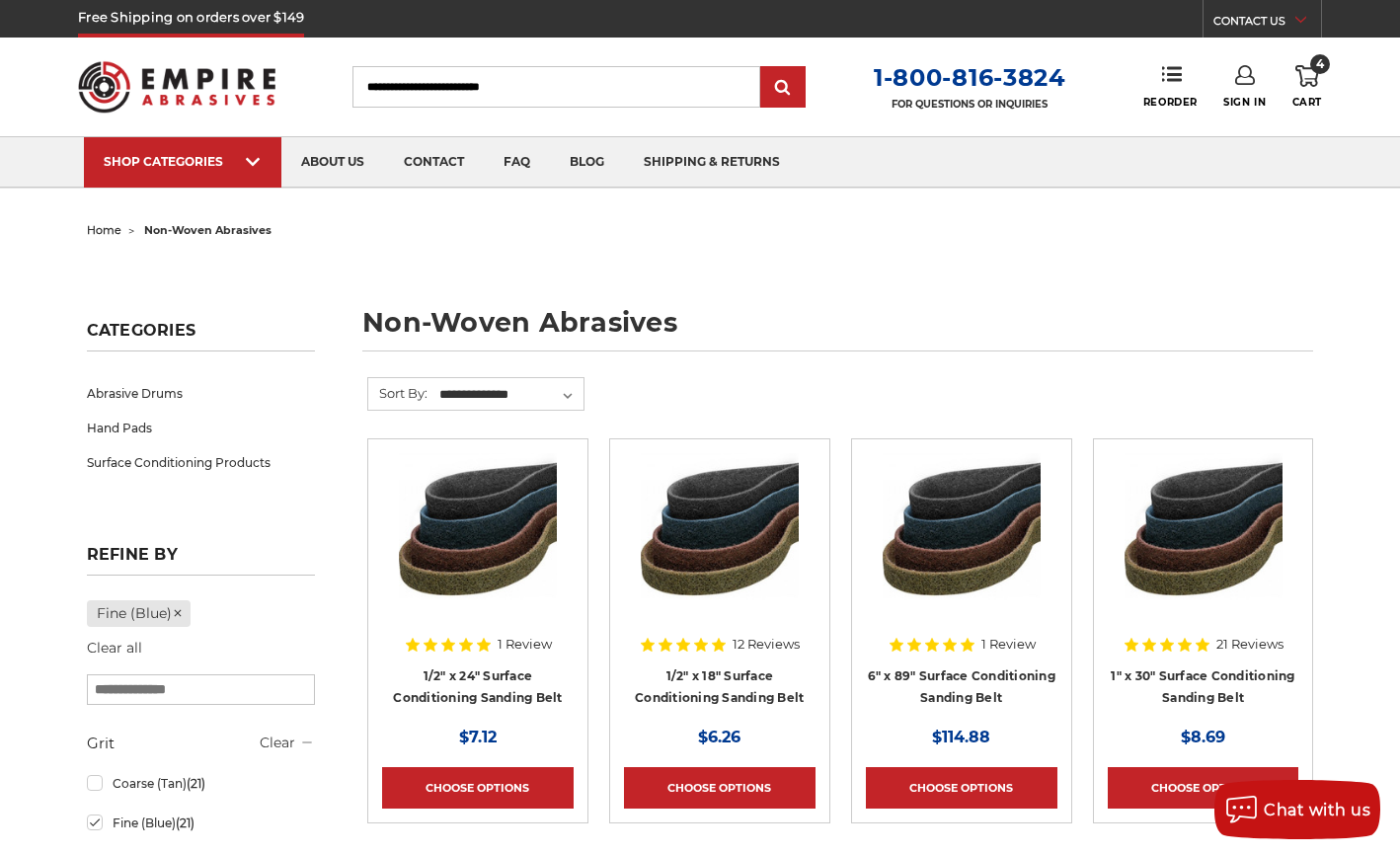 click on "home" at bounding box center [104, 230] 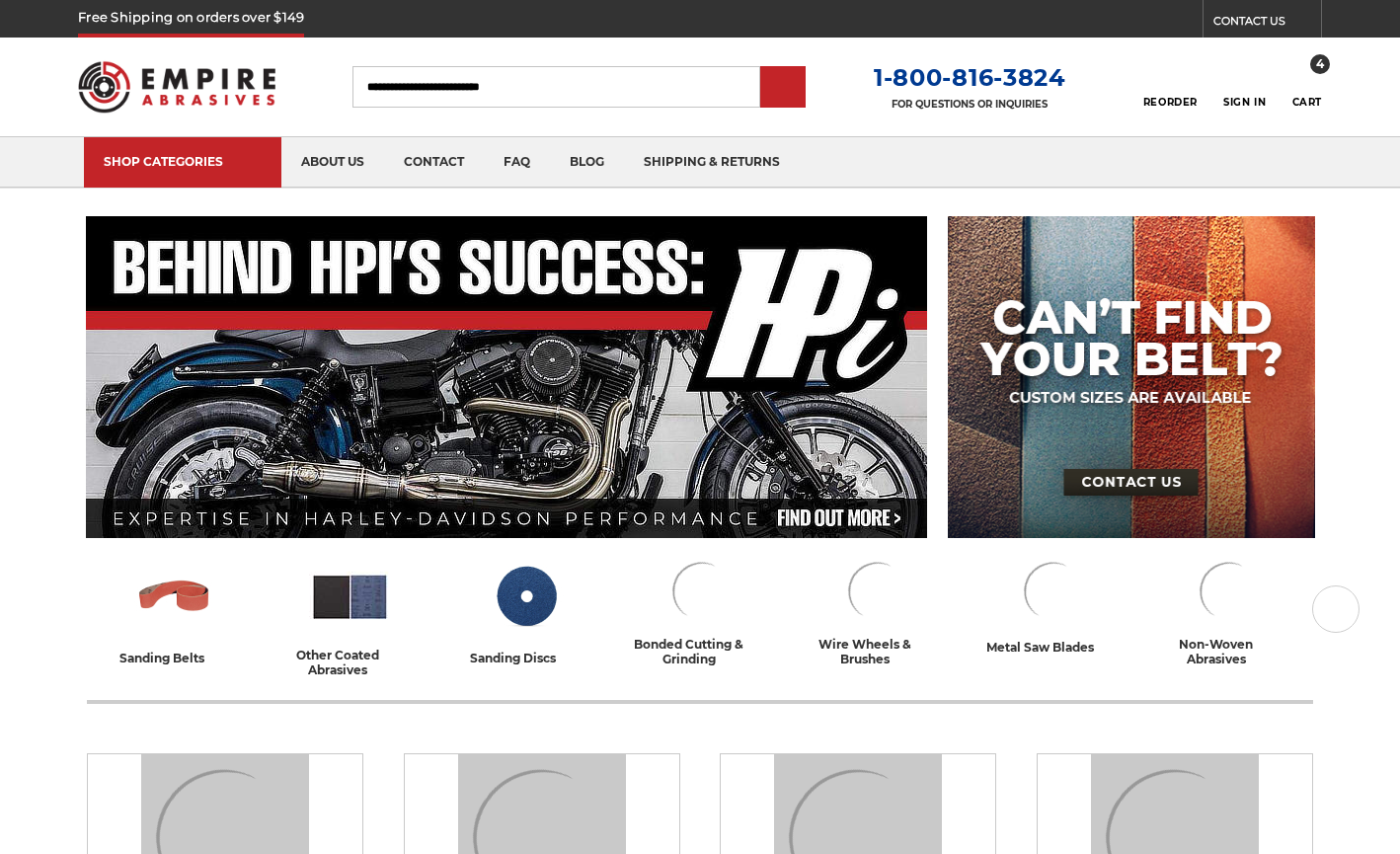 scroll, scrollTop: 0, scrollLeft: 0, axis: both 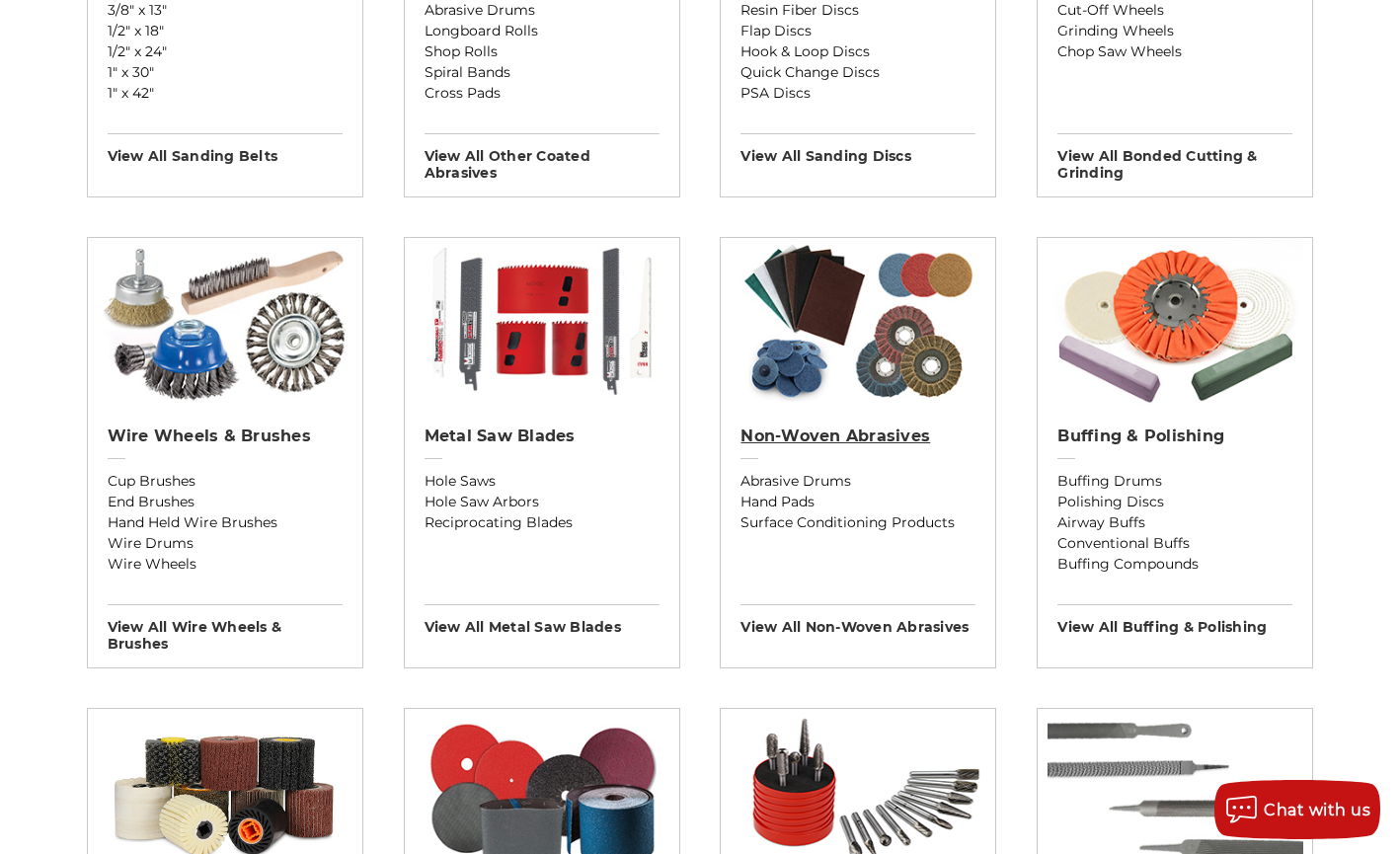 click on "Non-woven Abrasives" at bounding box center (858, 436) 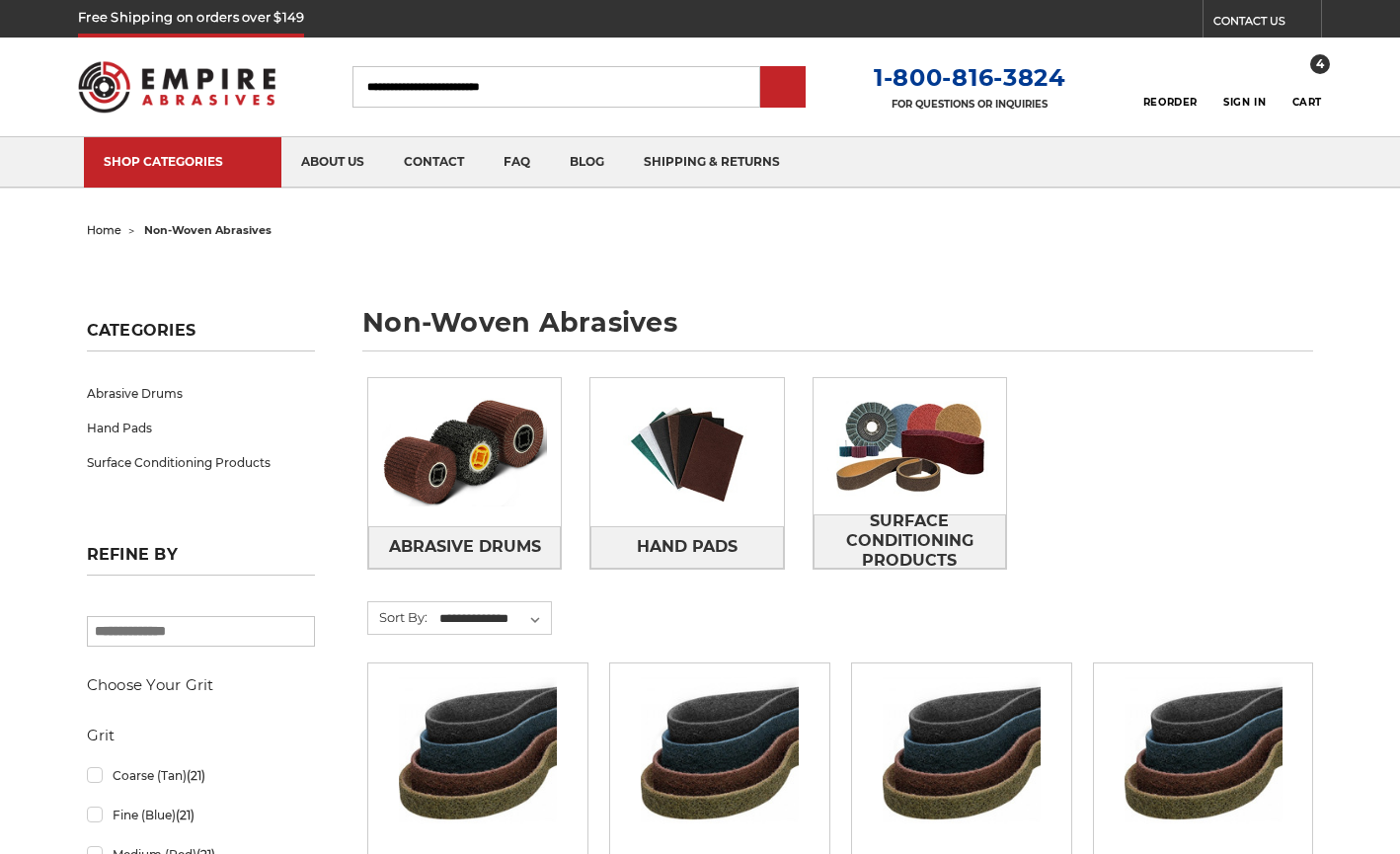 scroll, scrollTop: 0, scrollLeft: 0, axis: both 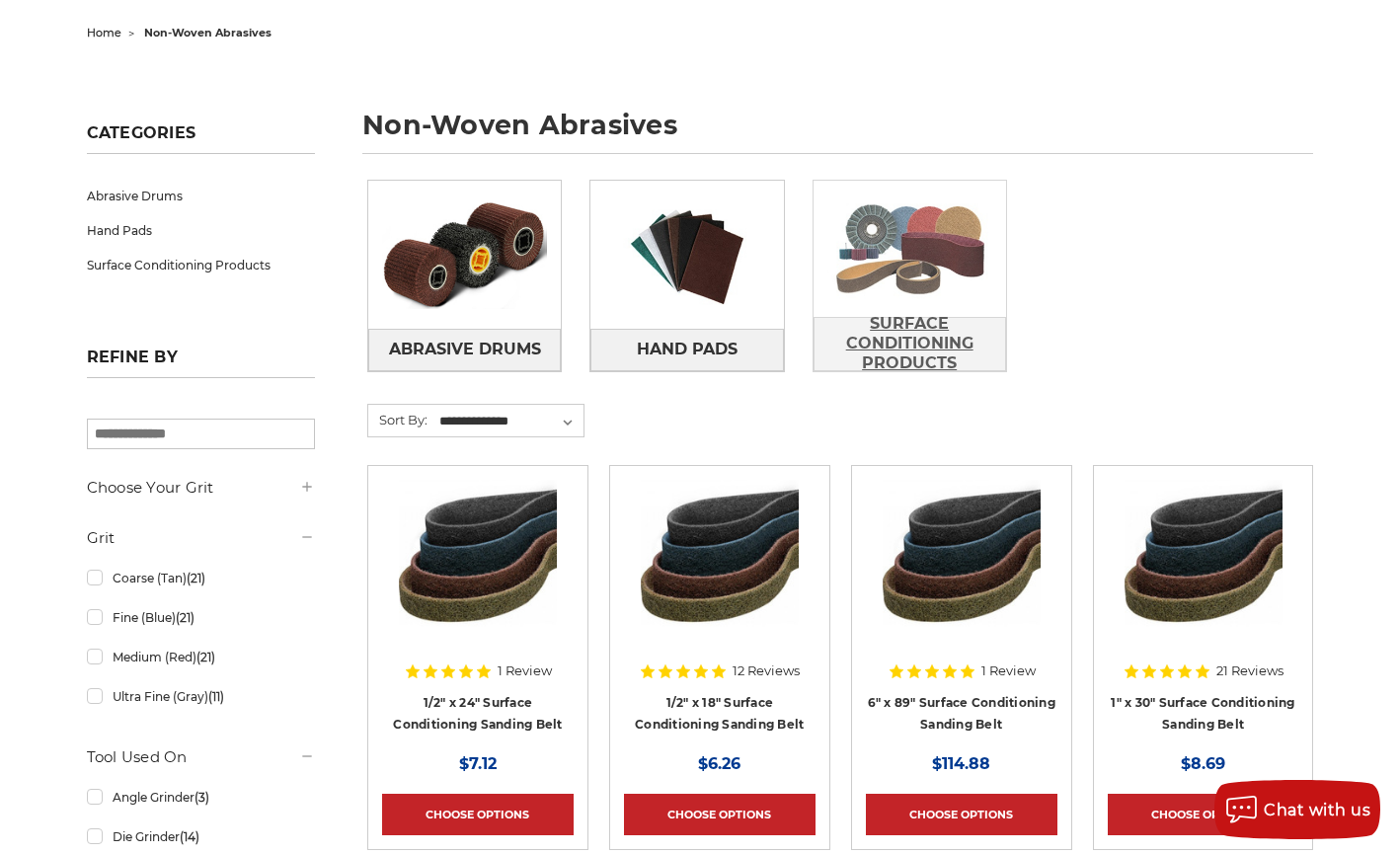 click on "Surface Conditioning Products" at bounding box center [909, 344] 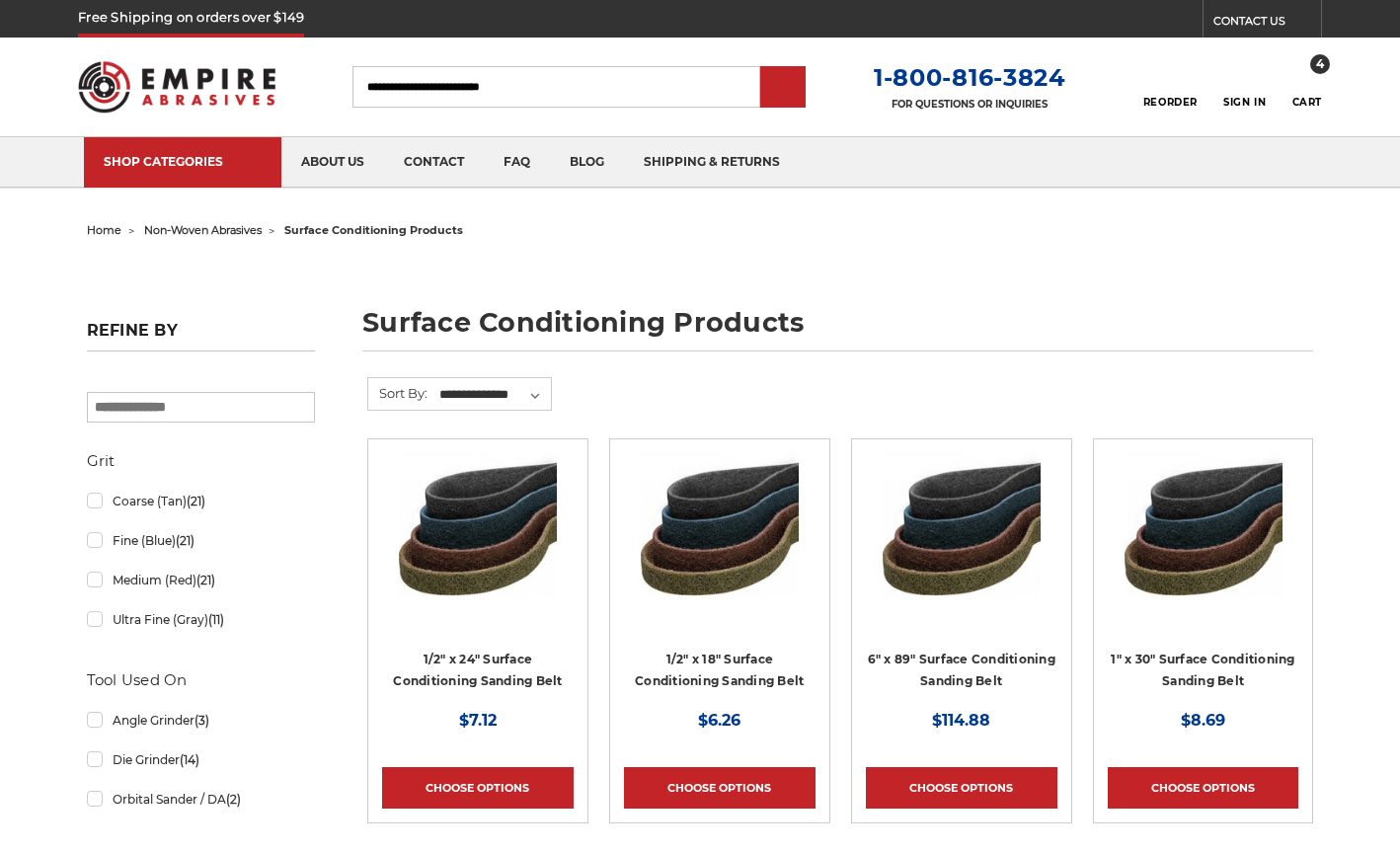 scroll, scrollTop: 0, scrollLeft: 0, axis: both 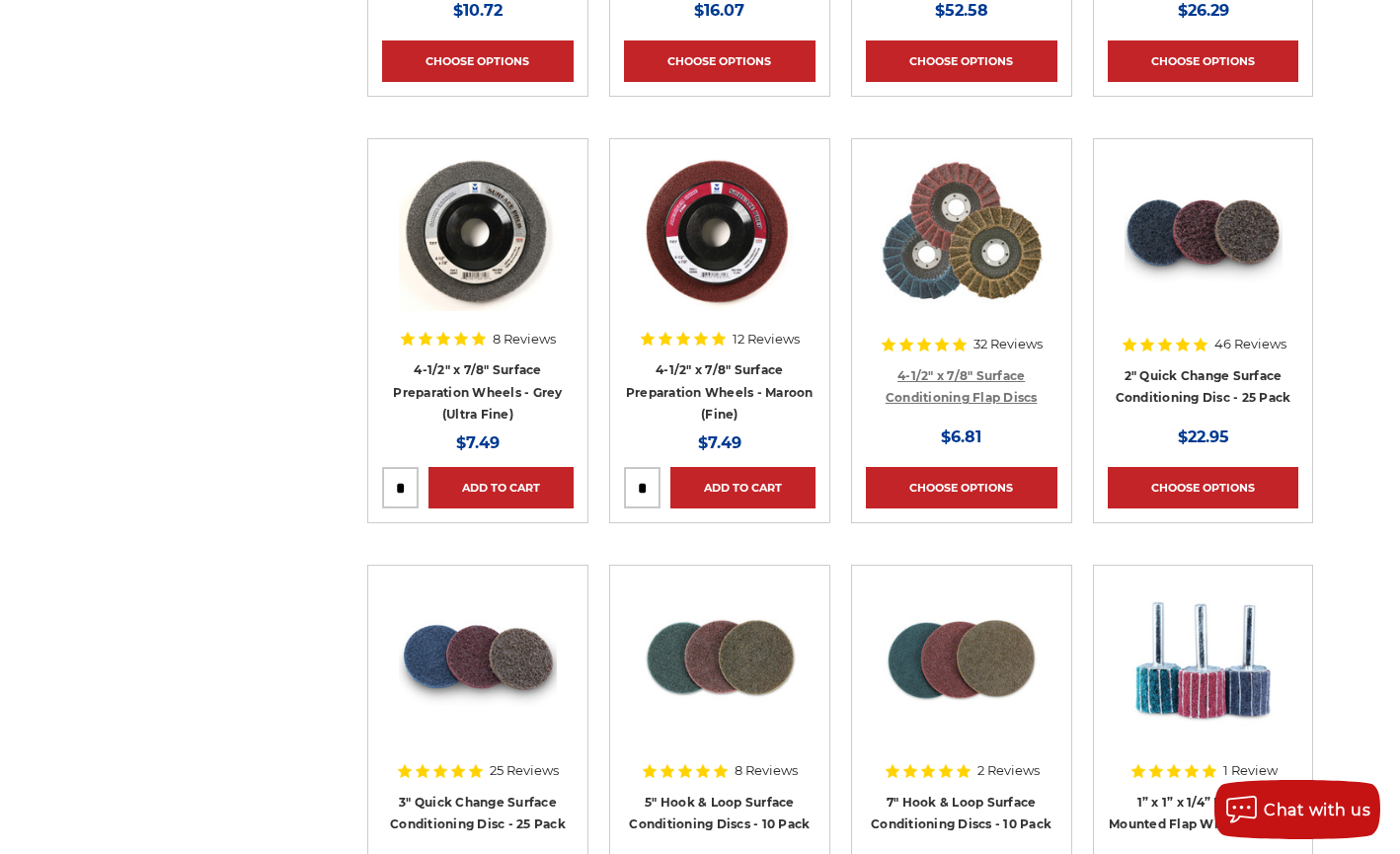 click on "4-1/2" x 7/8" Surface Conditioning Flap Discs" at bounding box center [962, 387] 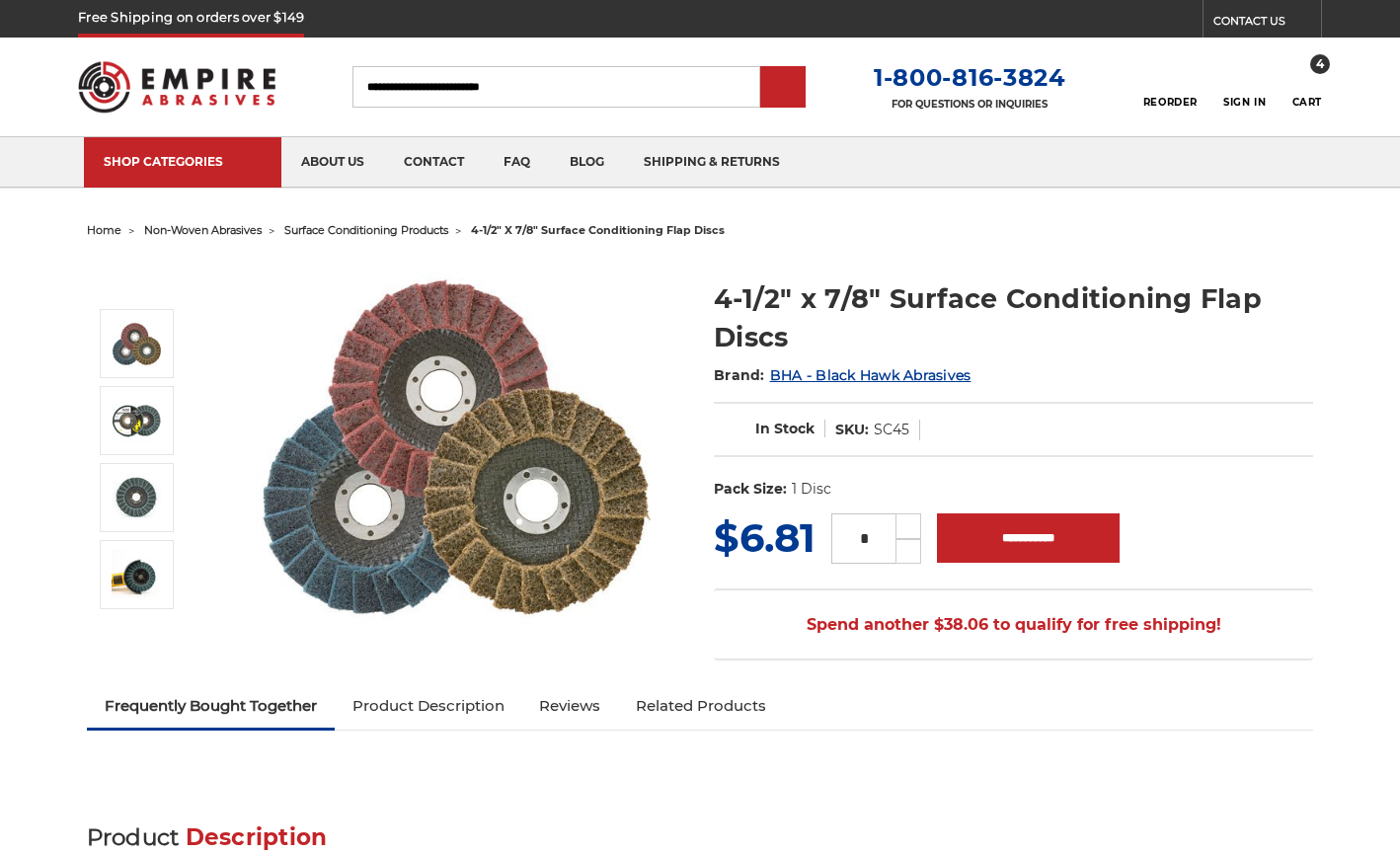 scroll, scrollTop: 0, scrollLeft: 0, axis: both 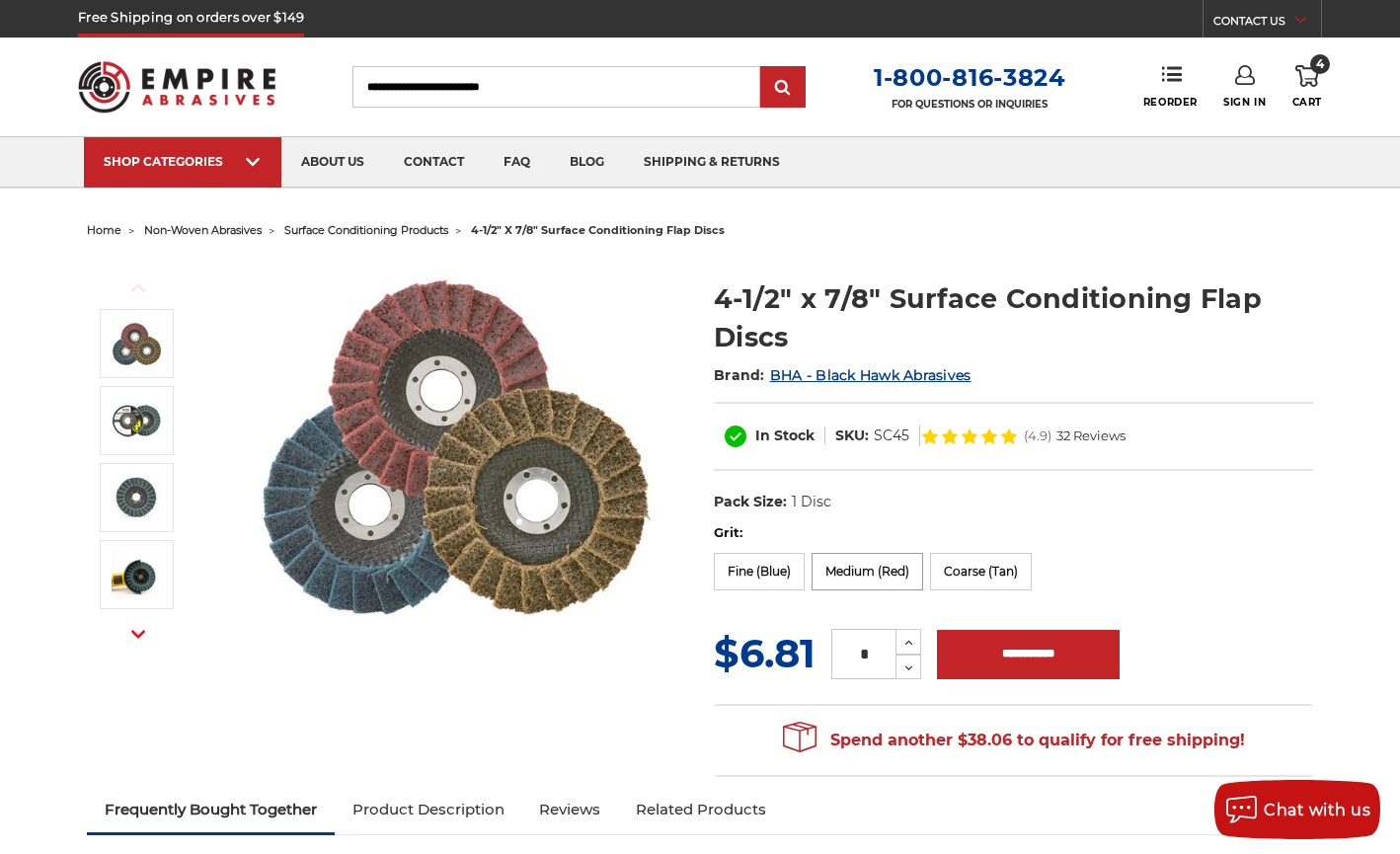 click on "Medium (Red)" at bounding box center [867, 572] 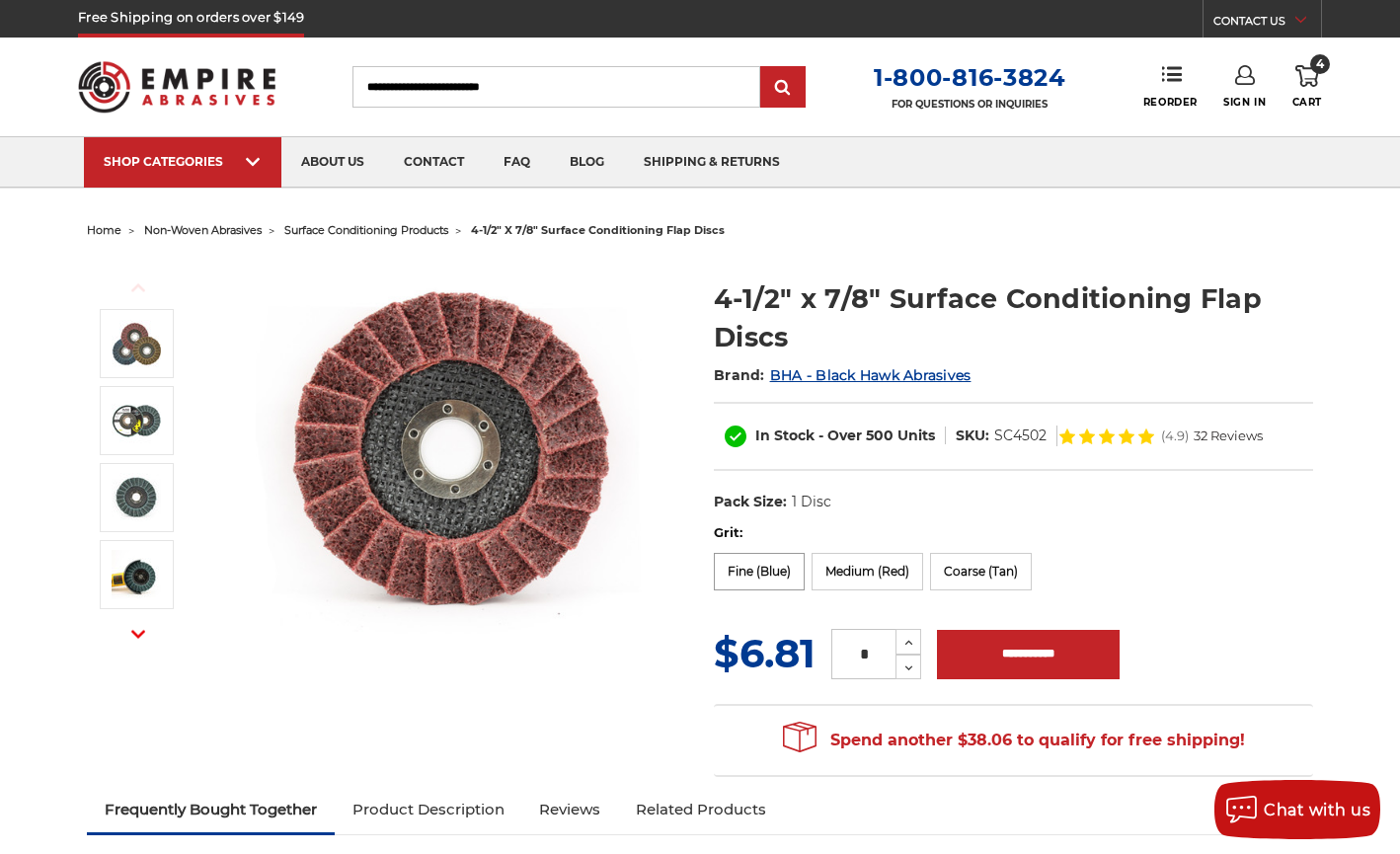 click on "Fine (Blue)" at bounding box center (759, 572) 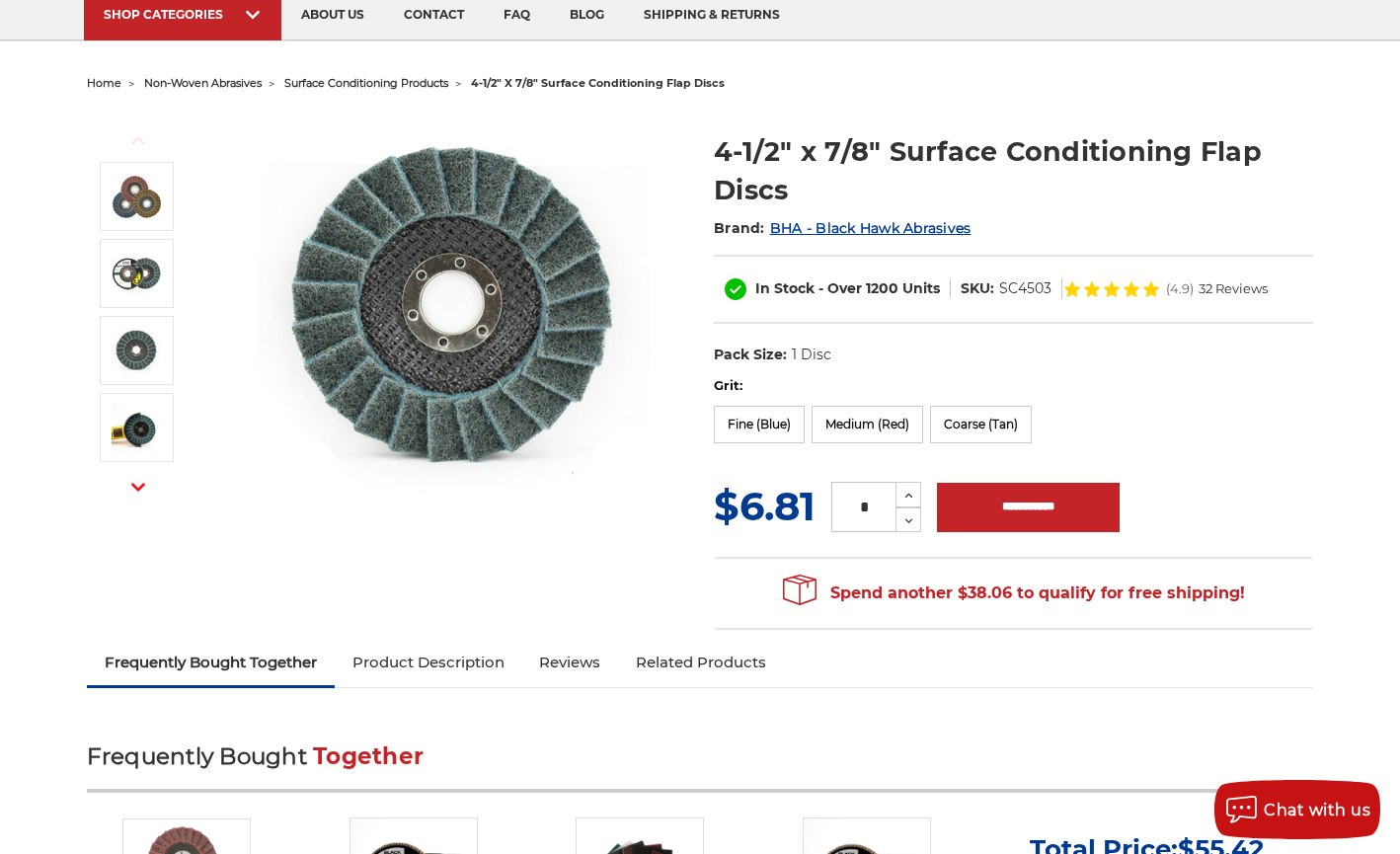 scroll, scrollTop: 99, scrollLeft: 0, axis: vertical 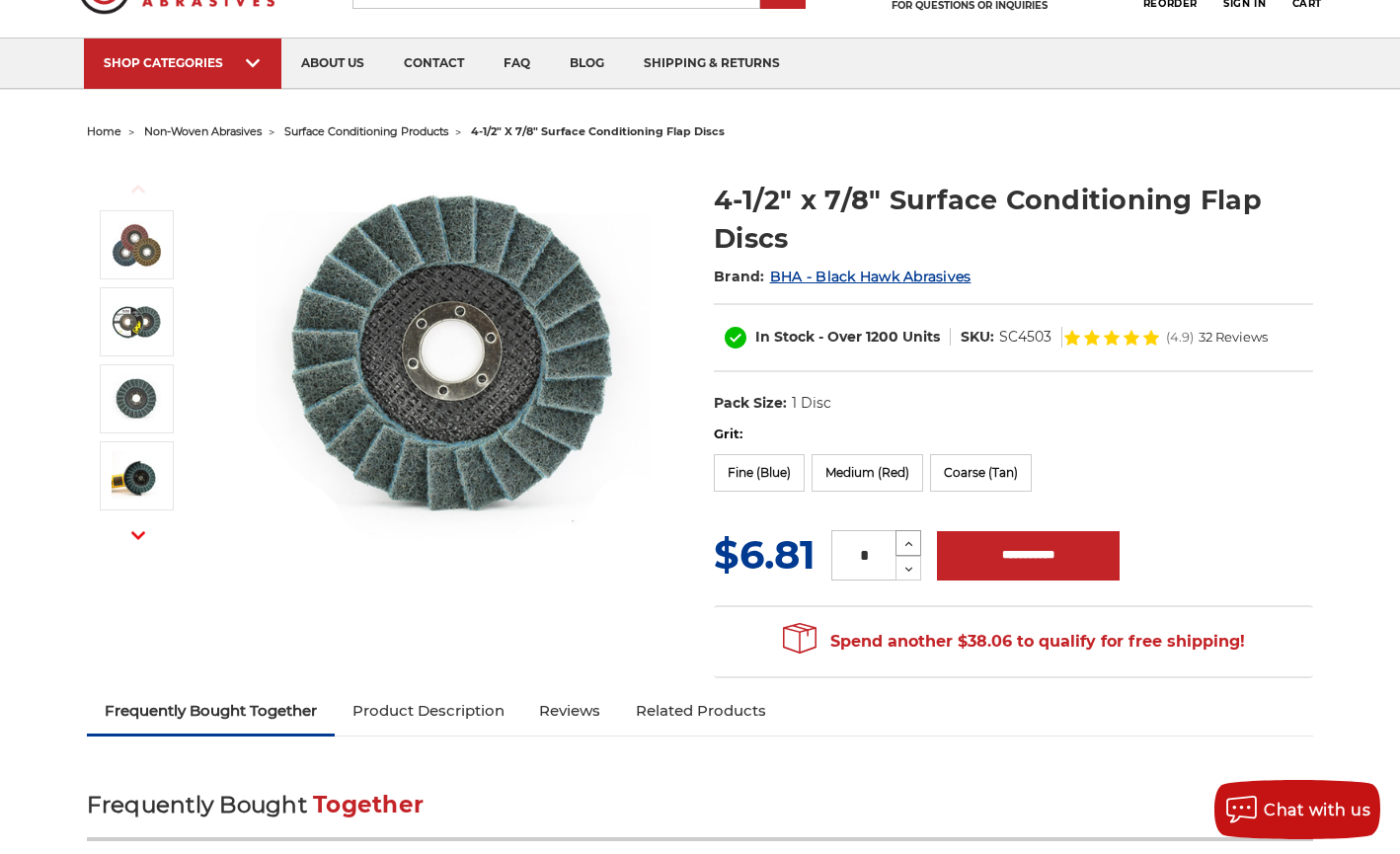 click 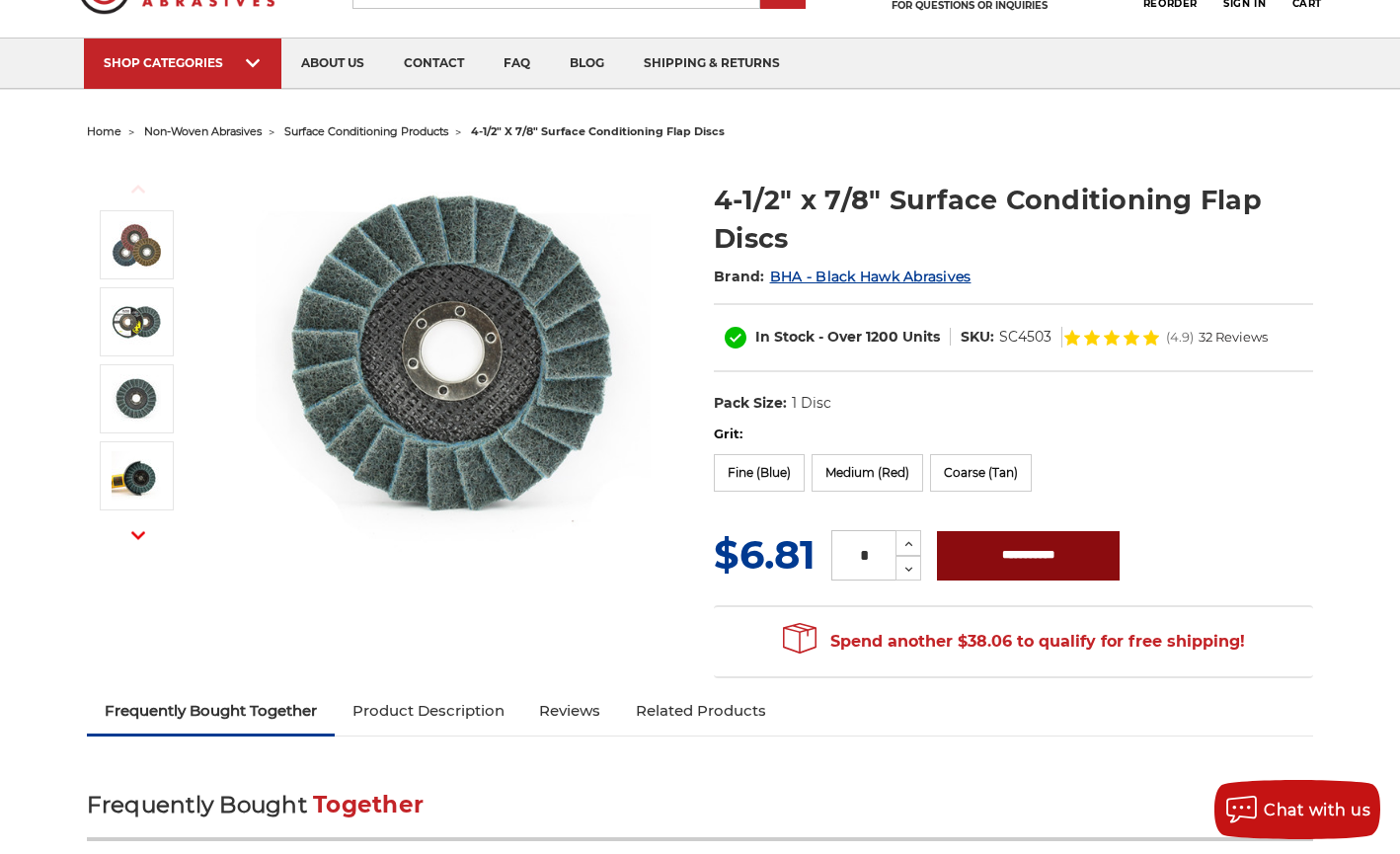 click on "**********" at bounding box center (1028, 556) 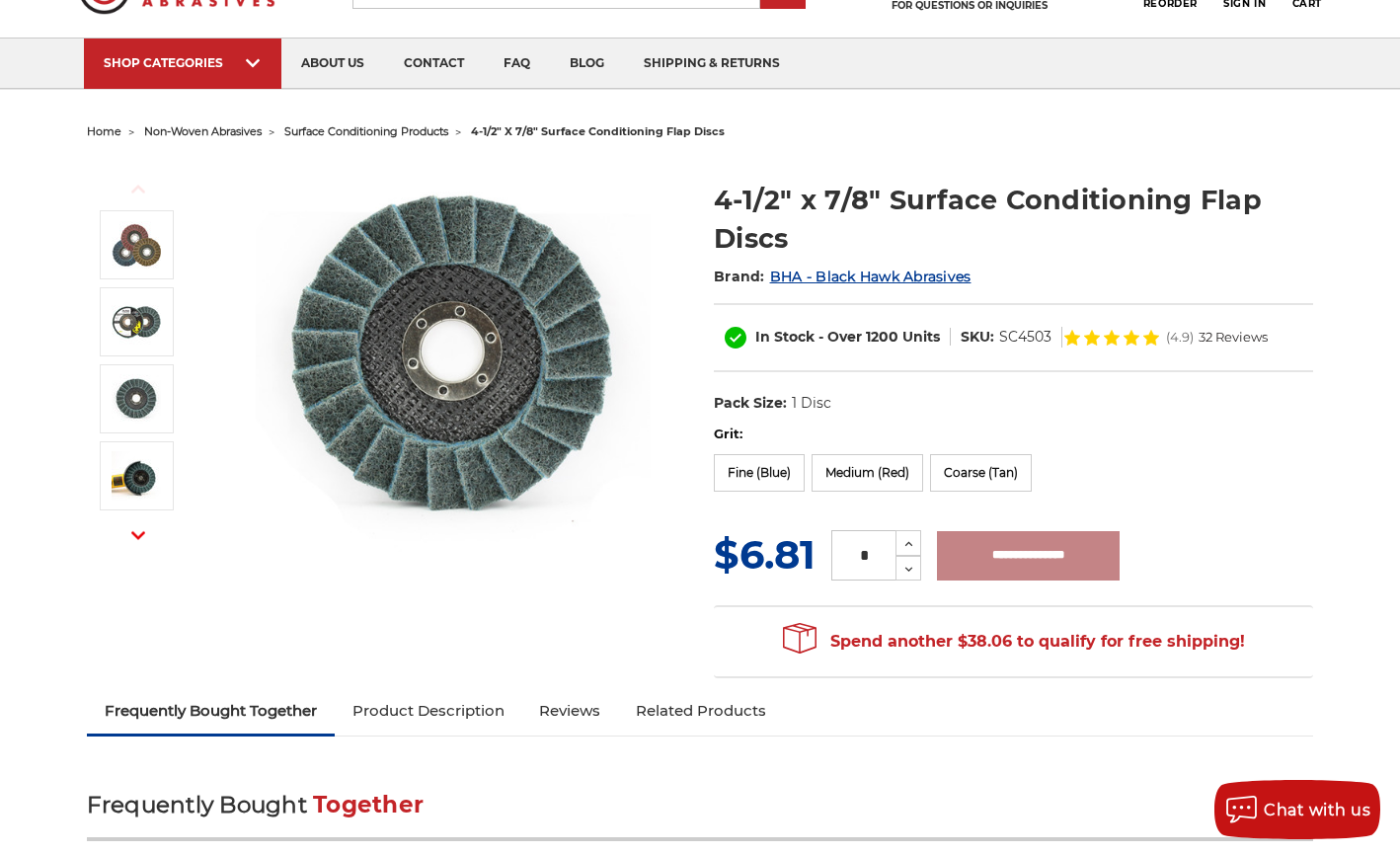 type on "**********" 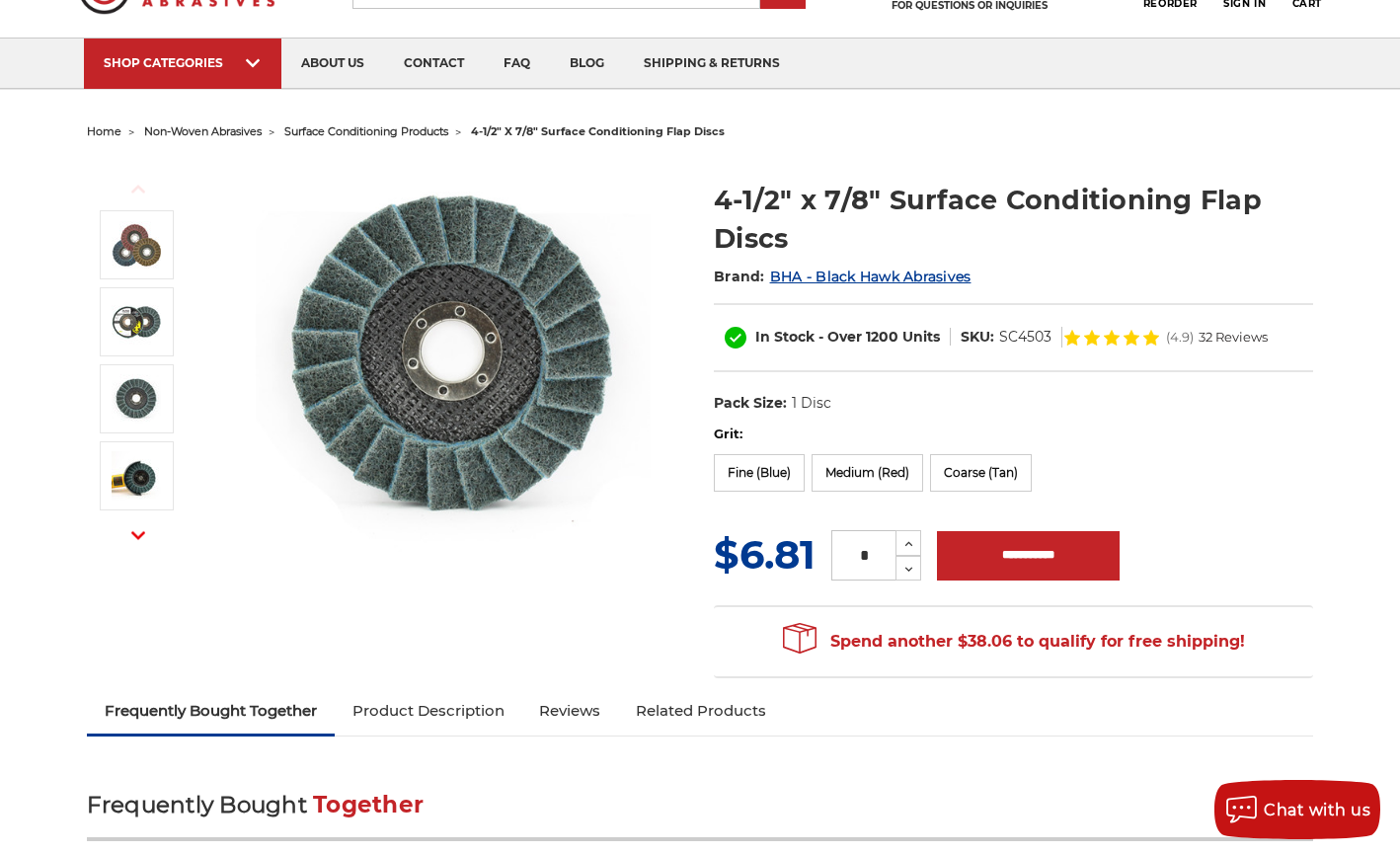 click on "home" at bounding box center (104, 131) 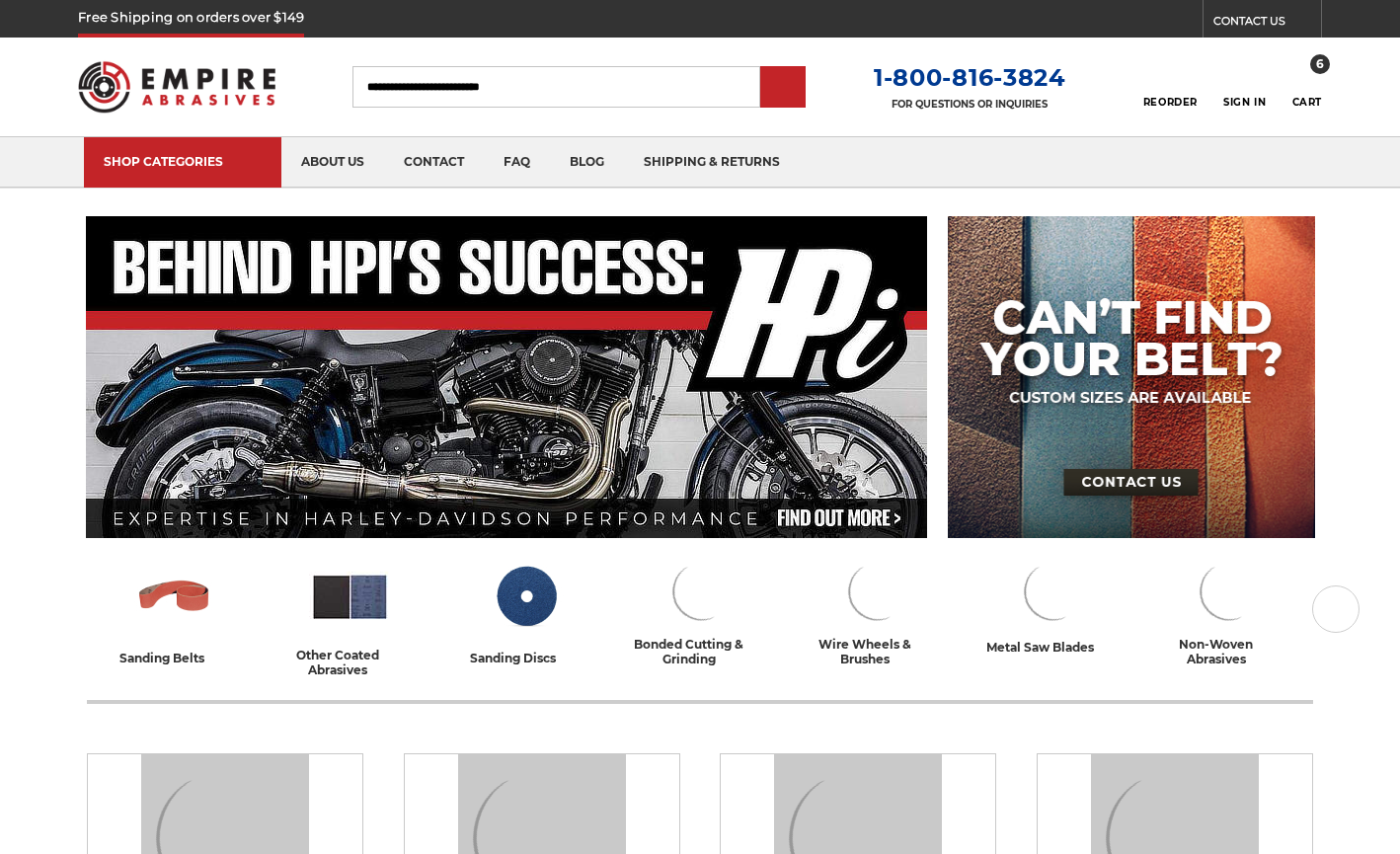 scroll, scrollTop: 0, scrollLeft: 0, axis: both 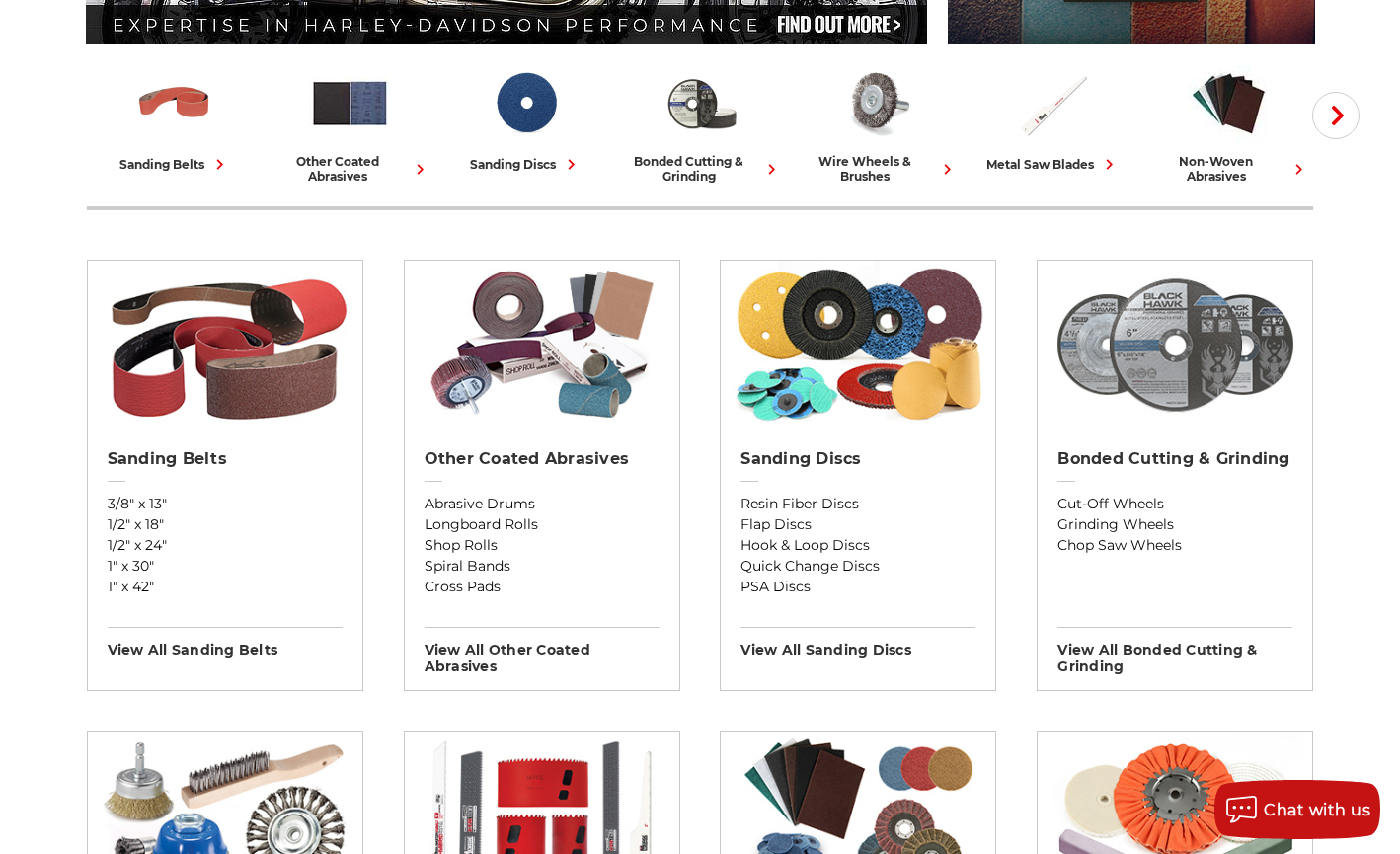 click at bounding box center [1175, 345] 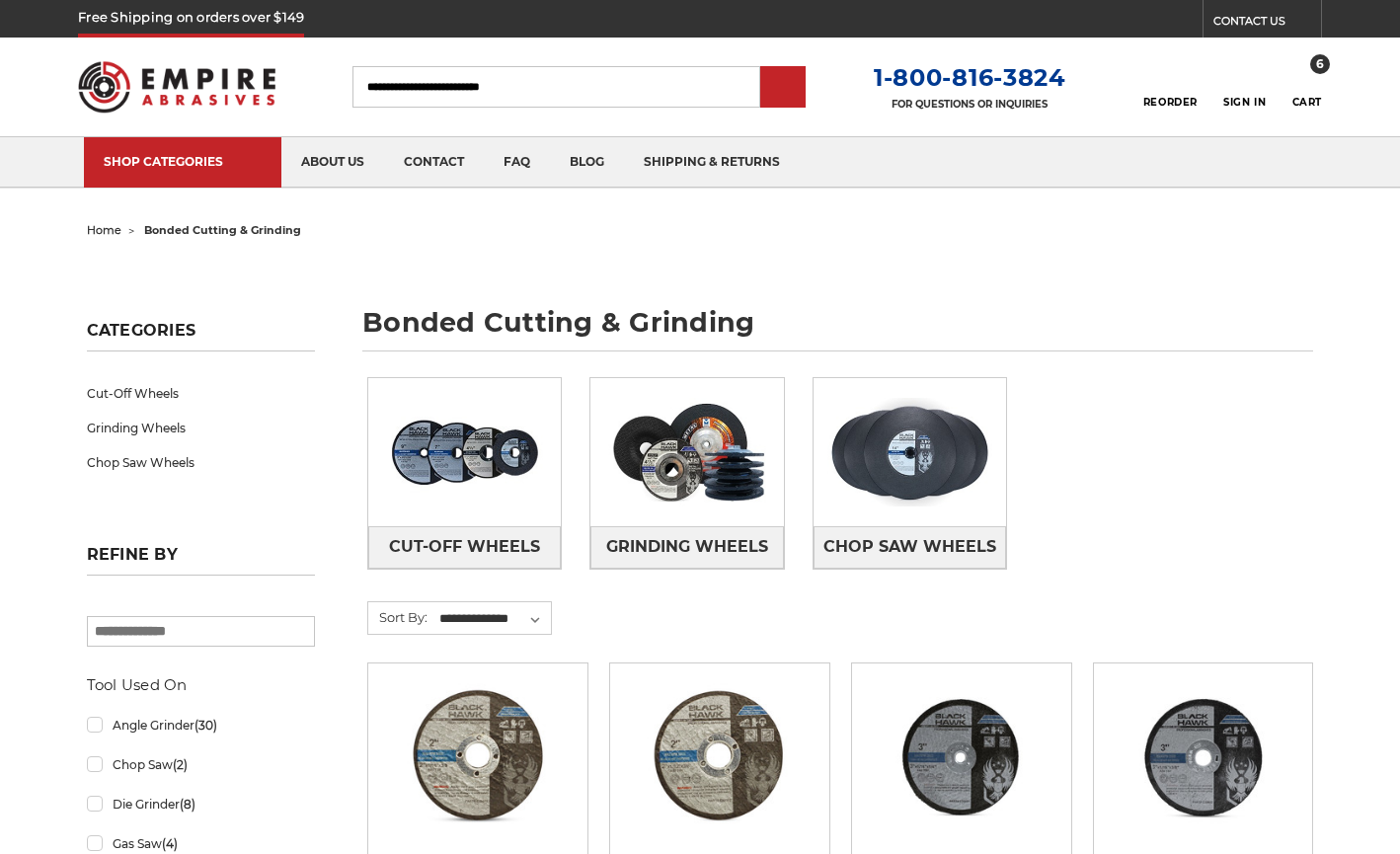 scroll, scrollTop: 0, scrollLeft: 0, axis: both 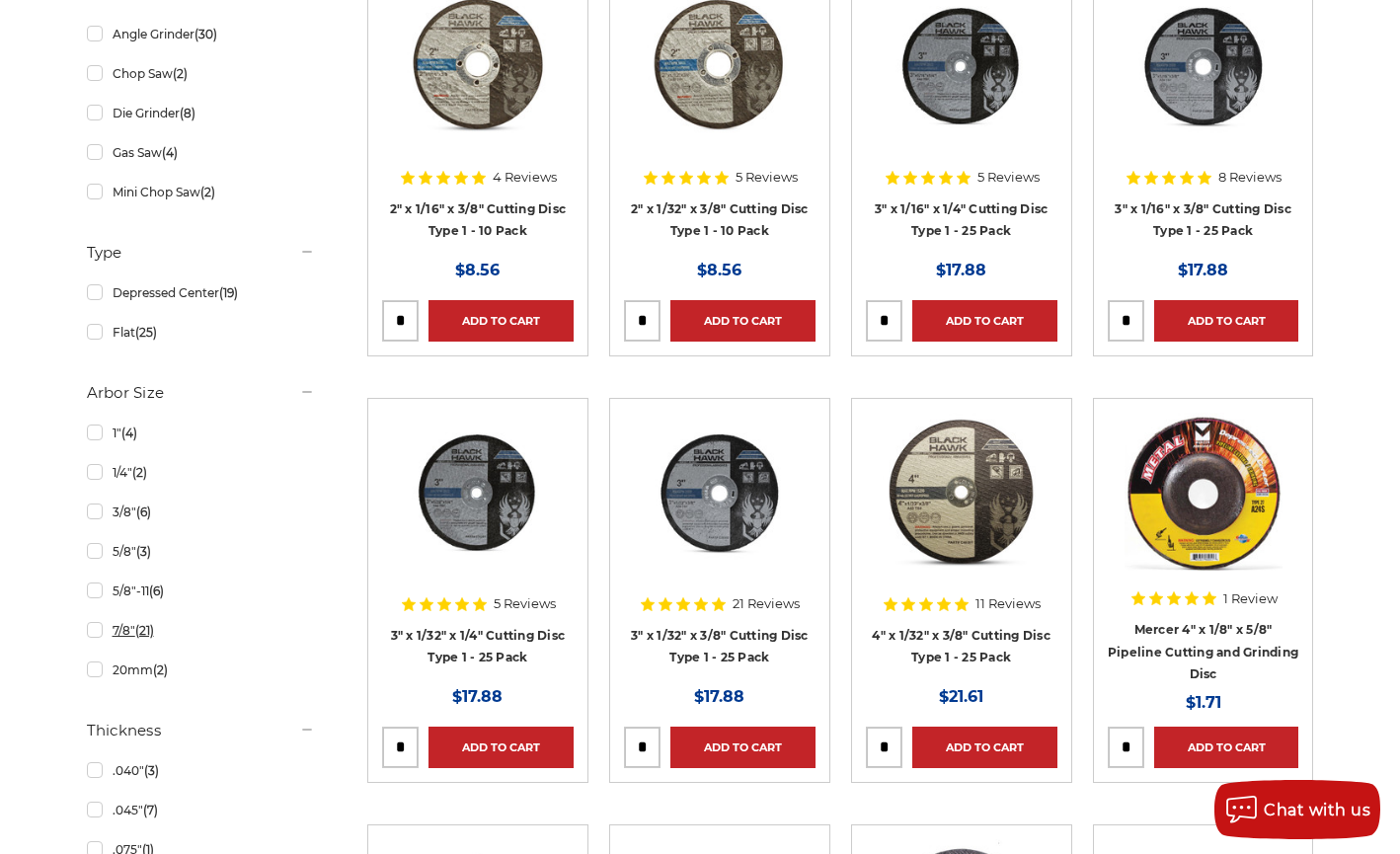 click on "7/8"
(21)" at bounding box center [201, 630] 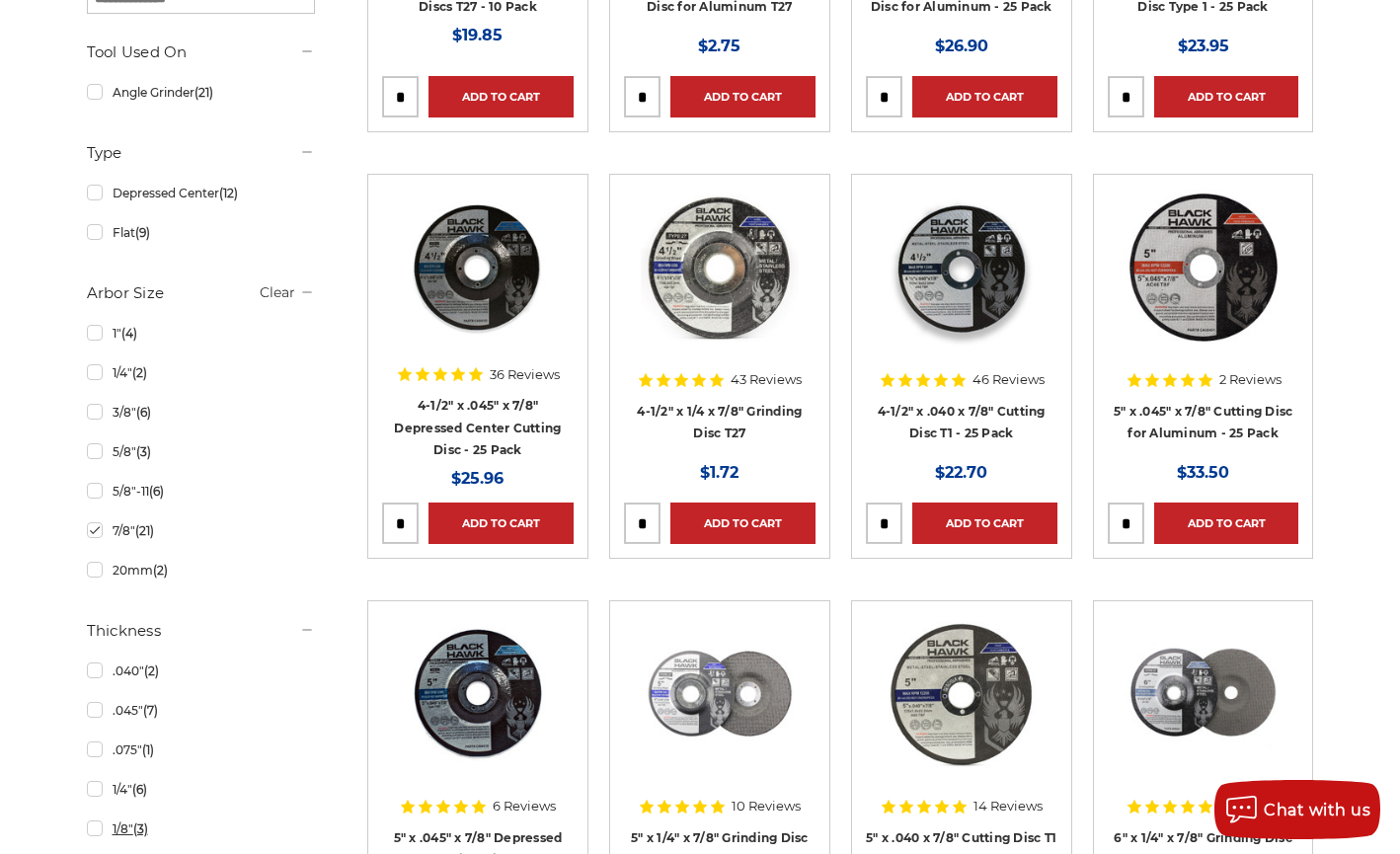 scroll, scrollTop: 592, scrollLeft: 0, axis: vertical 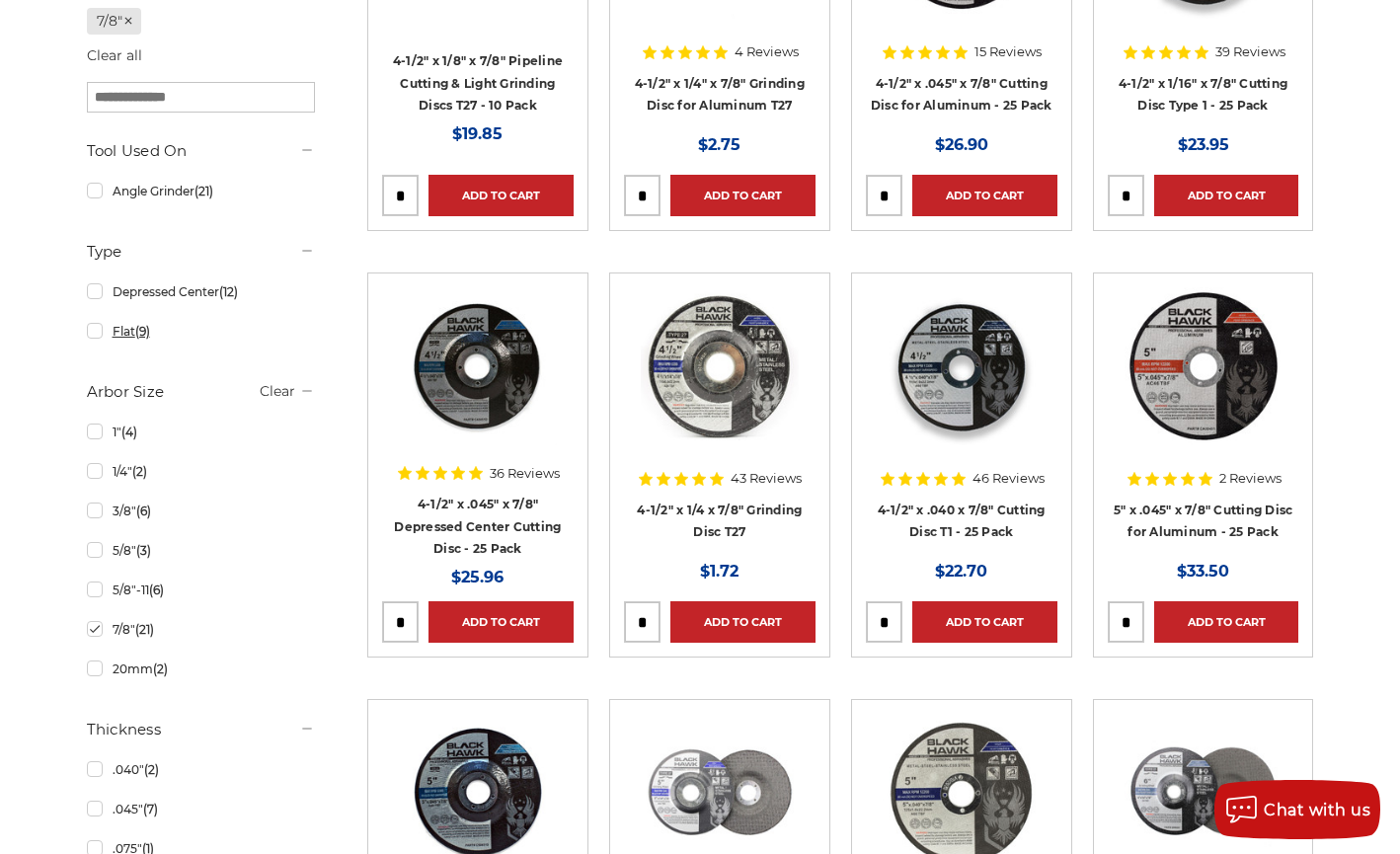 click on "Flat
(9)" at bounding box center (201, 331) 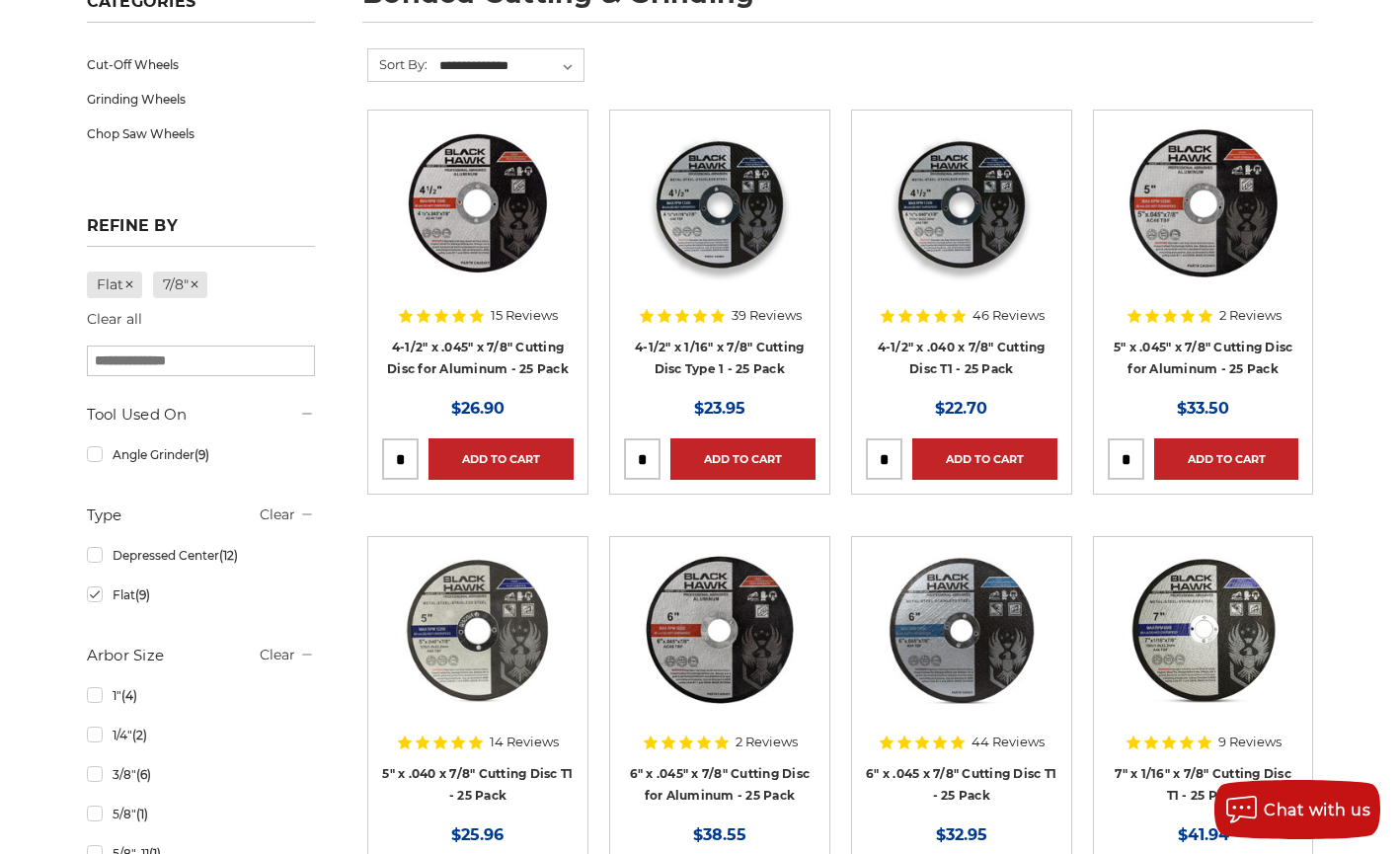 scroll, scrollTop: 296, scrollLeft: 0, axis: vertical 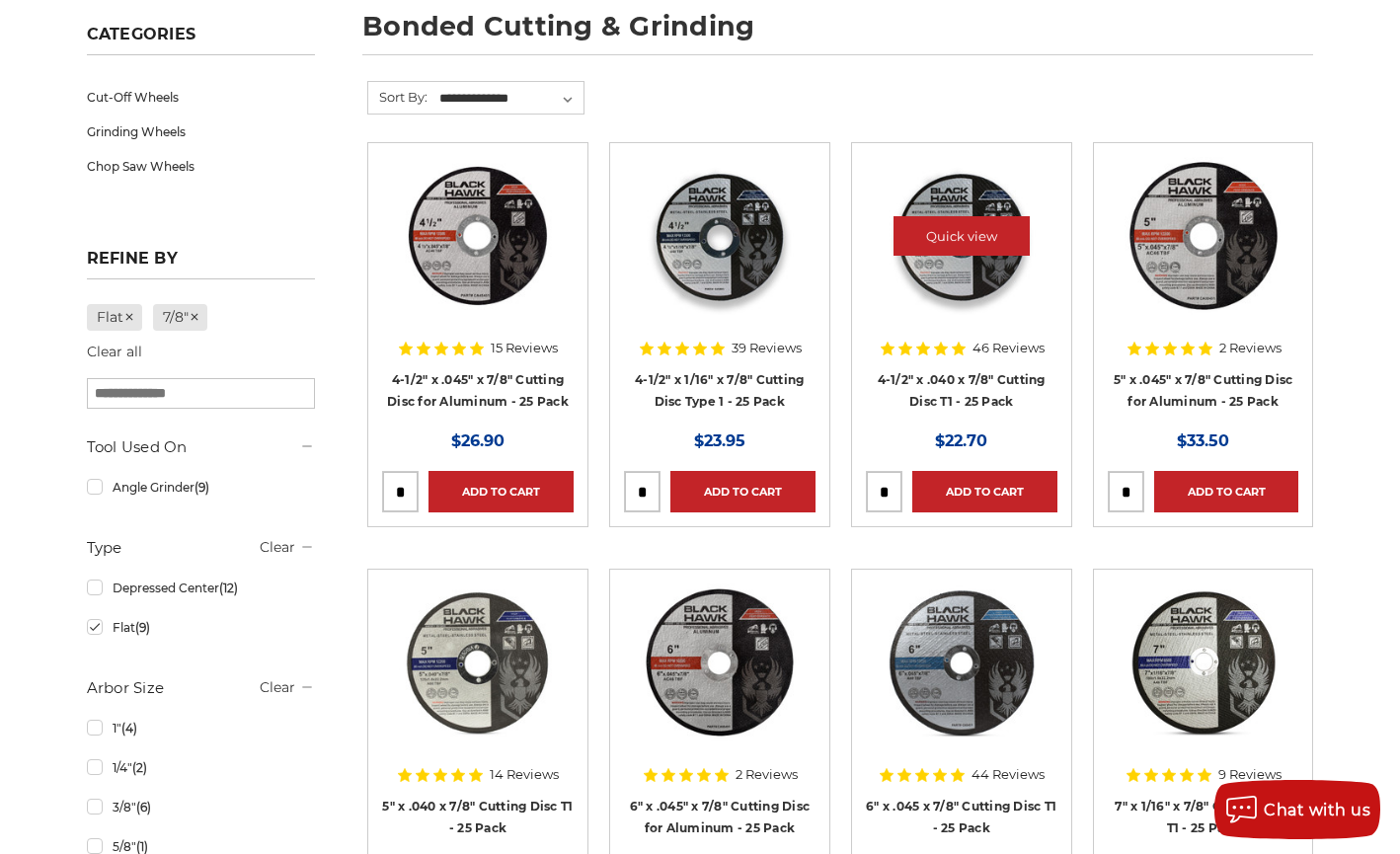 click at bounding box center (962, 236) 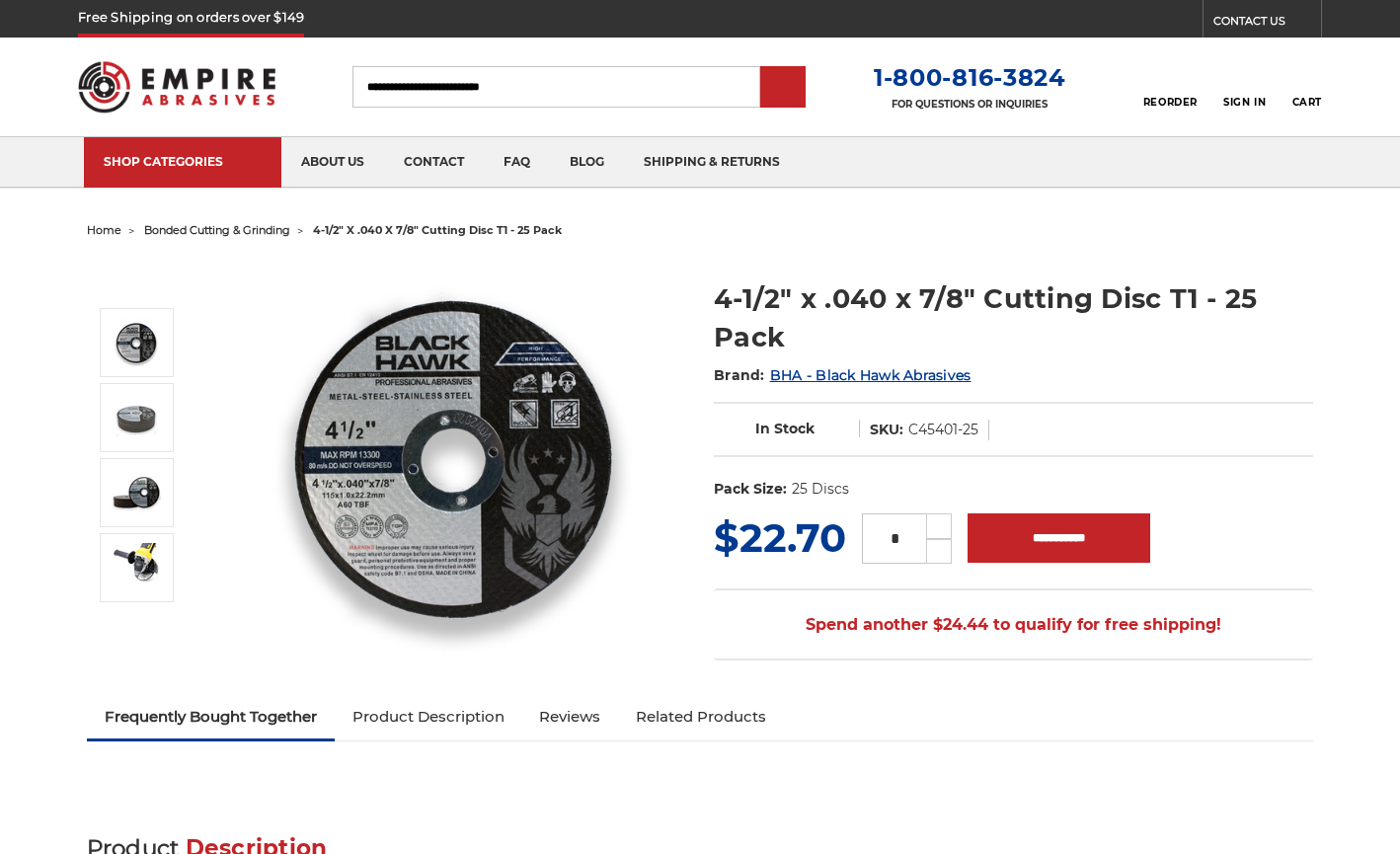 scroll, scrollTop: 0, scrollLeft: 0, axis: both 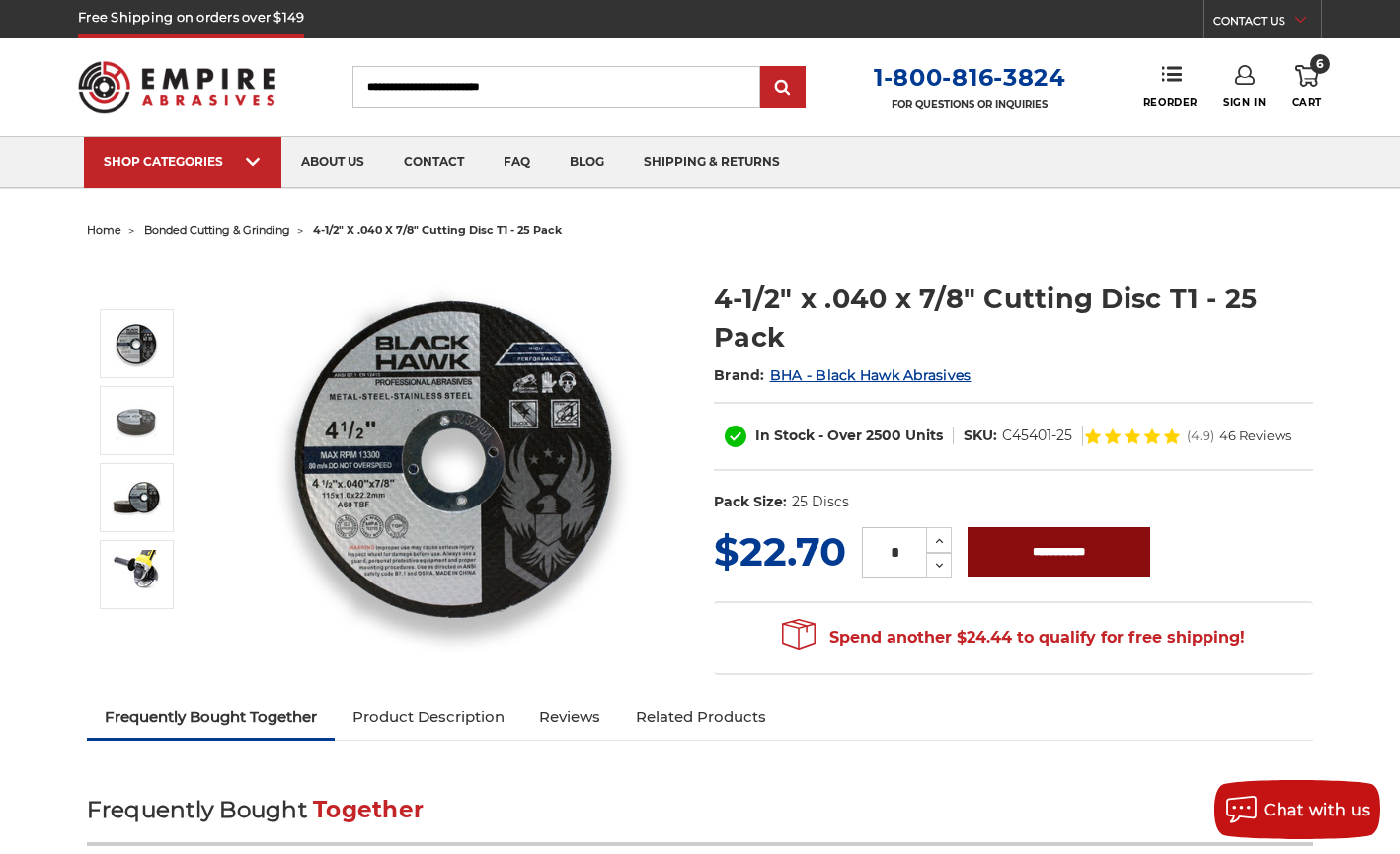 click on "**********" at bounding box center [1058, 552] 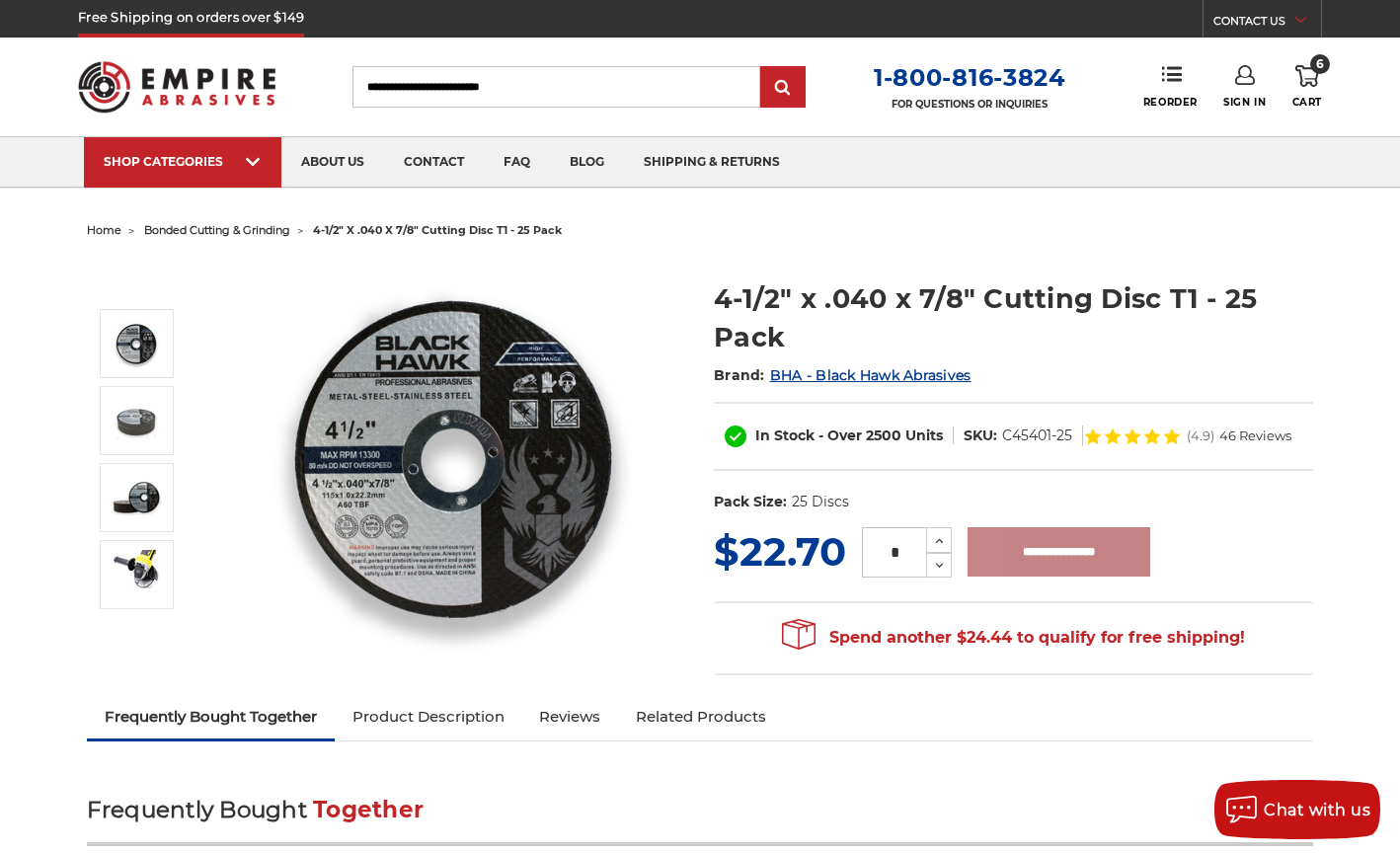 type on "**********" 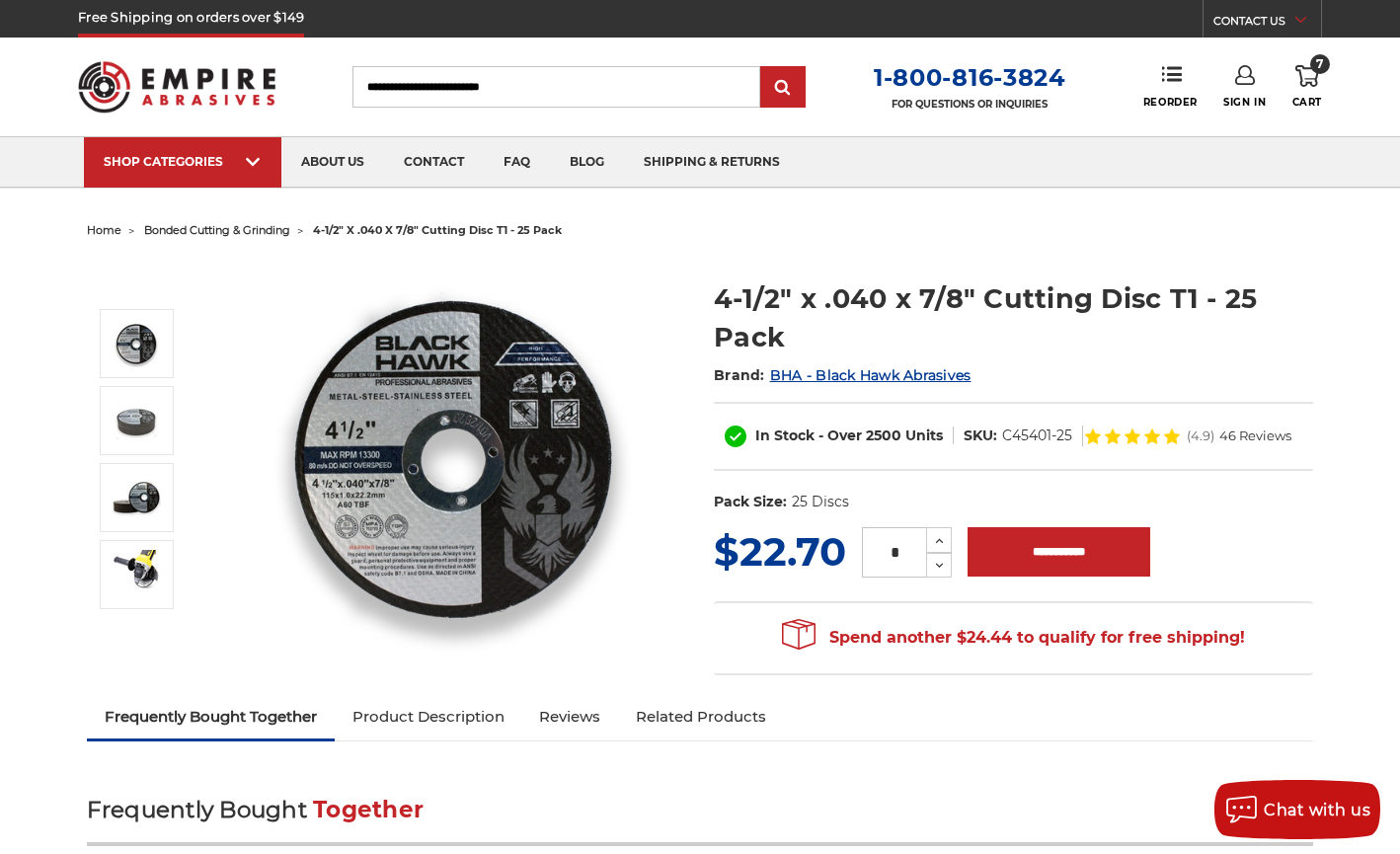 click 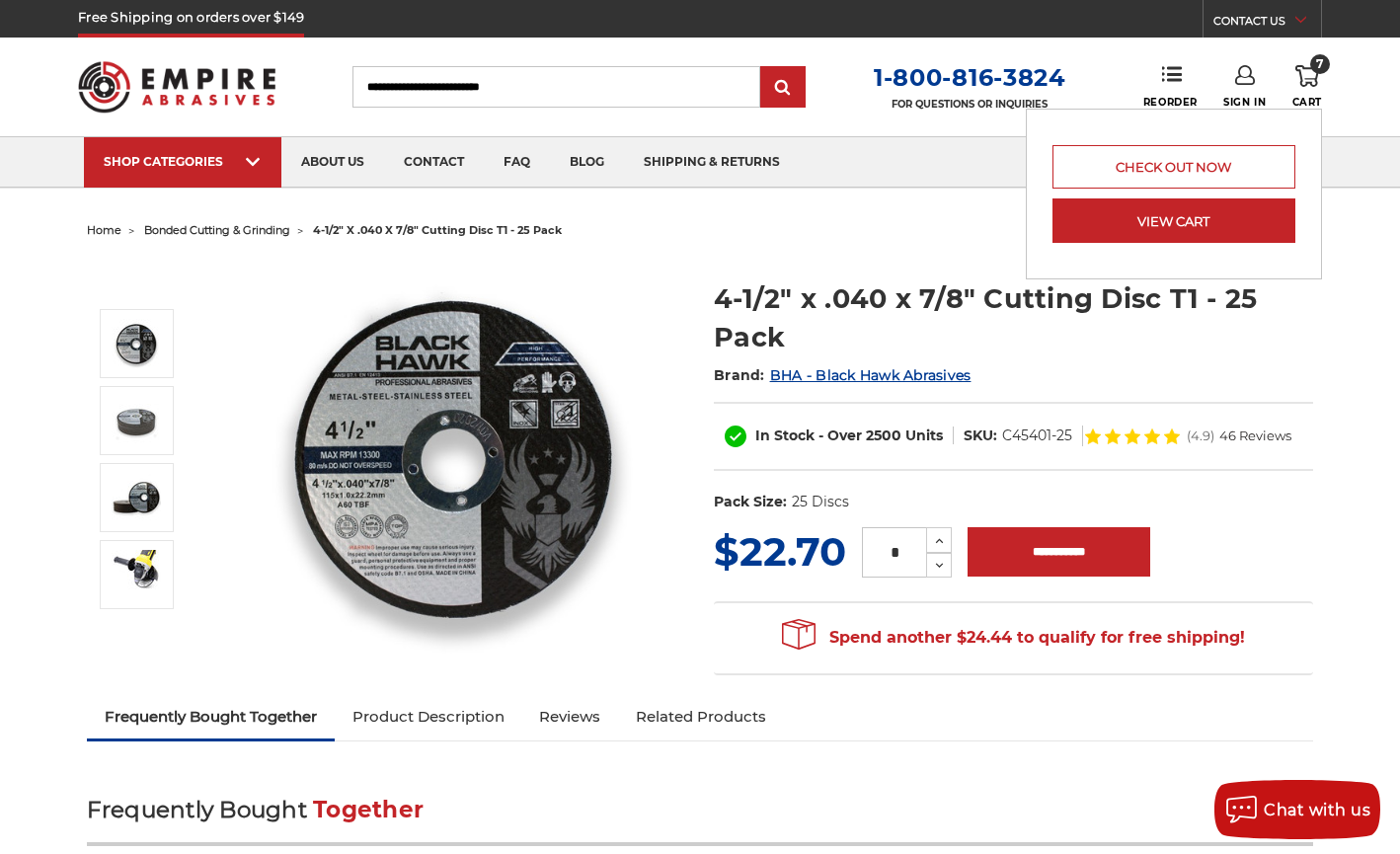 click on "View Cart" at bounding box center [1174, 220] 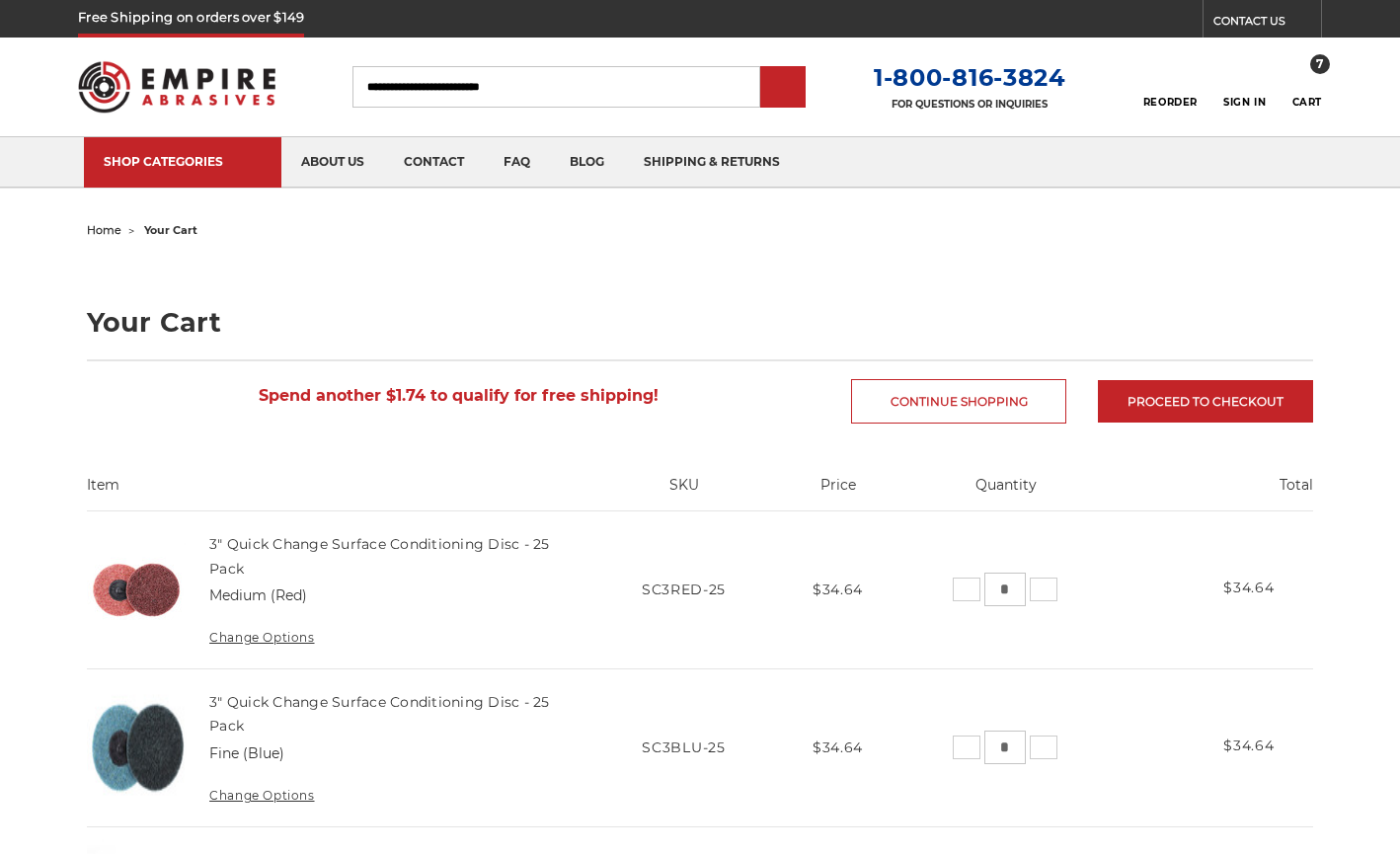 scroll, scrollTop: 0, scrollLeft: 0, axis: both 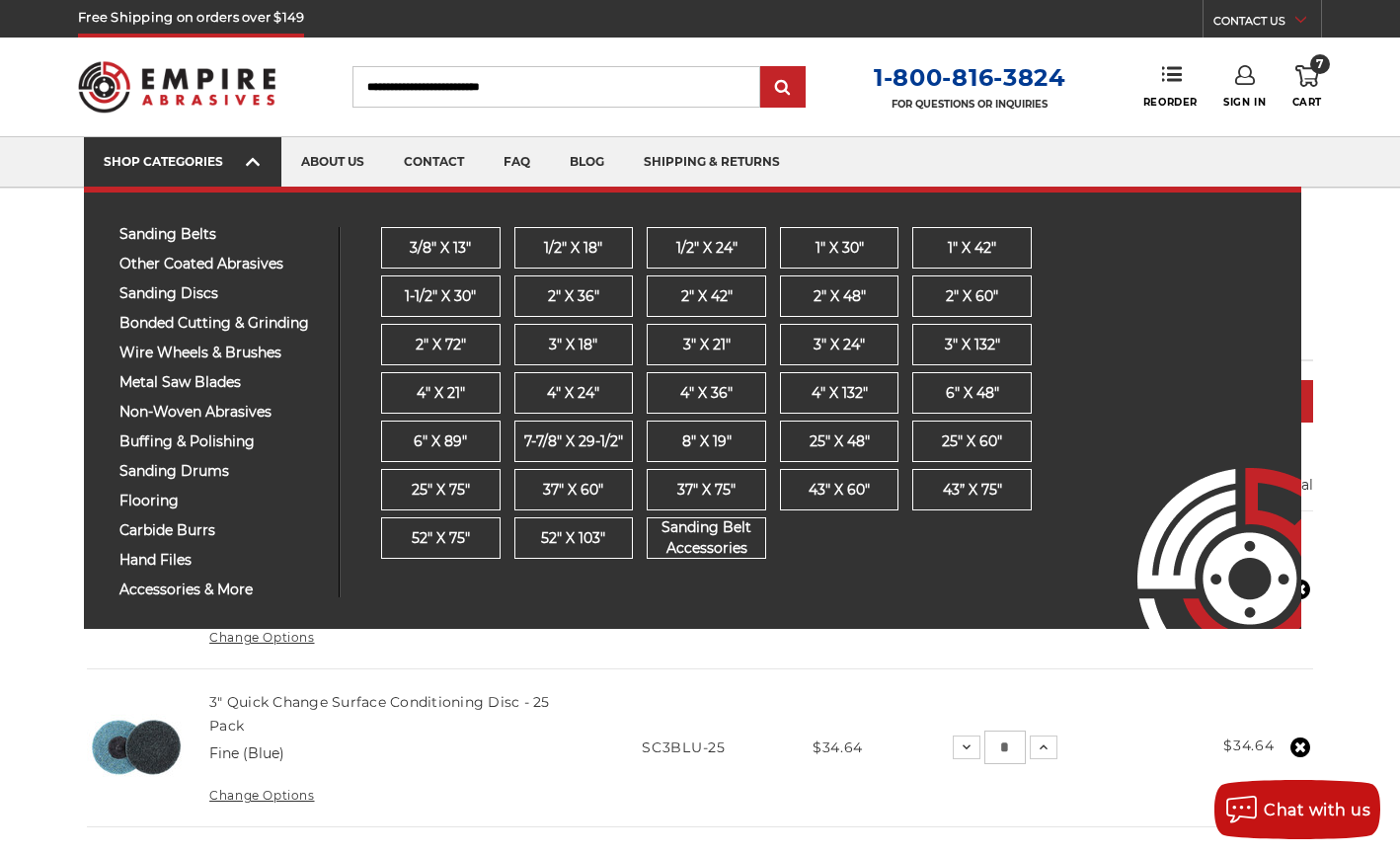 click on "SHOP CATEGORIES" at bounding box center [183, 161] 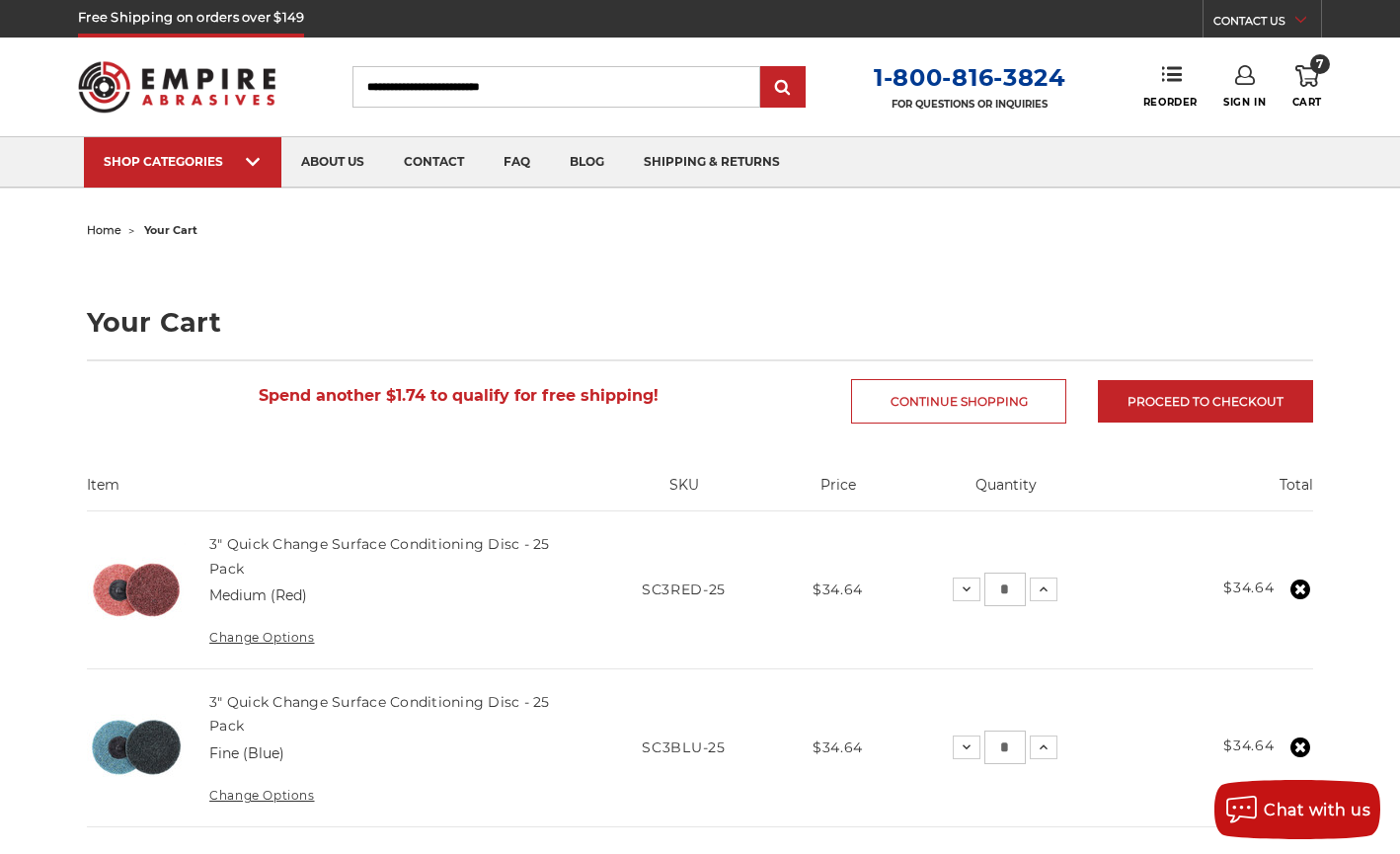 click on "home" at bounding box center (104, 230) 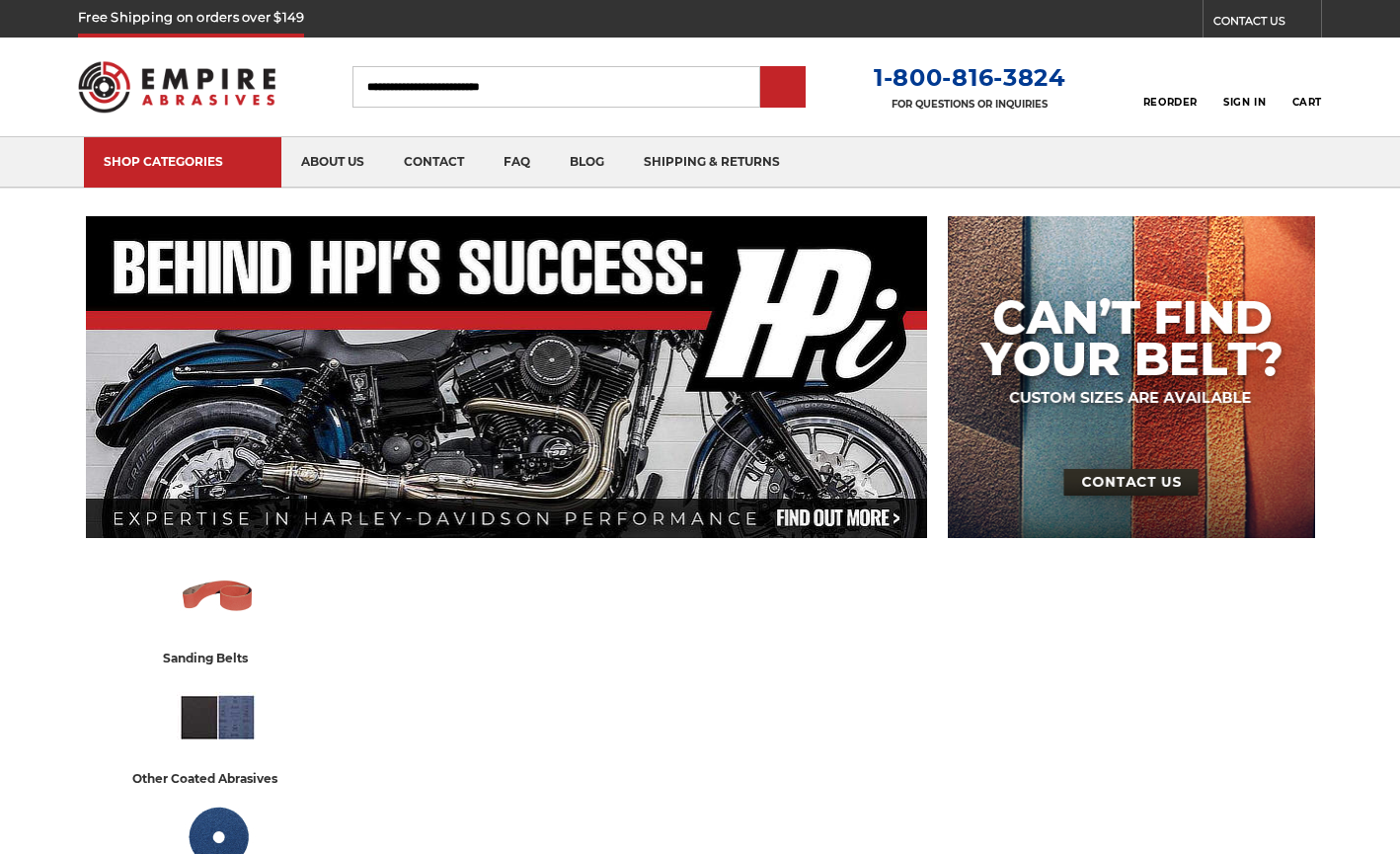 scroll, scrollTop: 0, scrollLeft: 0, axis: both 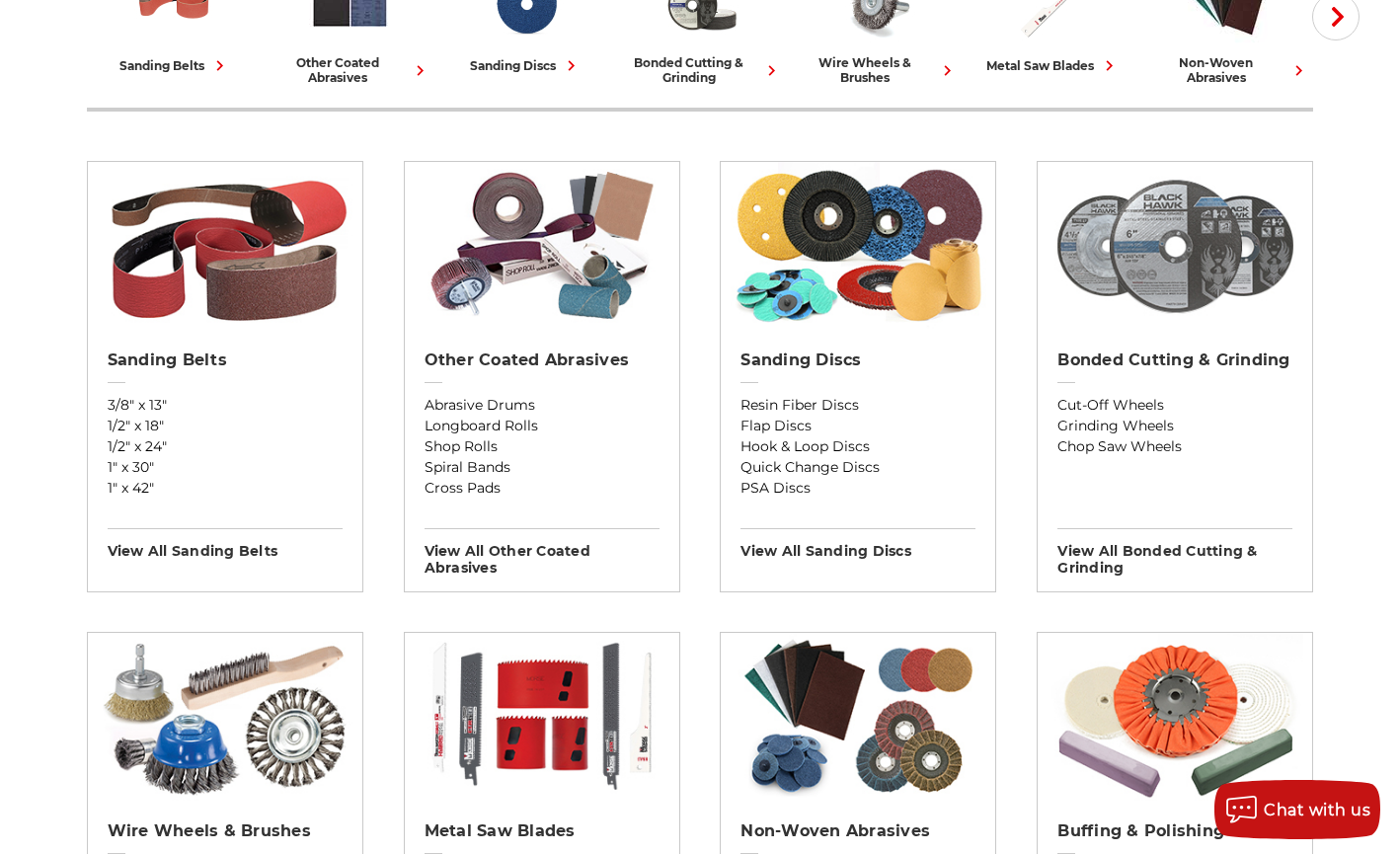 click at bounding box center (1175, 246) 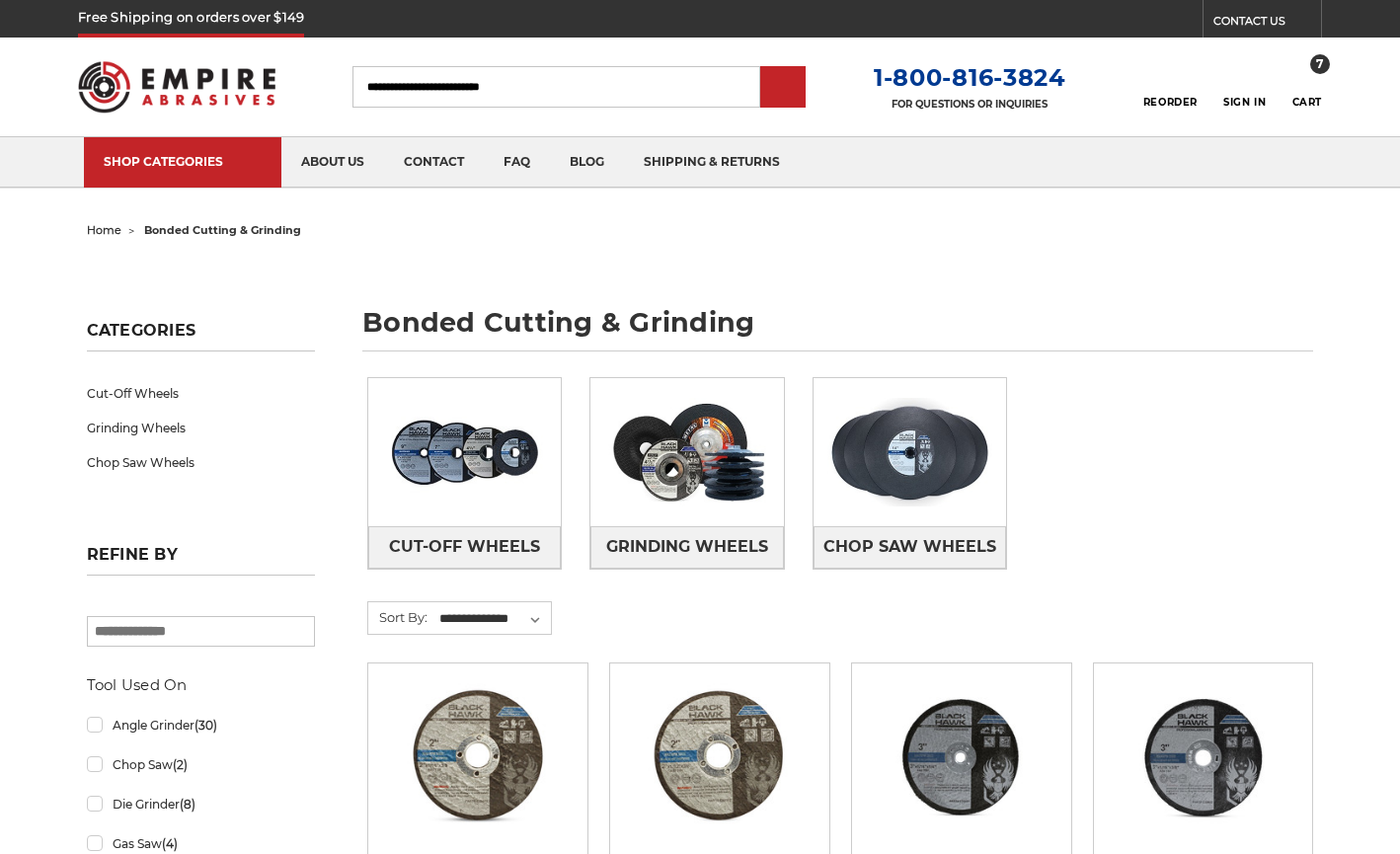 scroll, scrollTop: 0, scrollLeft: 0, axis: both 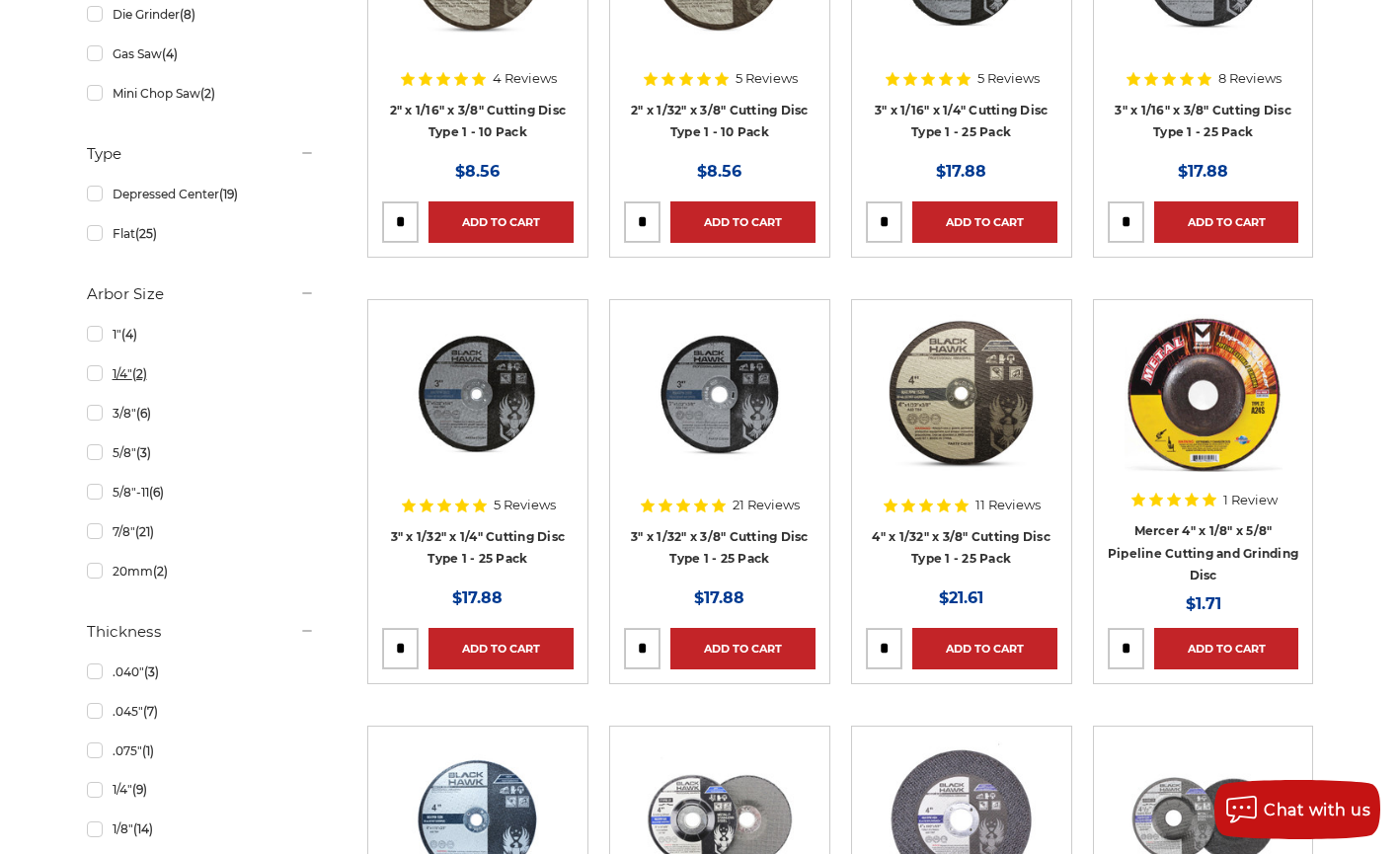 click on "1/4"
(2)" at bounding box center (201, 373) 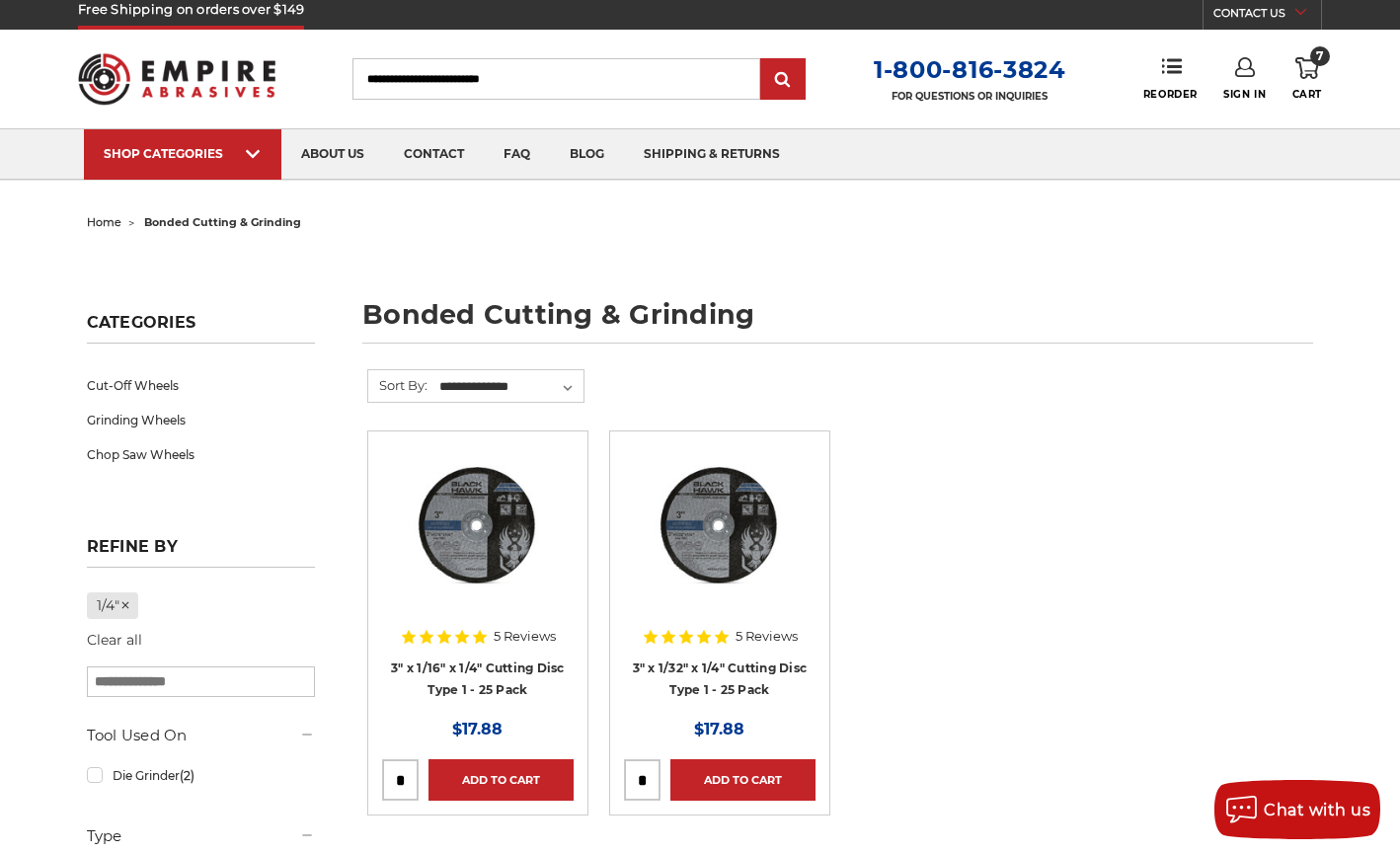 scroll, scrollTop: 0, scrollLeft: 0, axis: both 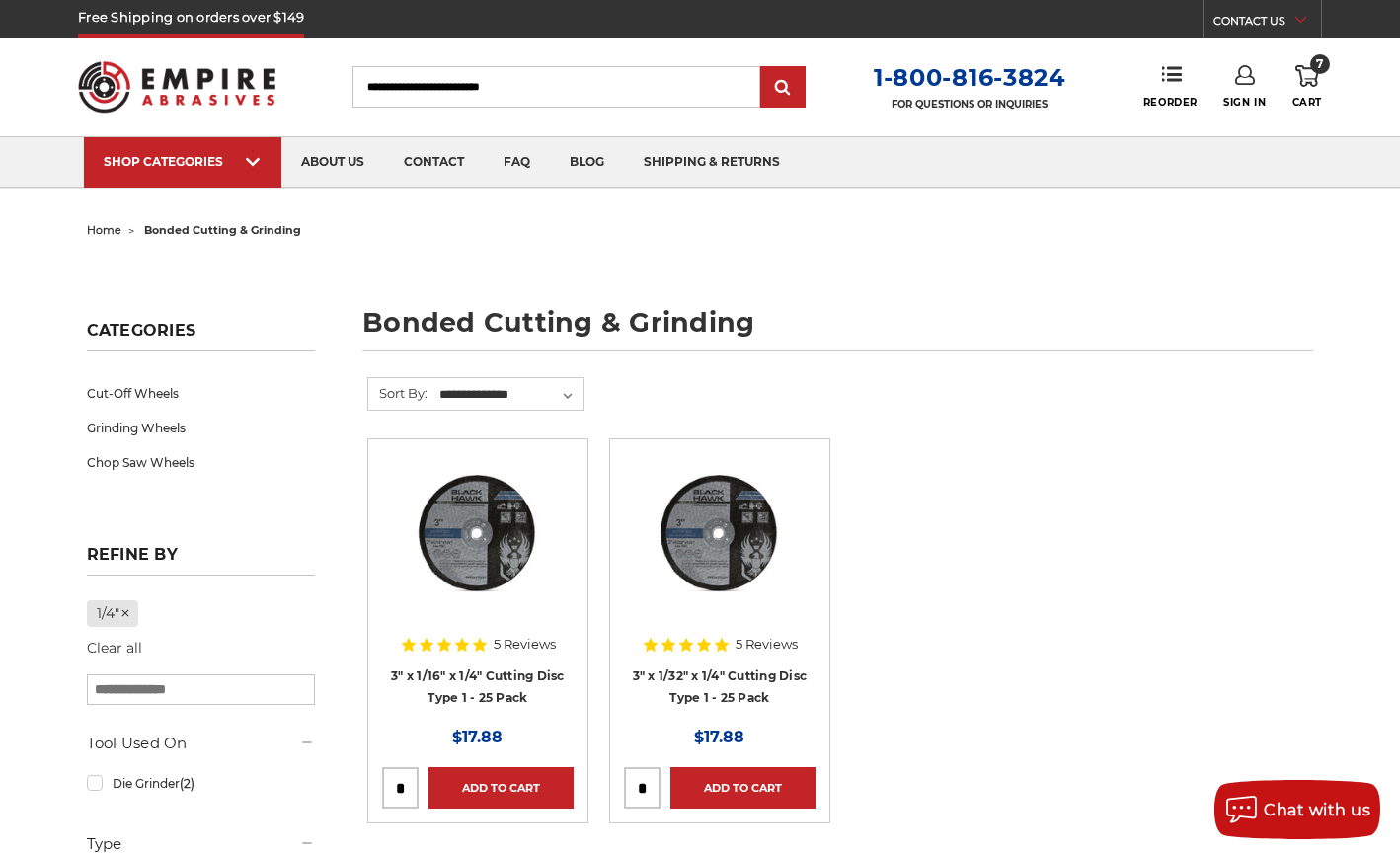 click on "7
Cart" at bounding box center [1307, 87] 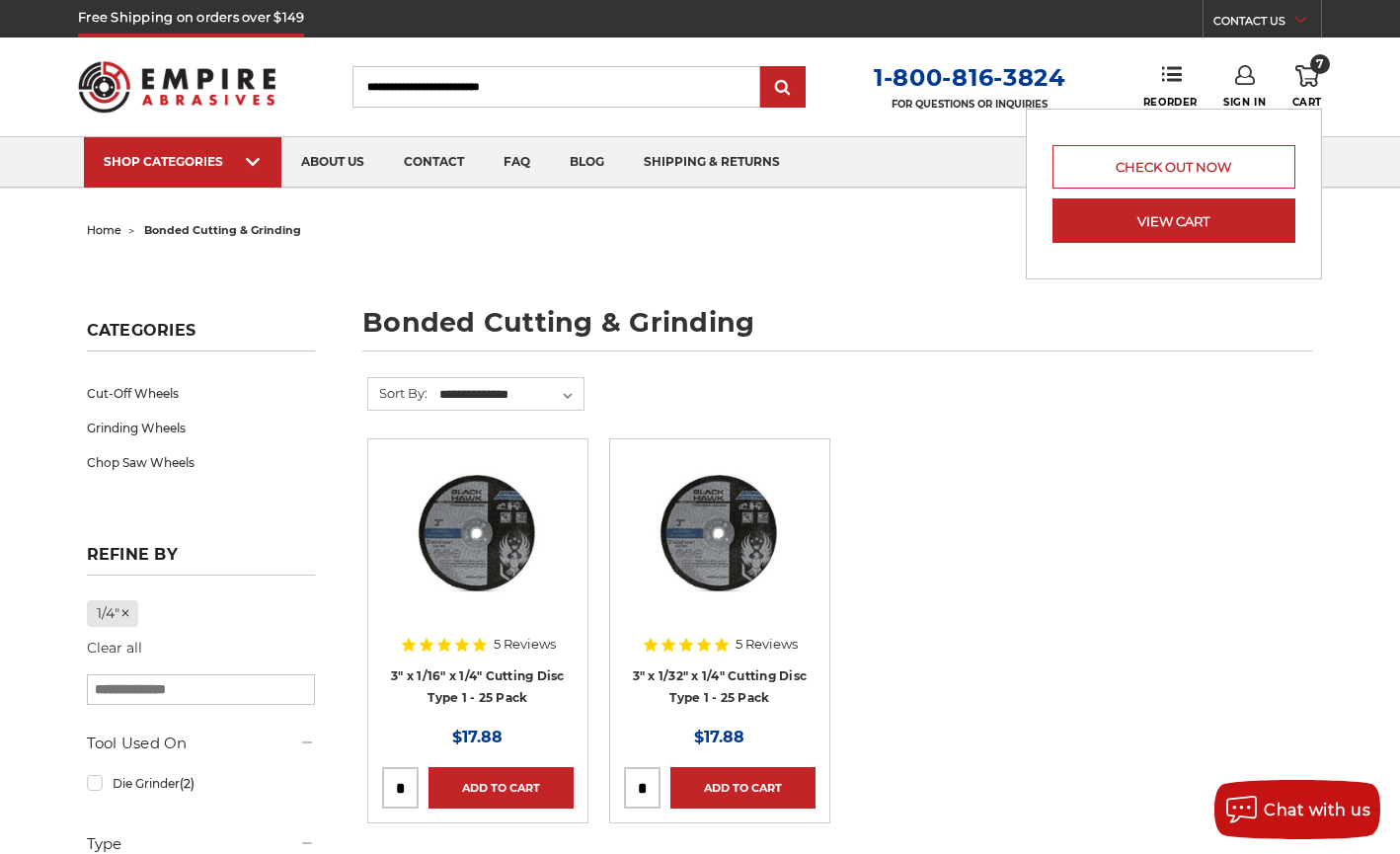 click on "View Cart" at bounding box center [1174, 220] 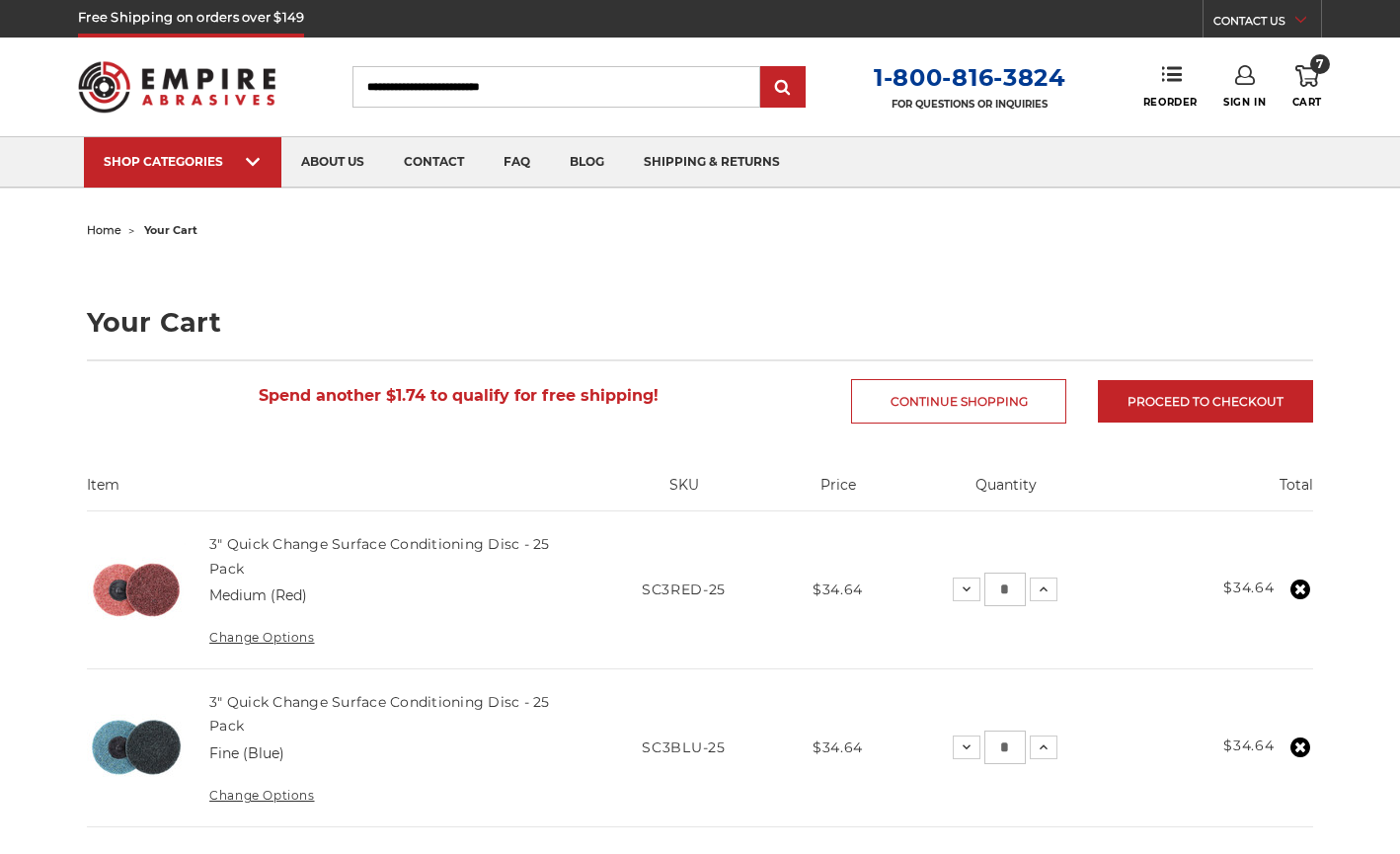 scroll, scrollTop: 314, scrollLeft: 0, axis: vertical 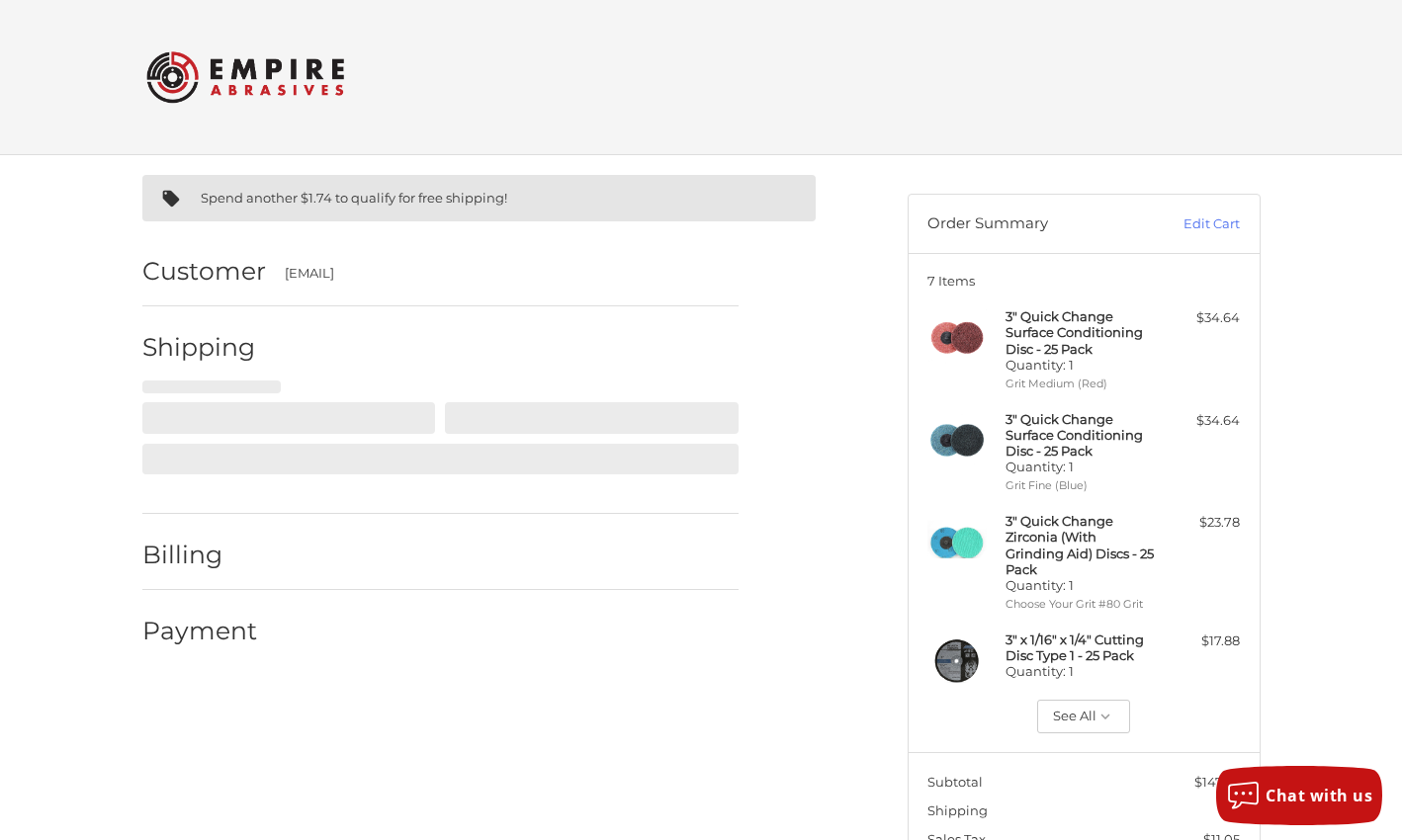 select on "**" 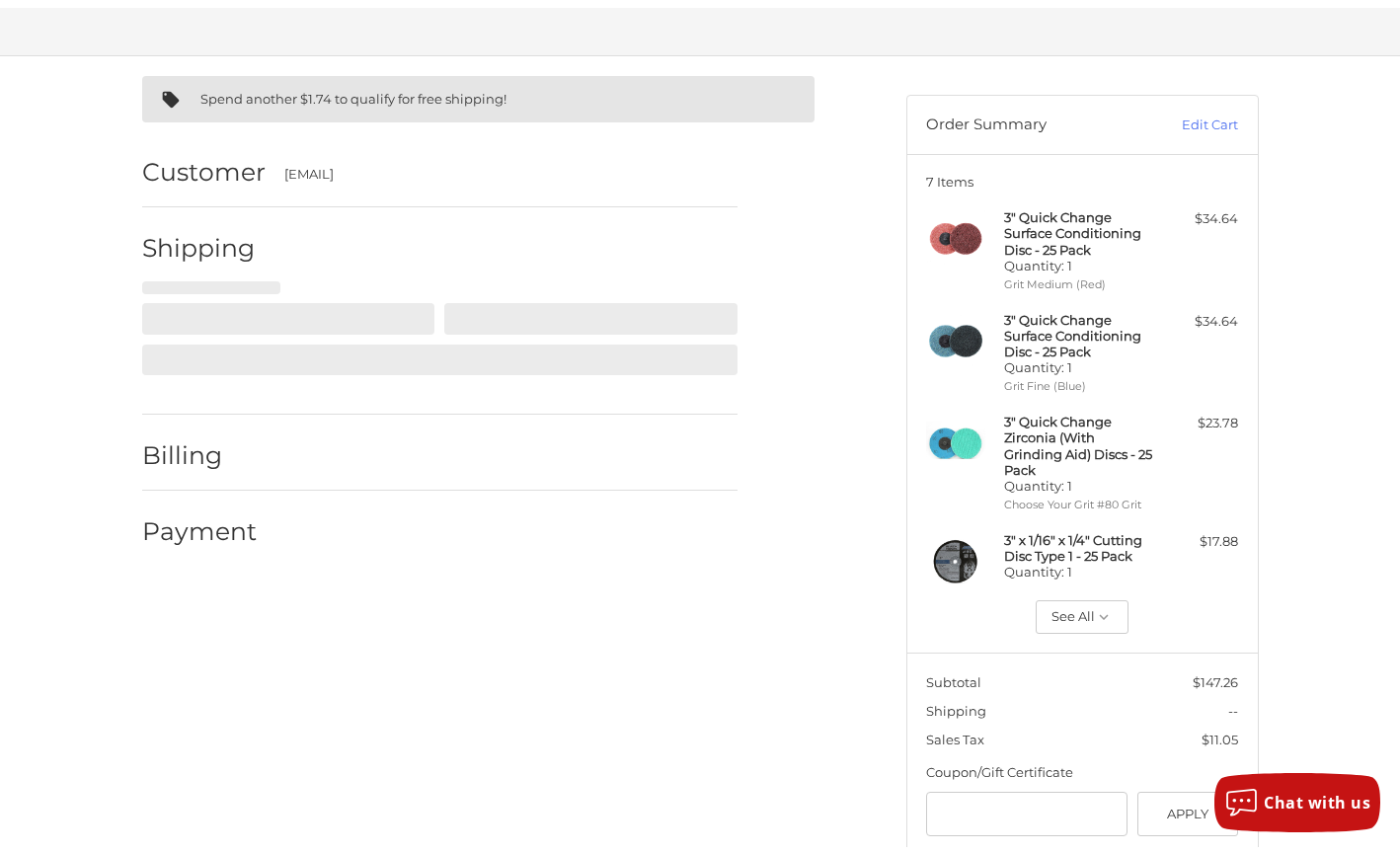 scroll, scrollTop: 135, scrollLeft: 0, axis: vertical 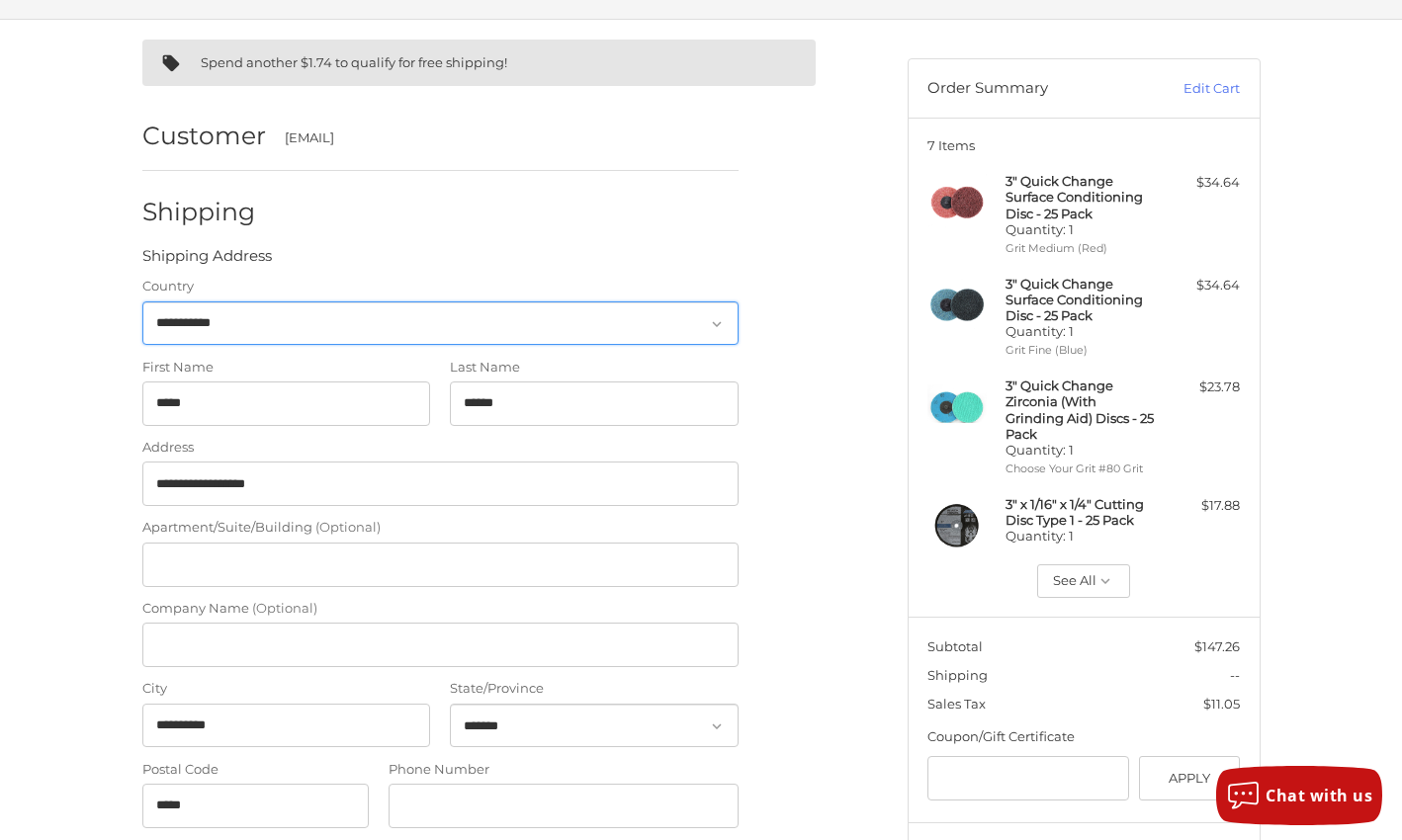 select on "**" 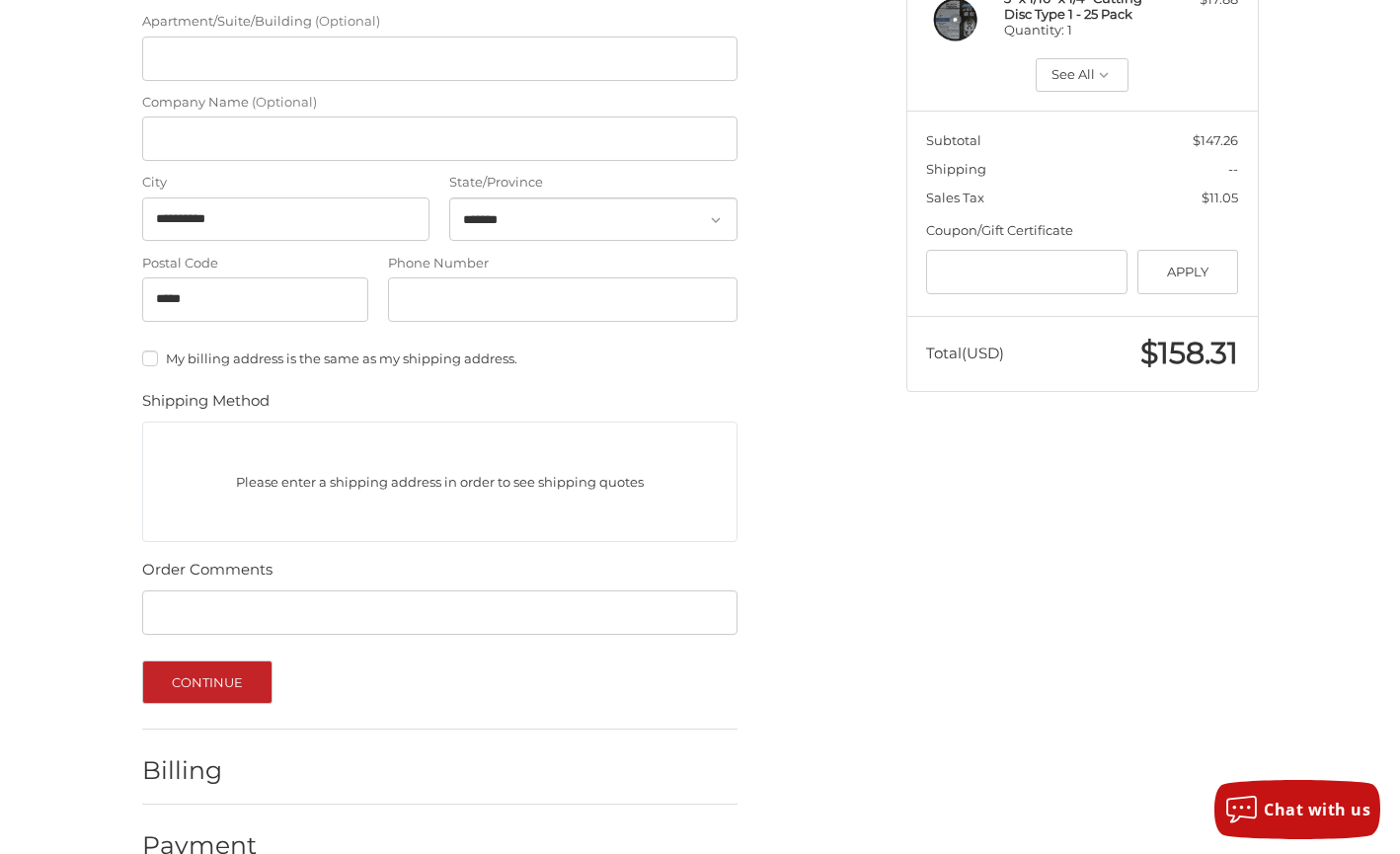 scroll, scrollTop: 685, scrollLeft: 0, axis: vertical 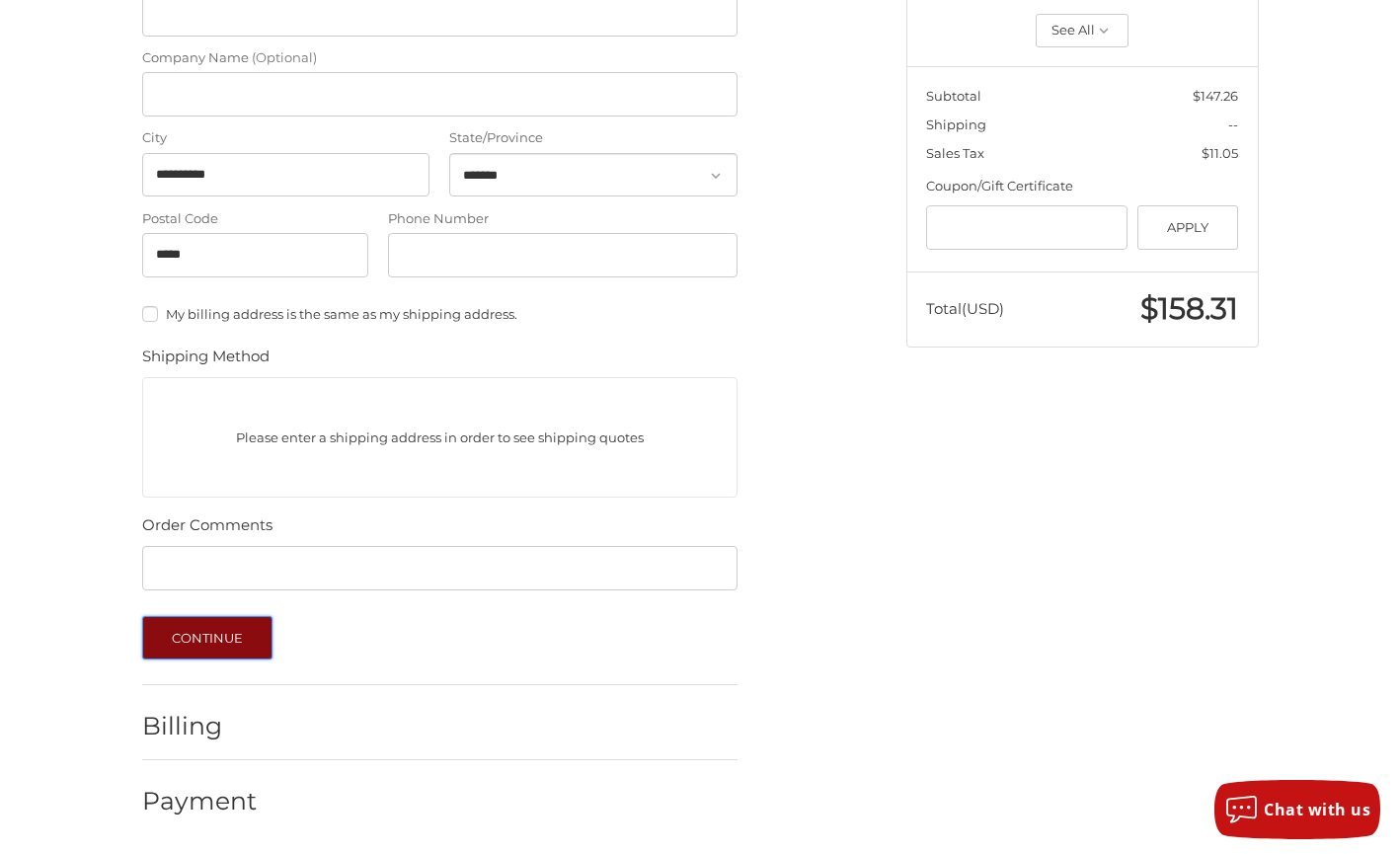 click on "Continue" at bounding box center (207, 638) 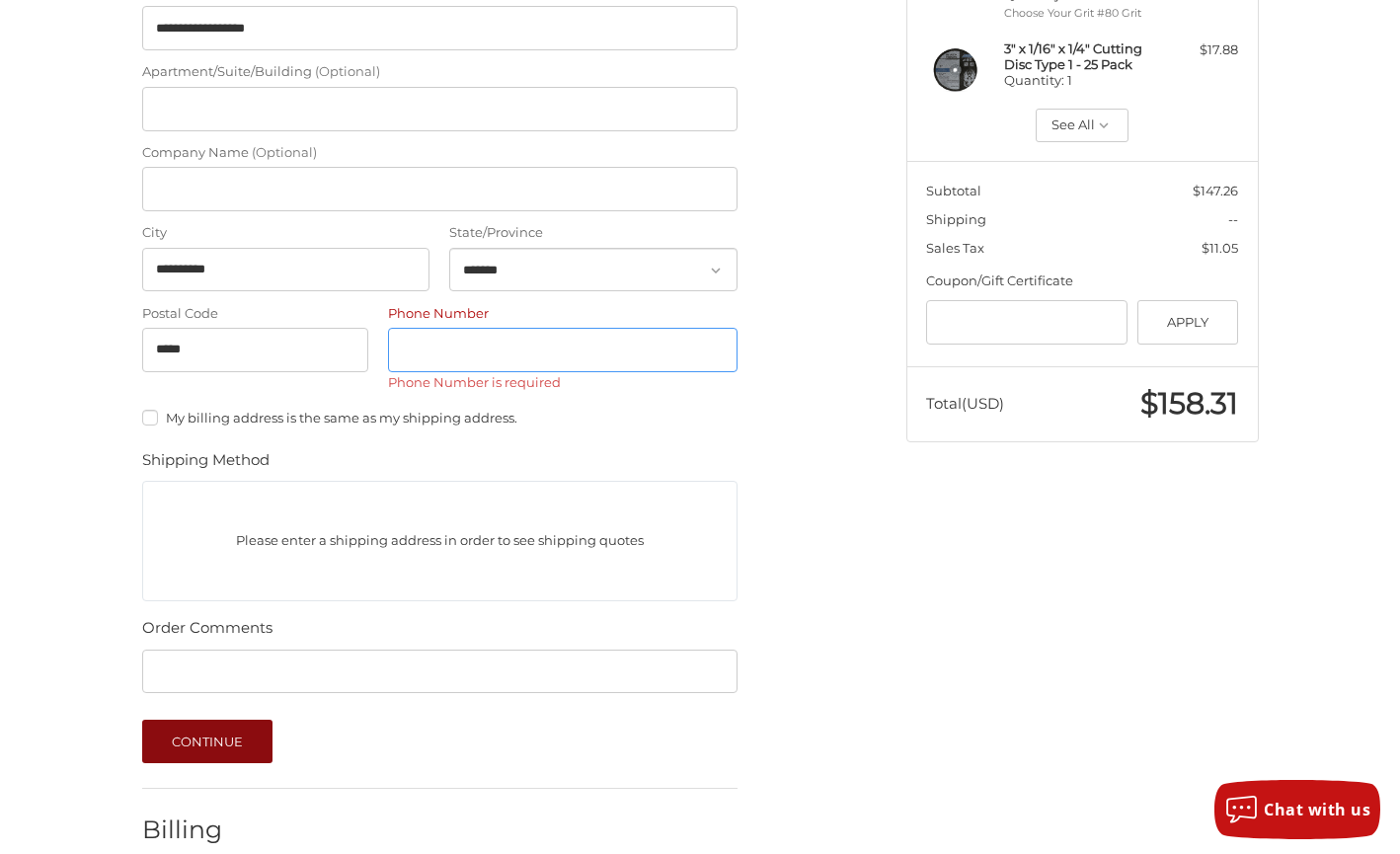scroll, scrollTop: 511, scrollLeft: 0, axis: vertical 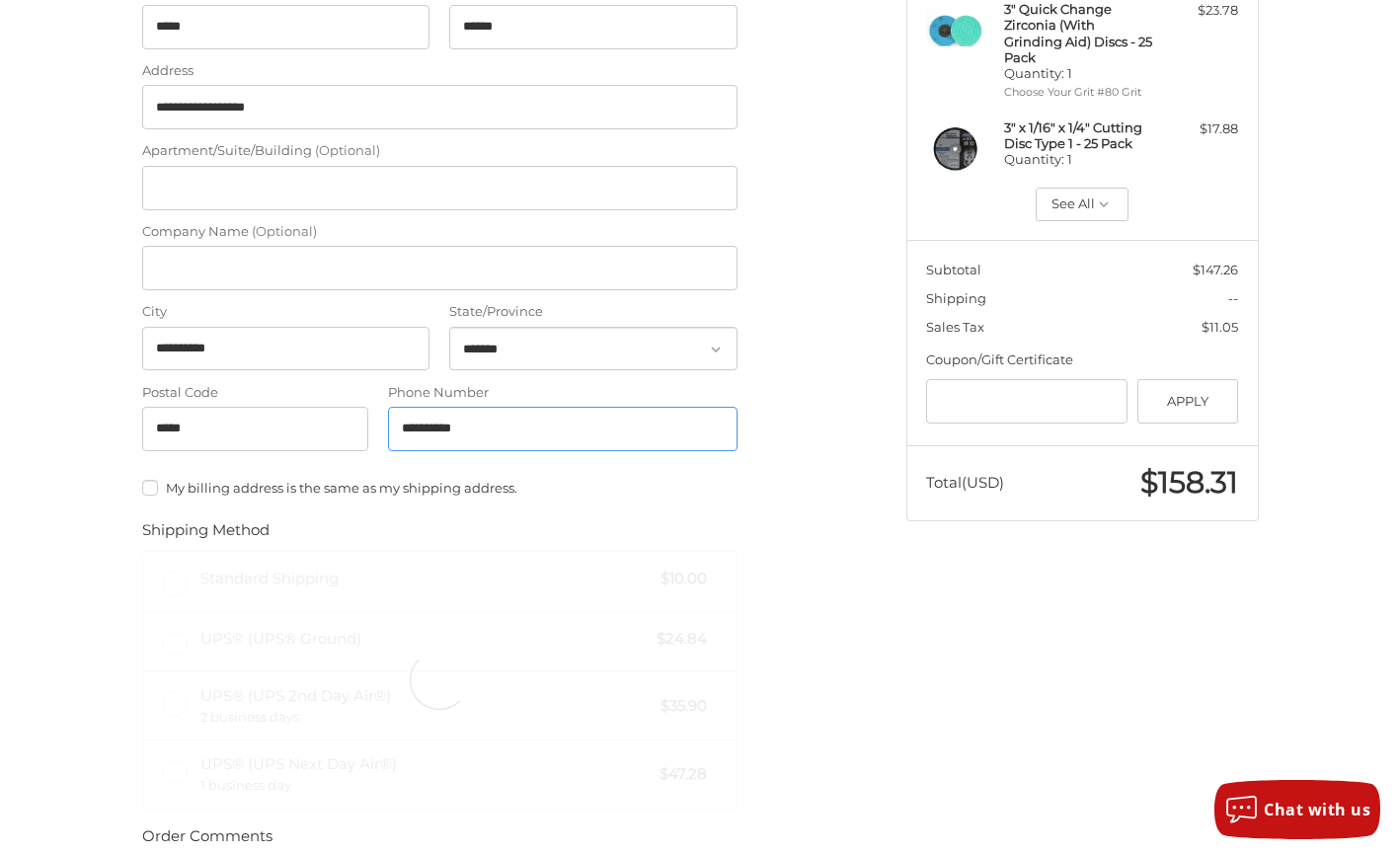 type on "**********" 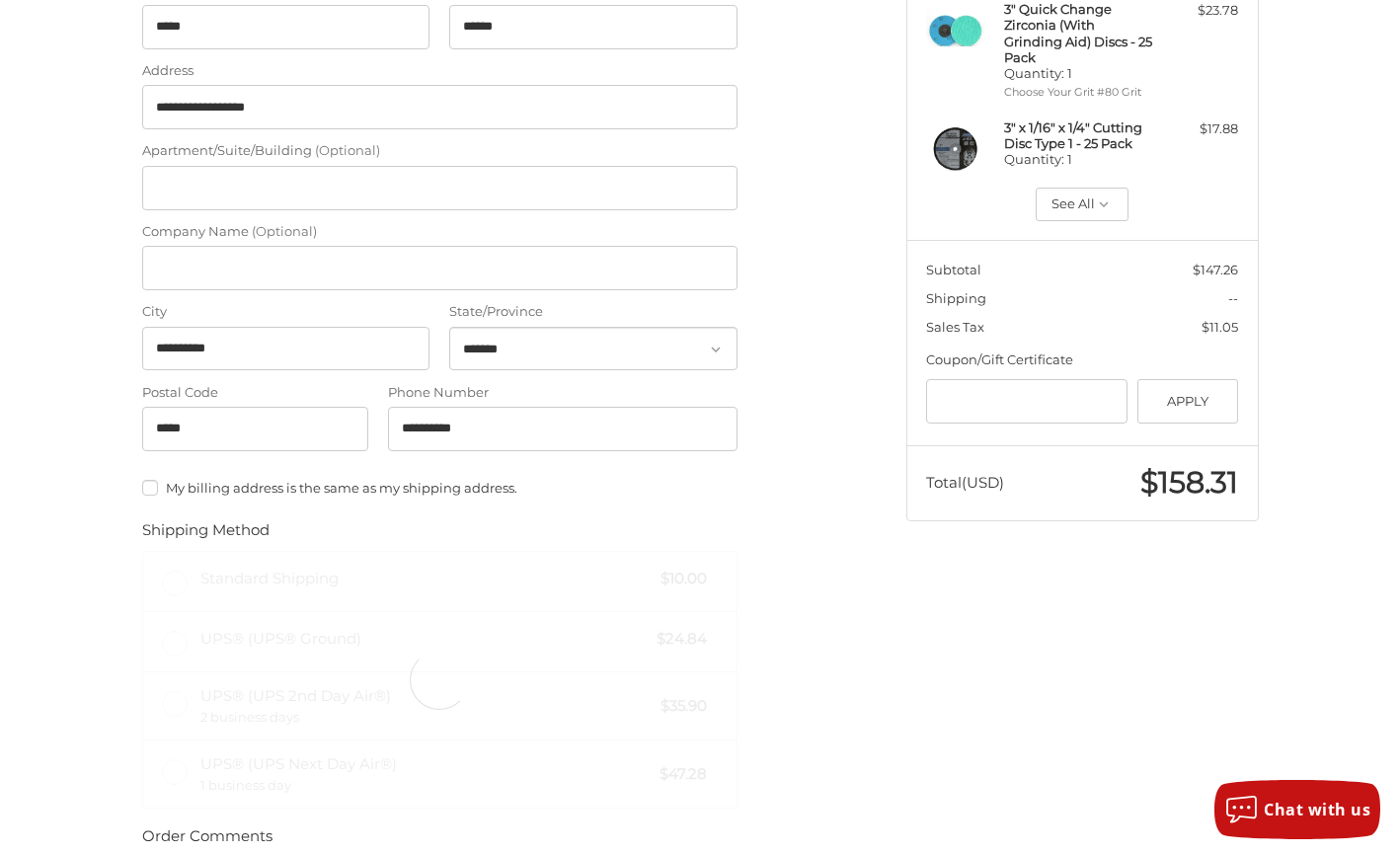 click at bounding box center (439, 679) 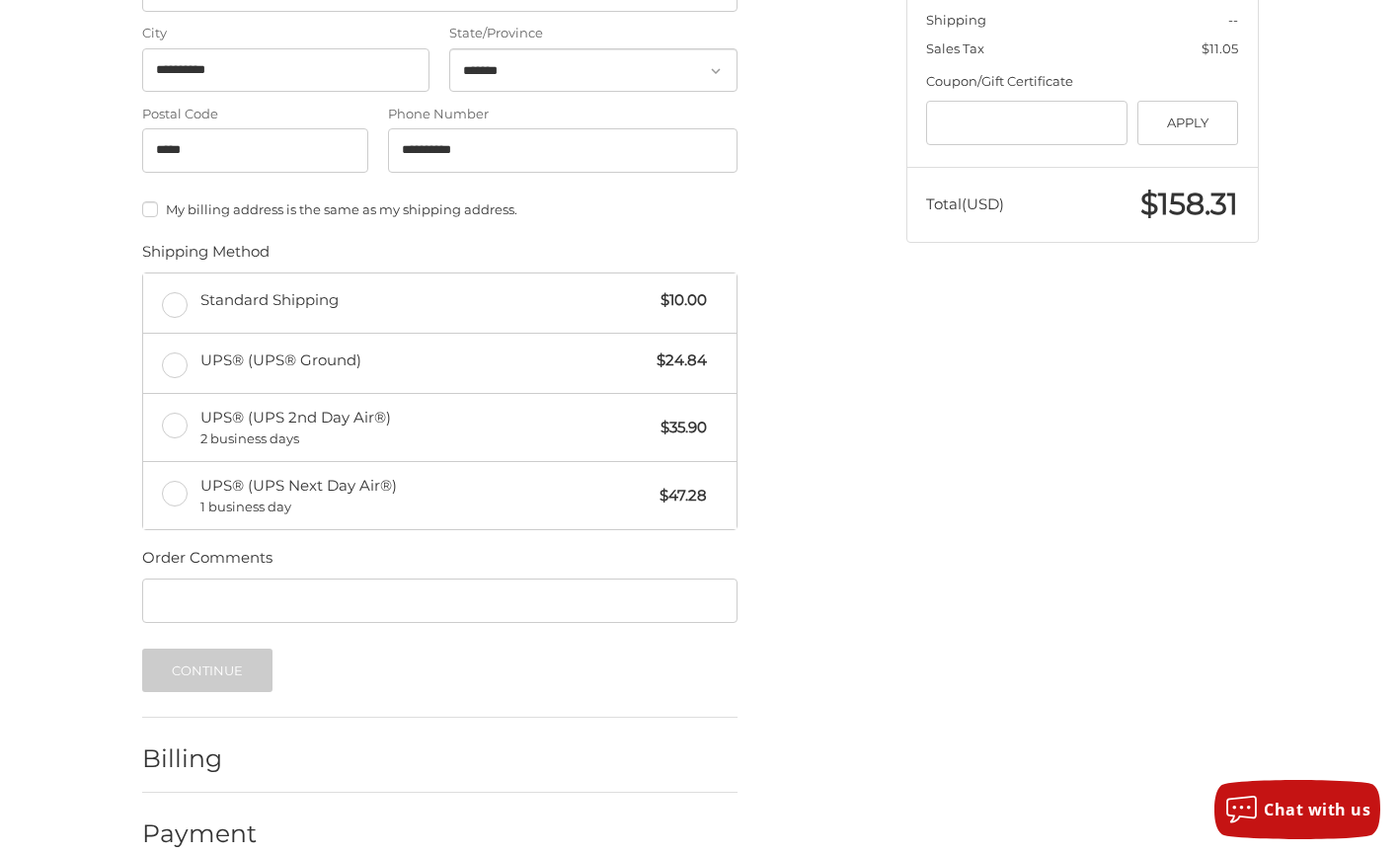 scroll, scrollTop: 808, scrollLeft: 0, axis: vertical 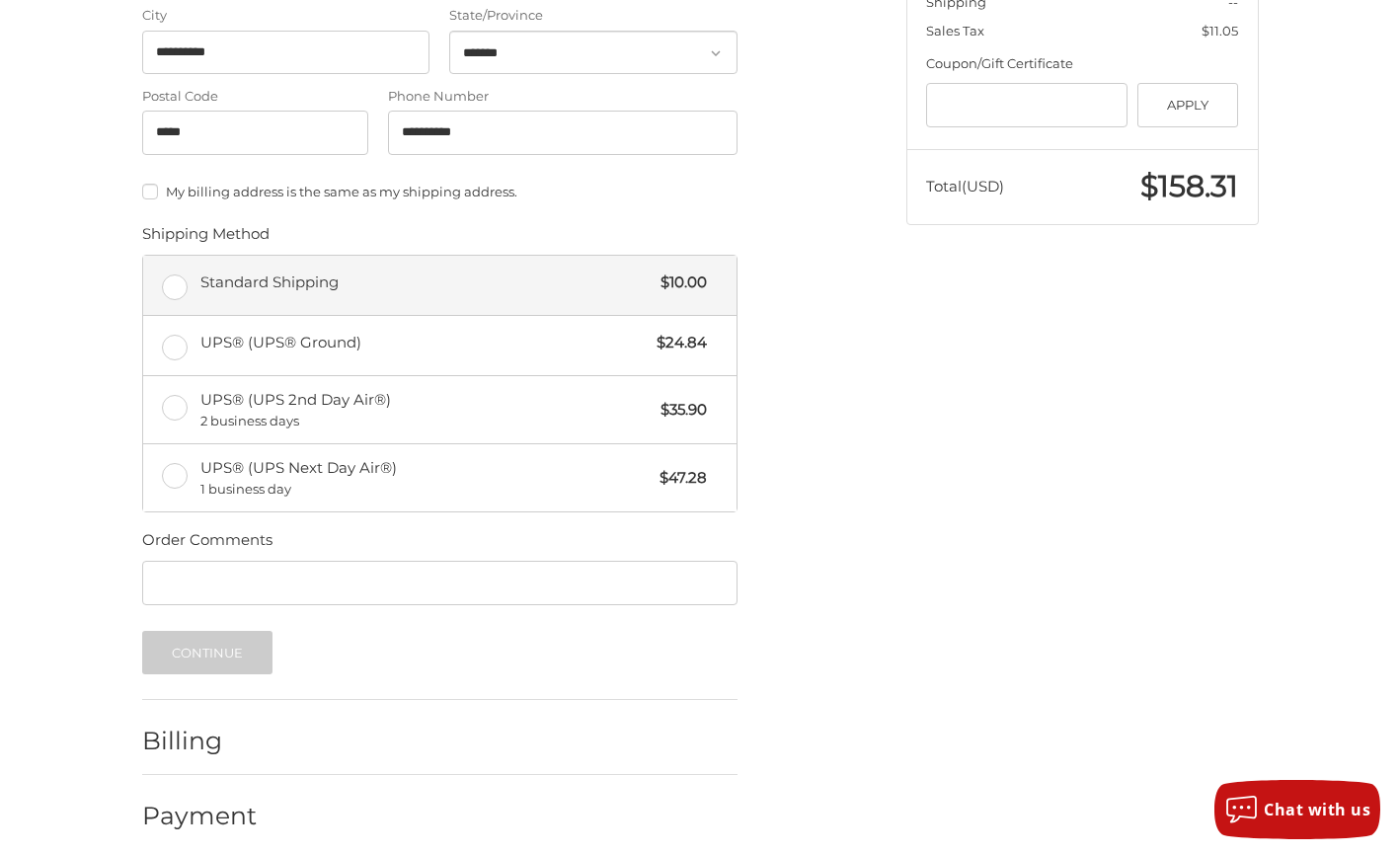 click on "Standard Shipping $10.00" at bounding box center [439, 285] 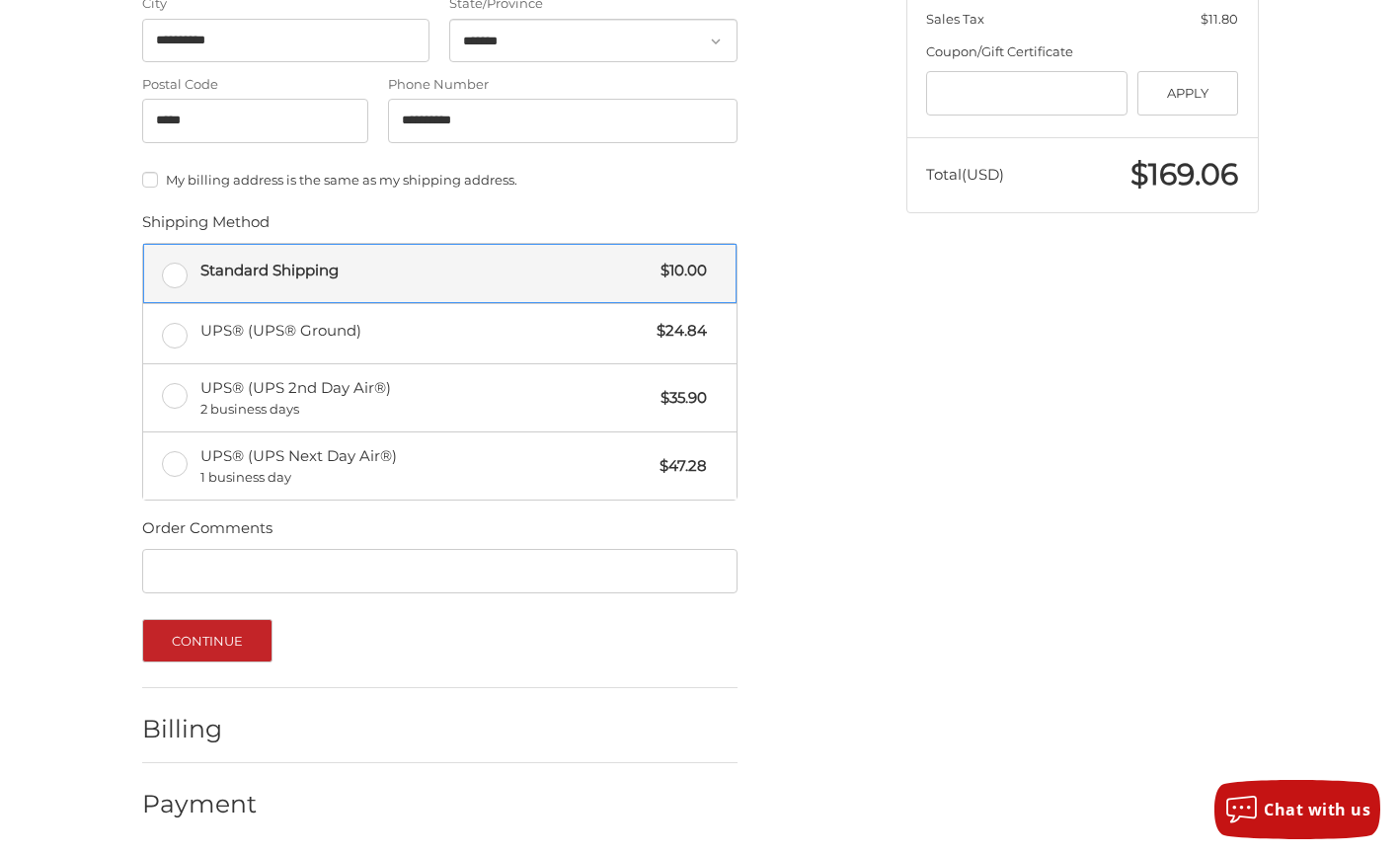 scroll, scrollTop: 822, scrollLeft: 0, axis: vertical 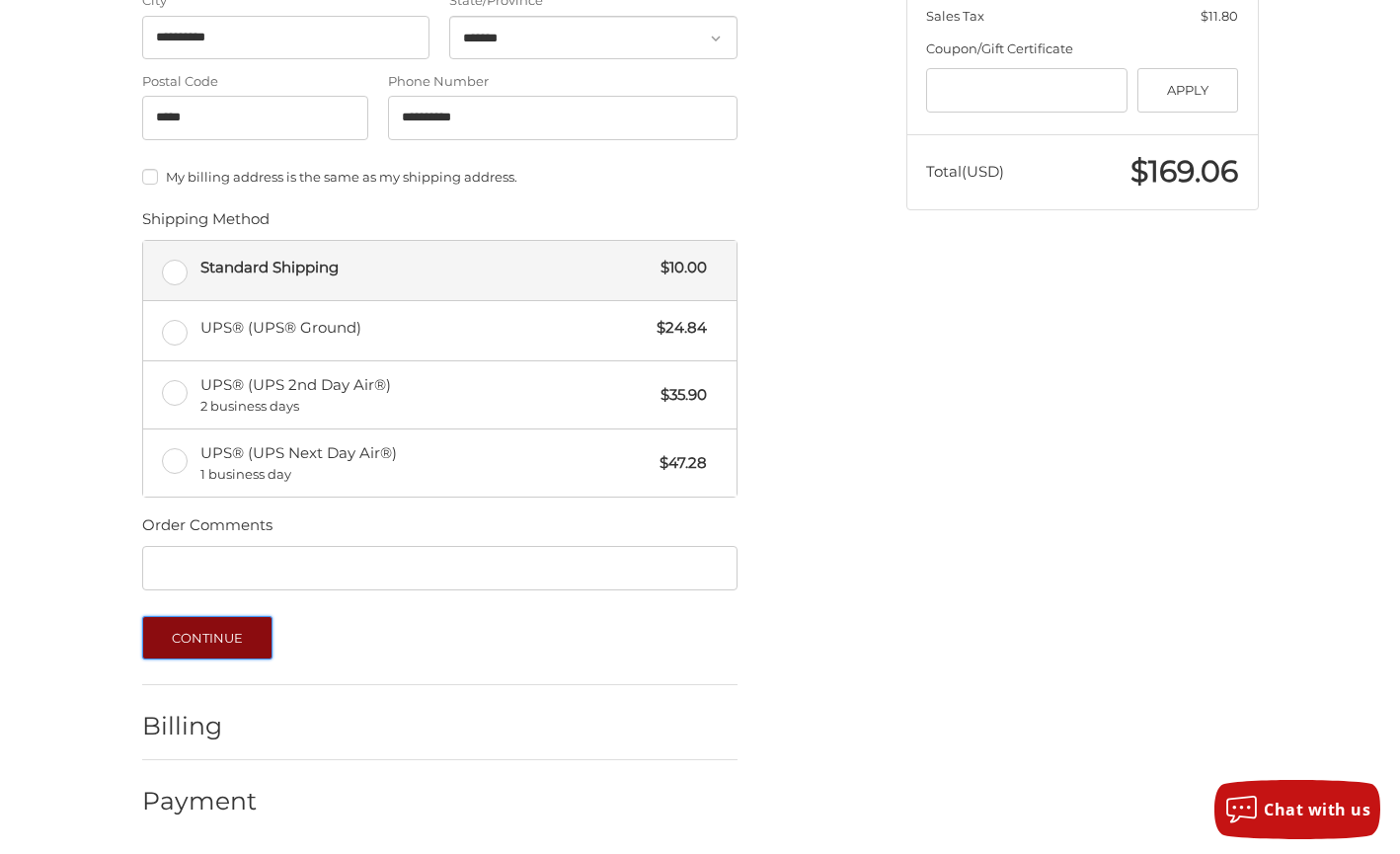 click on "Continue" at bounding box center (207, 638) 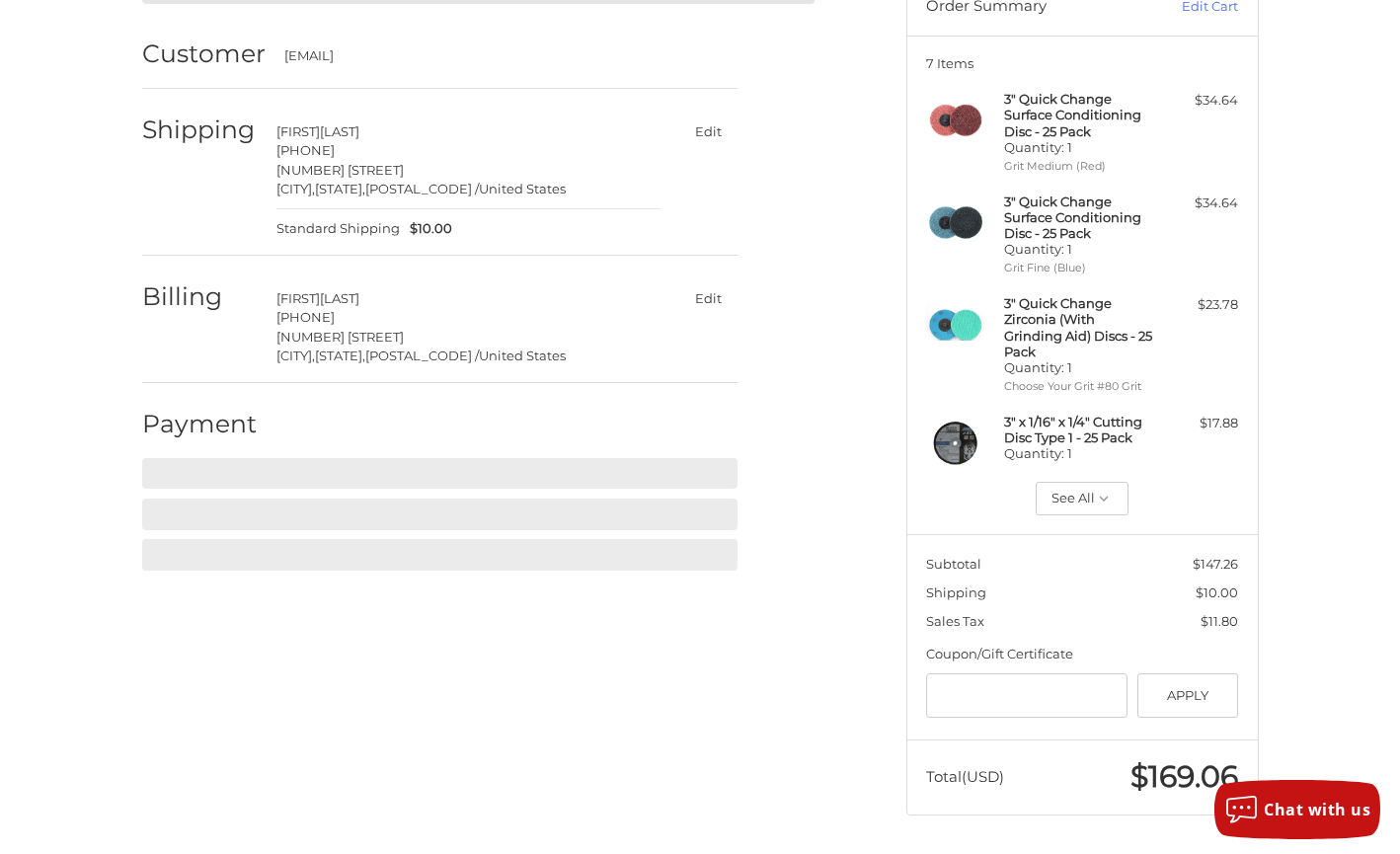 scroll, scrollTop: 200, scrollLeft: 0, axis: vertical 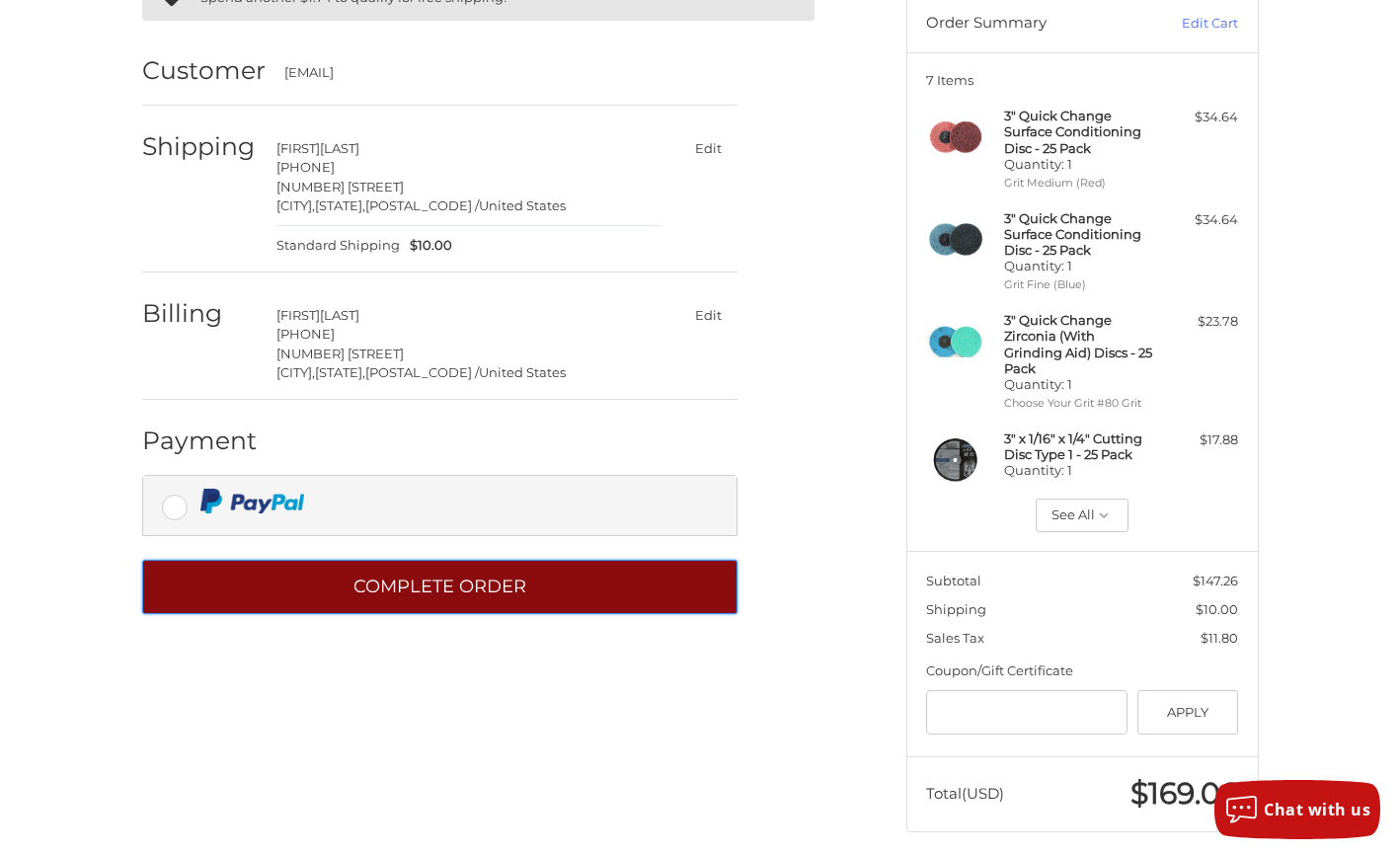 click on "Complete order" at bounding box center [439, 586] 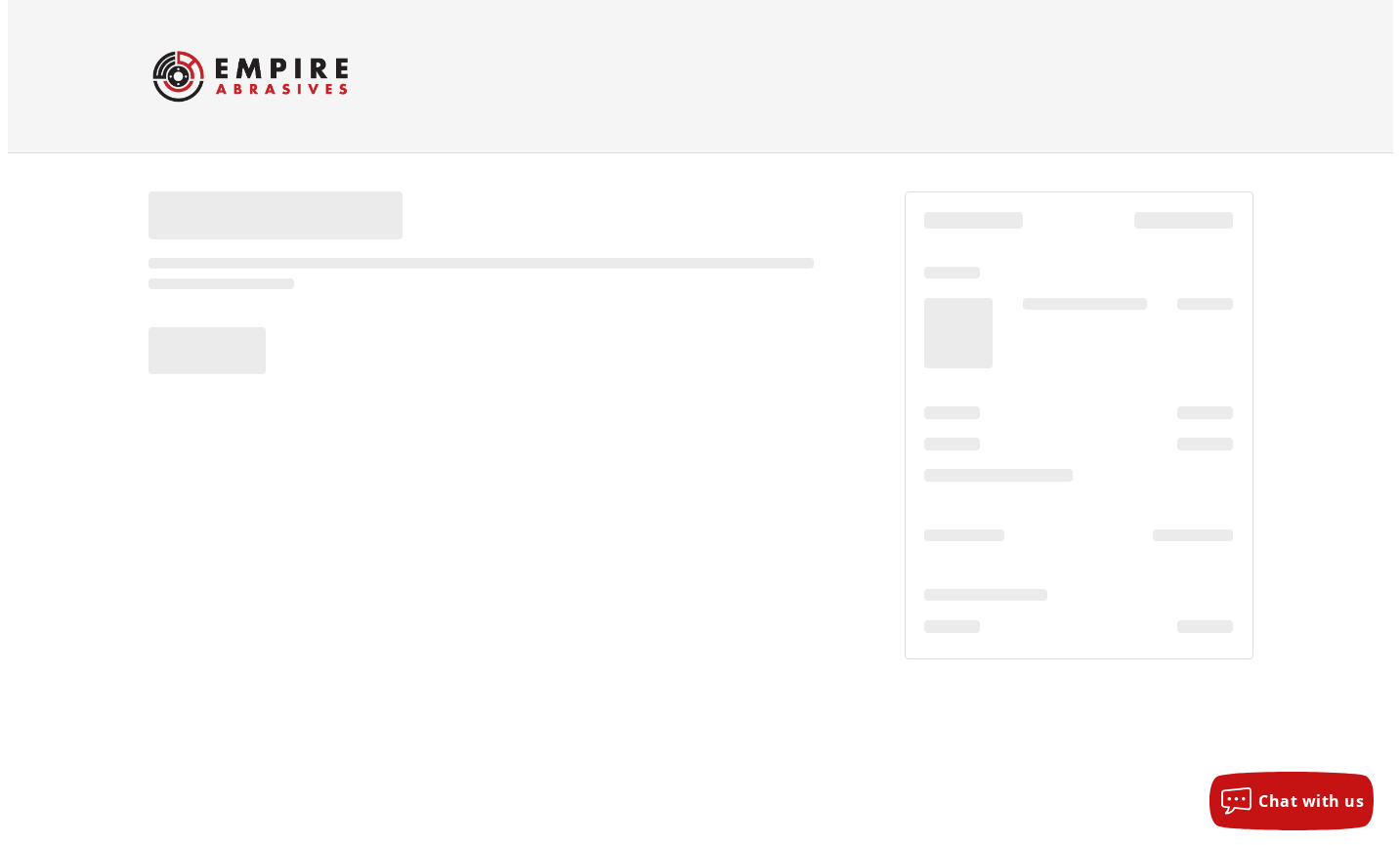 scroll, scrollTop: 0, scrollLeft: 0, axis: both 